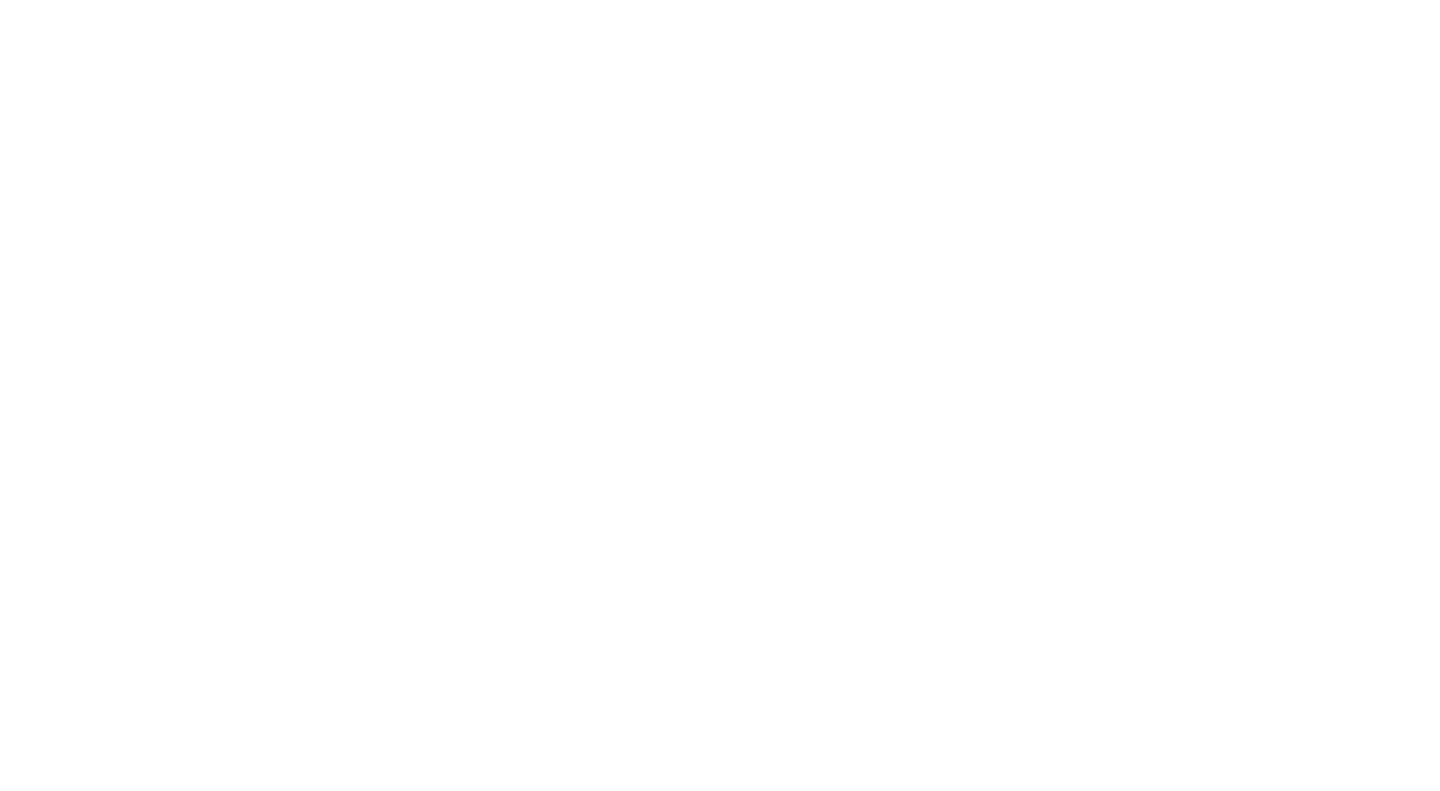 scroll, scrollTop: 0, scrollLeft: 0, axis: both 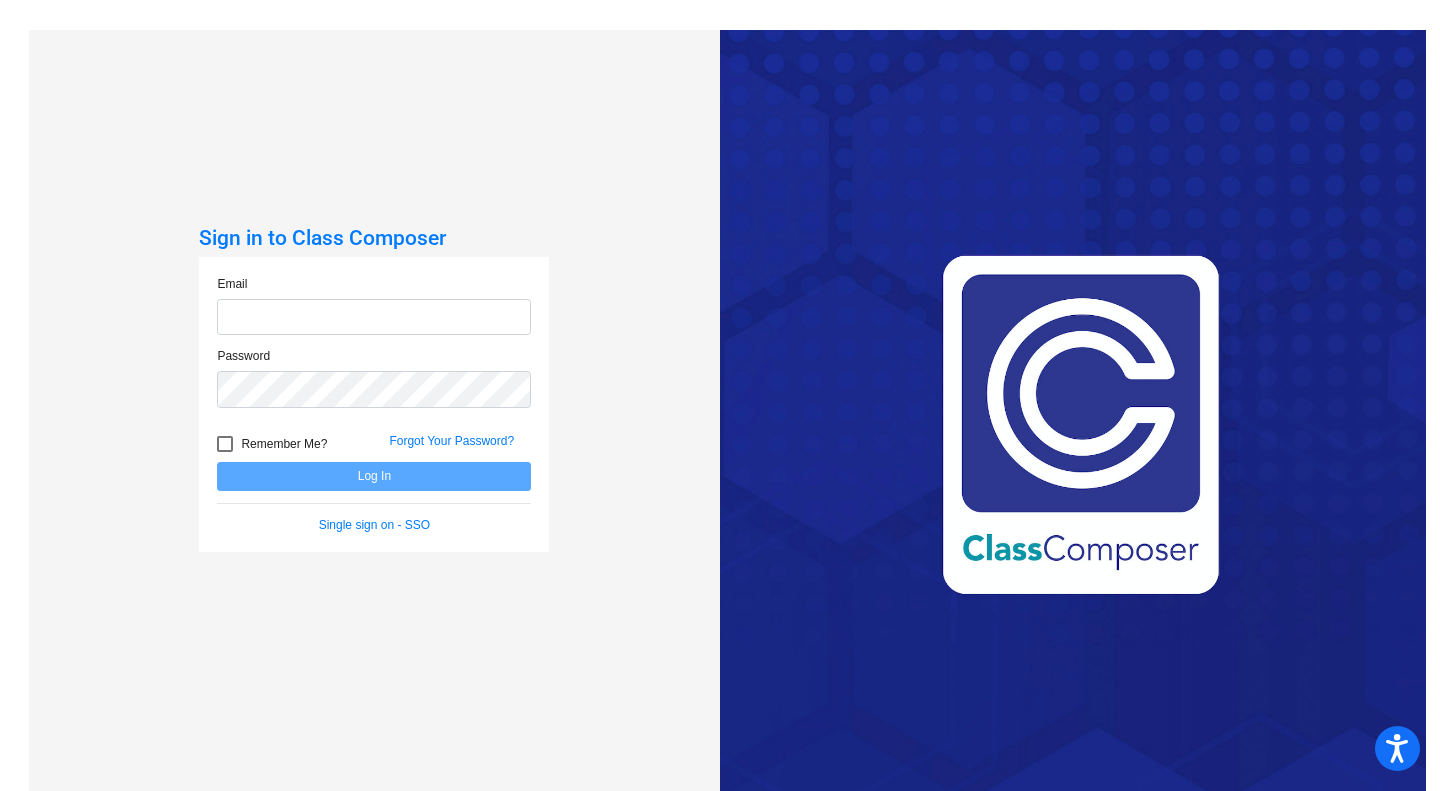 type on "kalfareh@[example.com]" 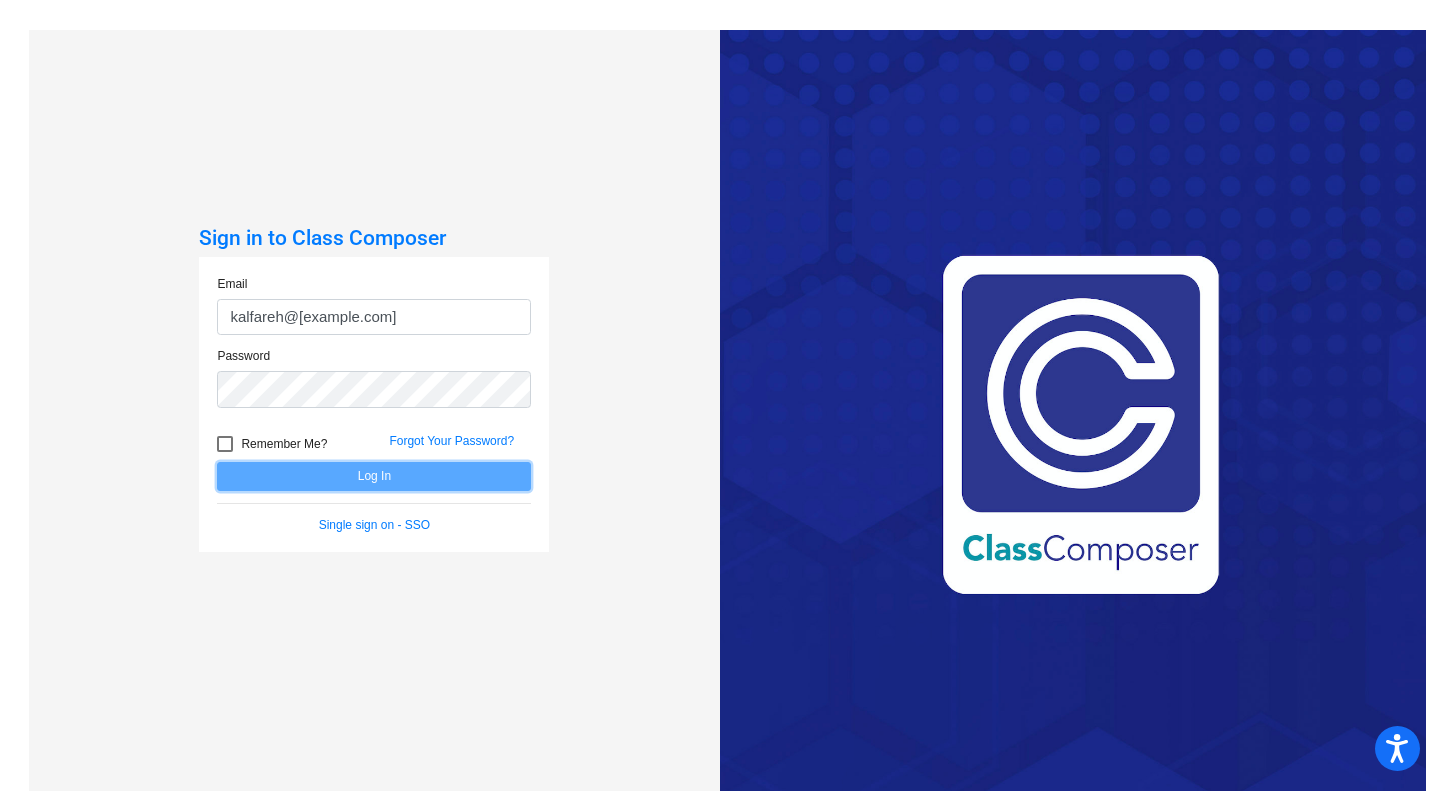 click on "Log In" 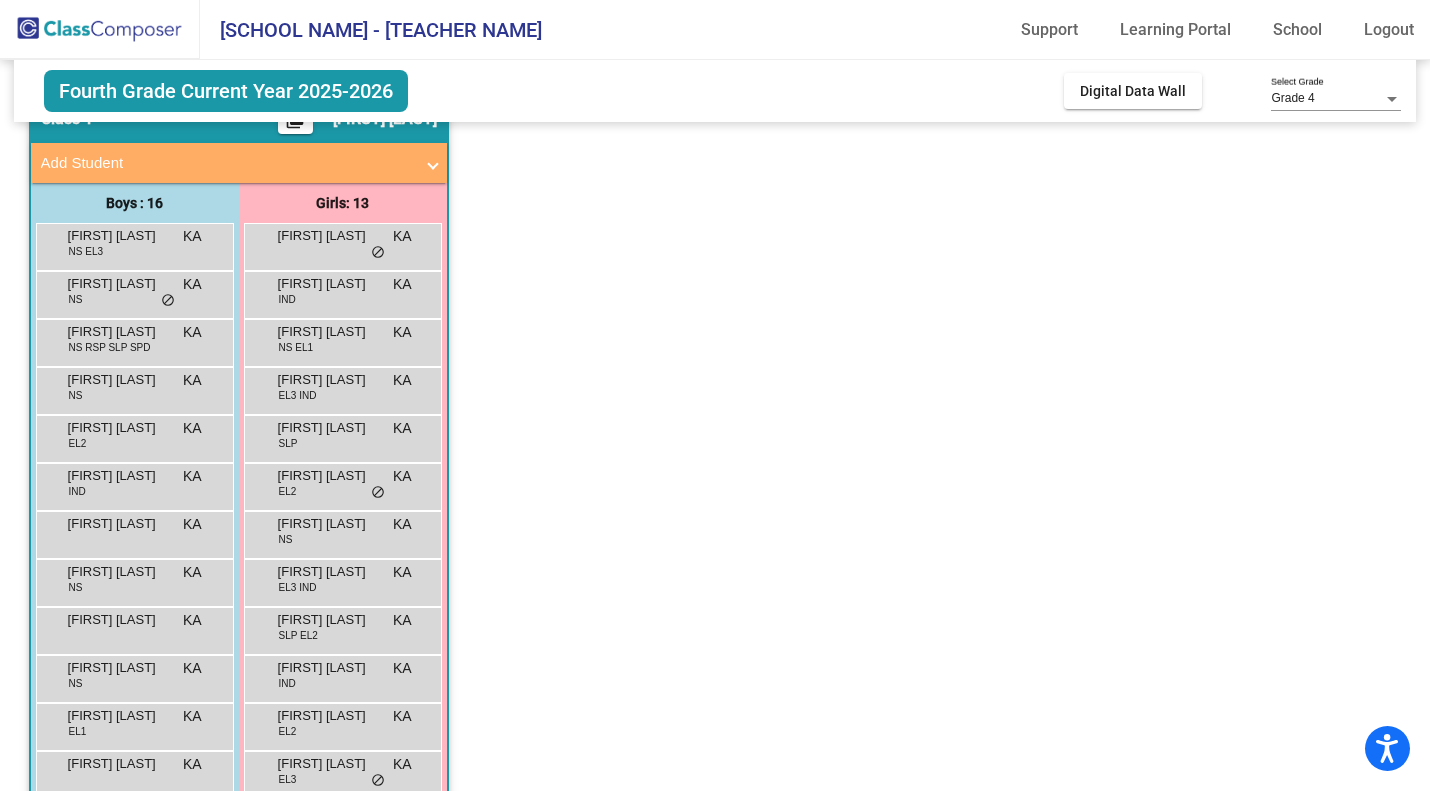 scroll, scrollTop: 95, scrollLeft: 0, axis: vertical 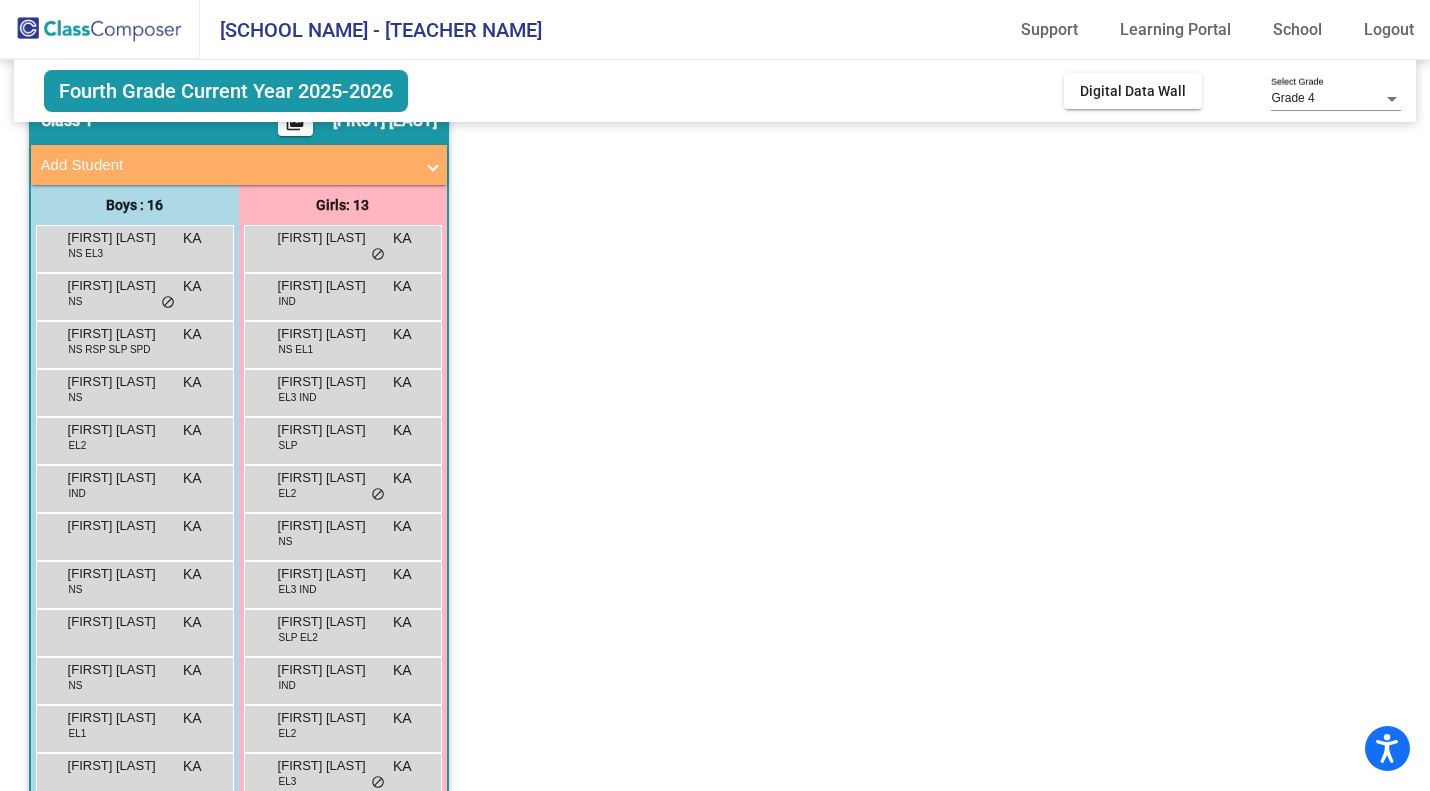 click on "[FIRST] [LAST] NS KA lock do_not_disturb_alt" at bounding box center (132, 294) 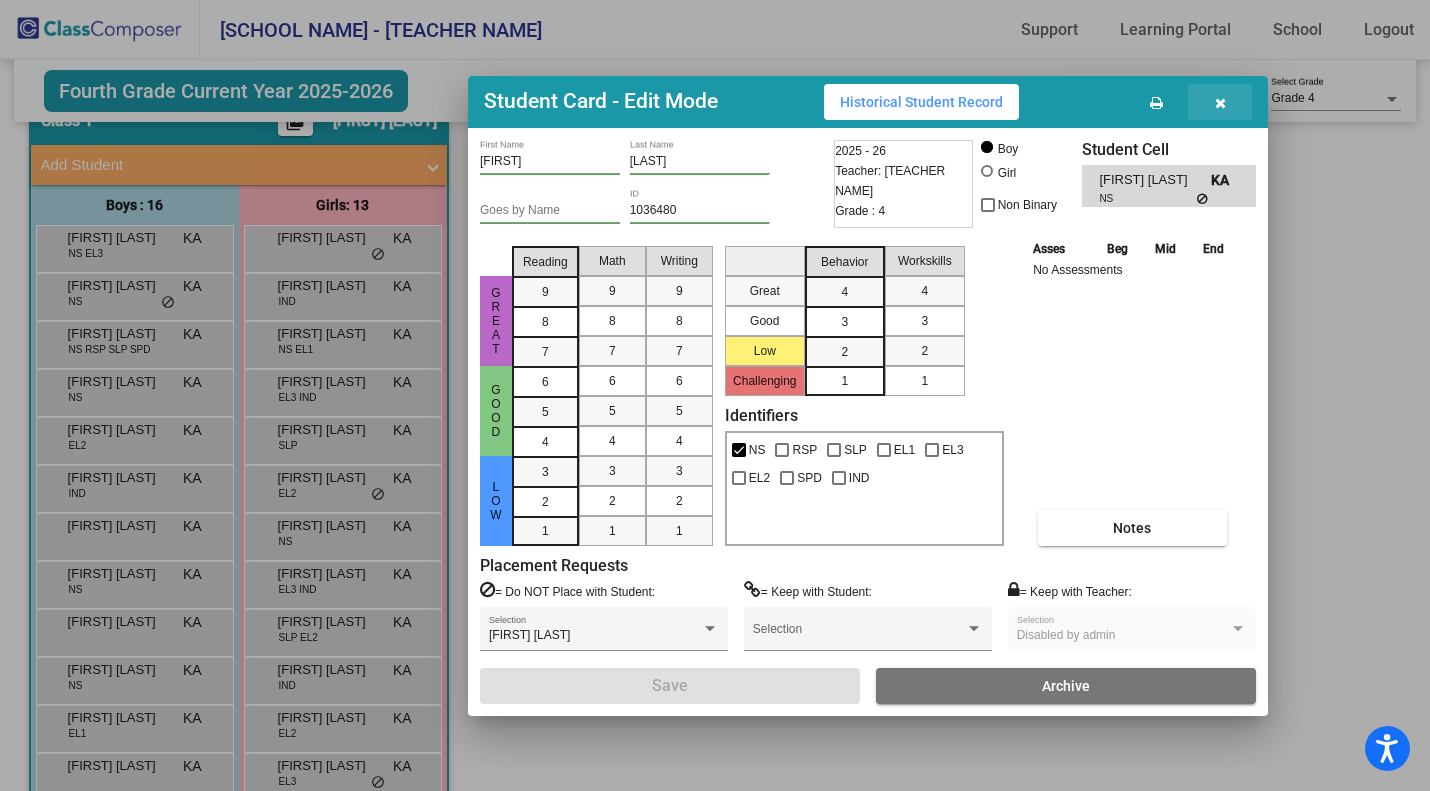 click at bounding box center (1220, 103) 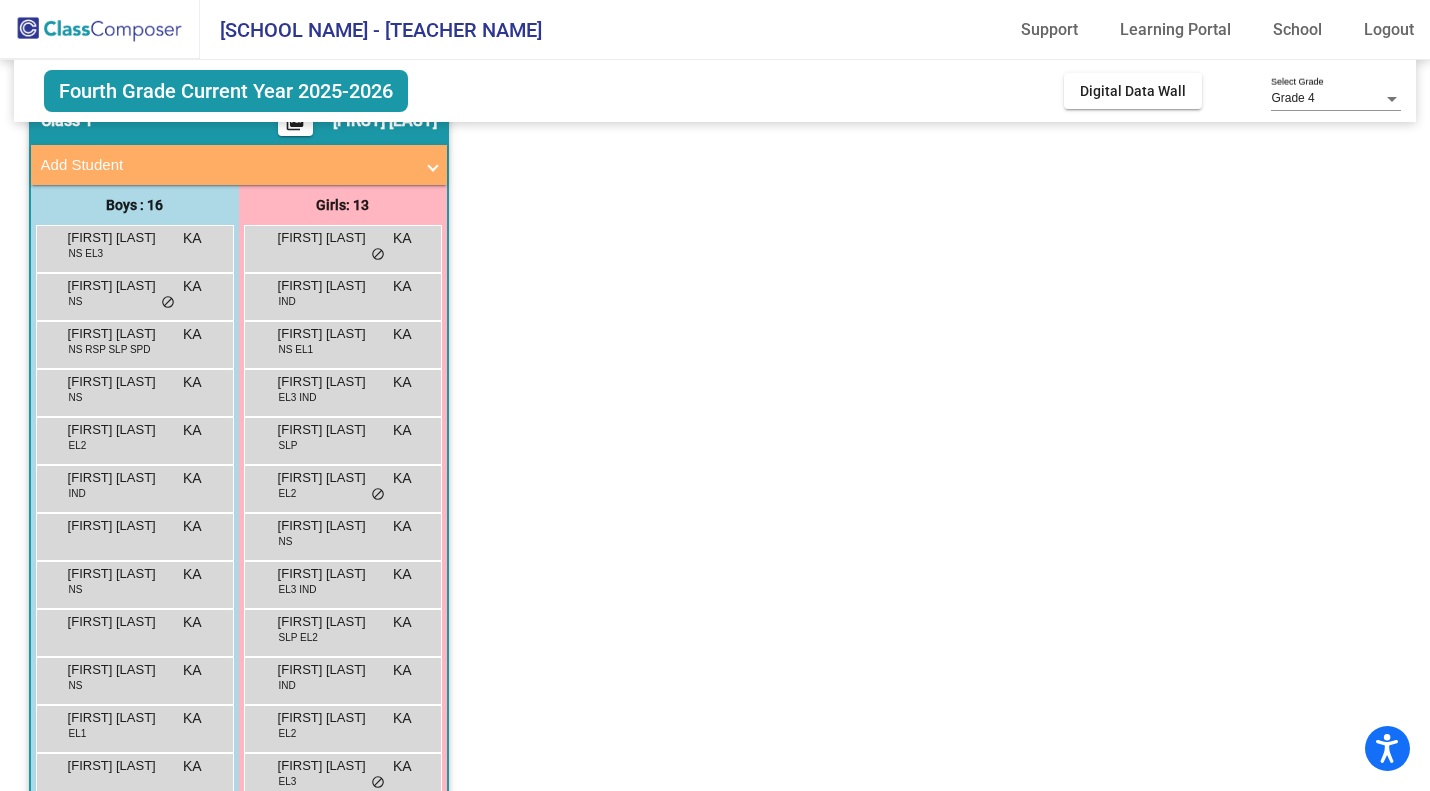 scroll, scrollTop: 0, scrollLeft: 0, axis: both 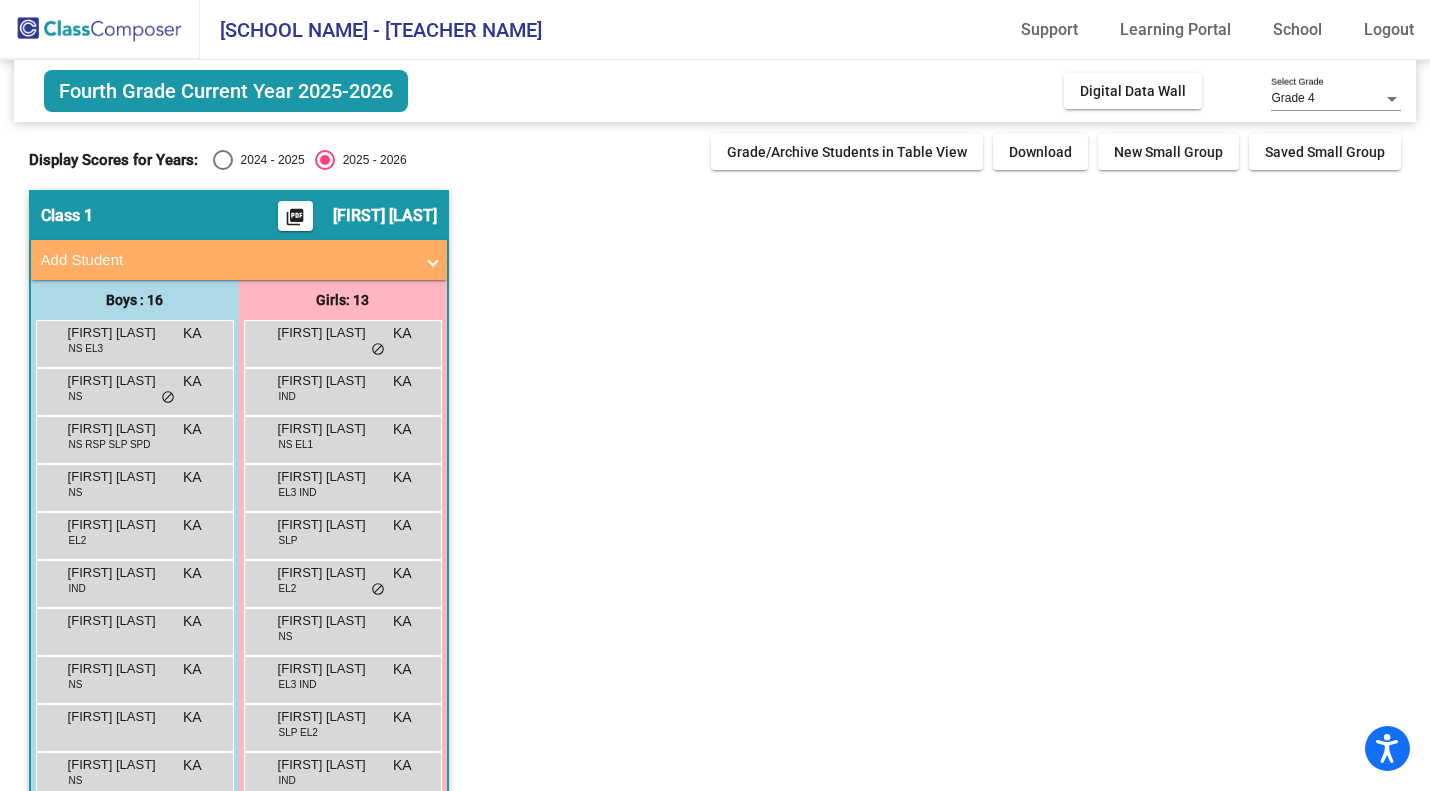 click on "Digital Data Wall" 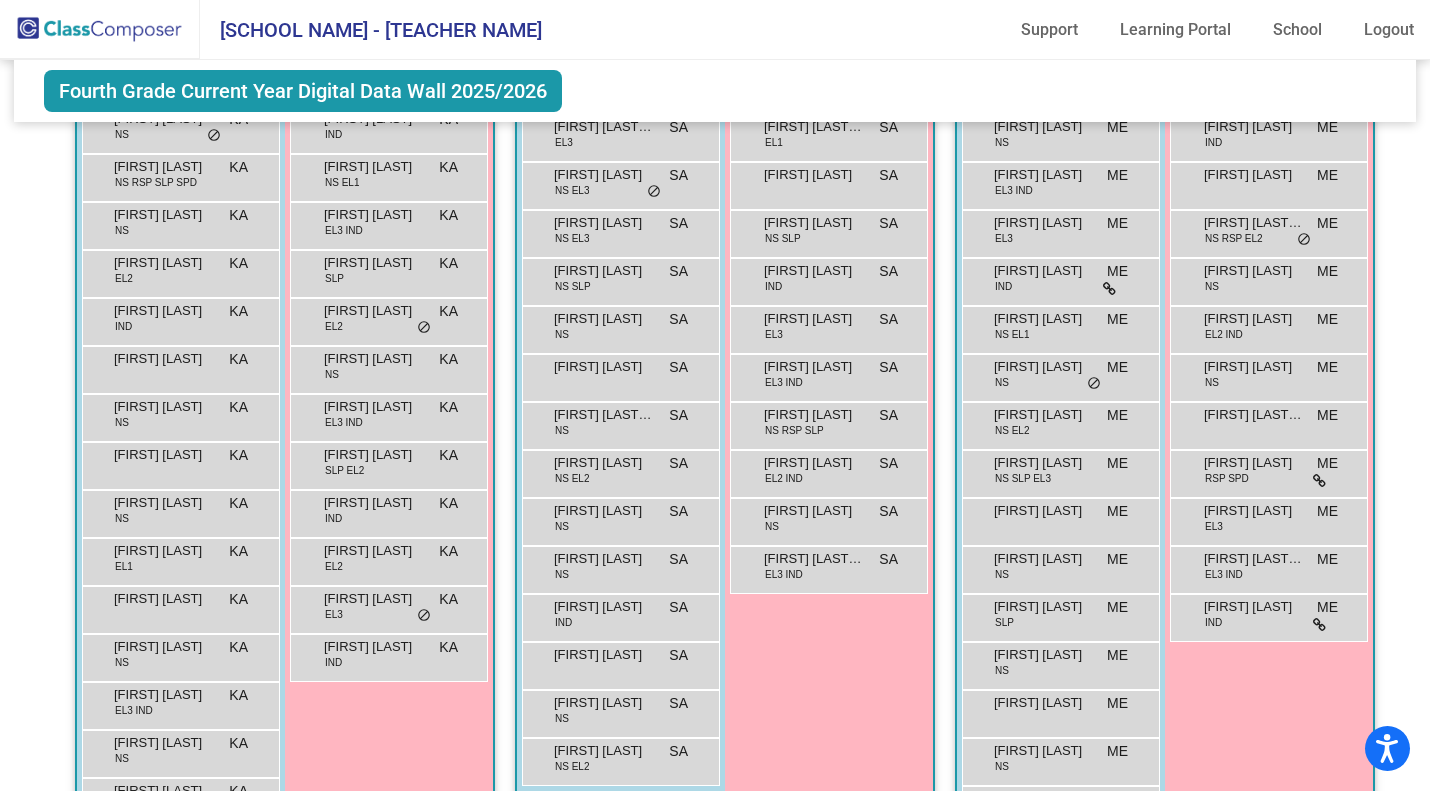 scroll, scrollTop: 629, scrollLeft: 0, axis: vertical 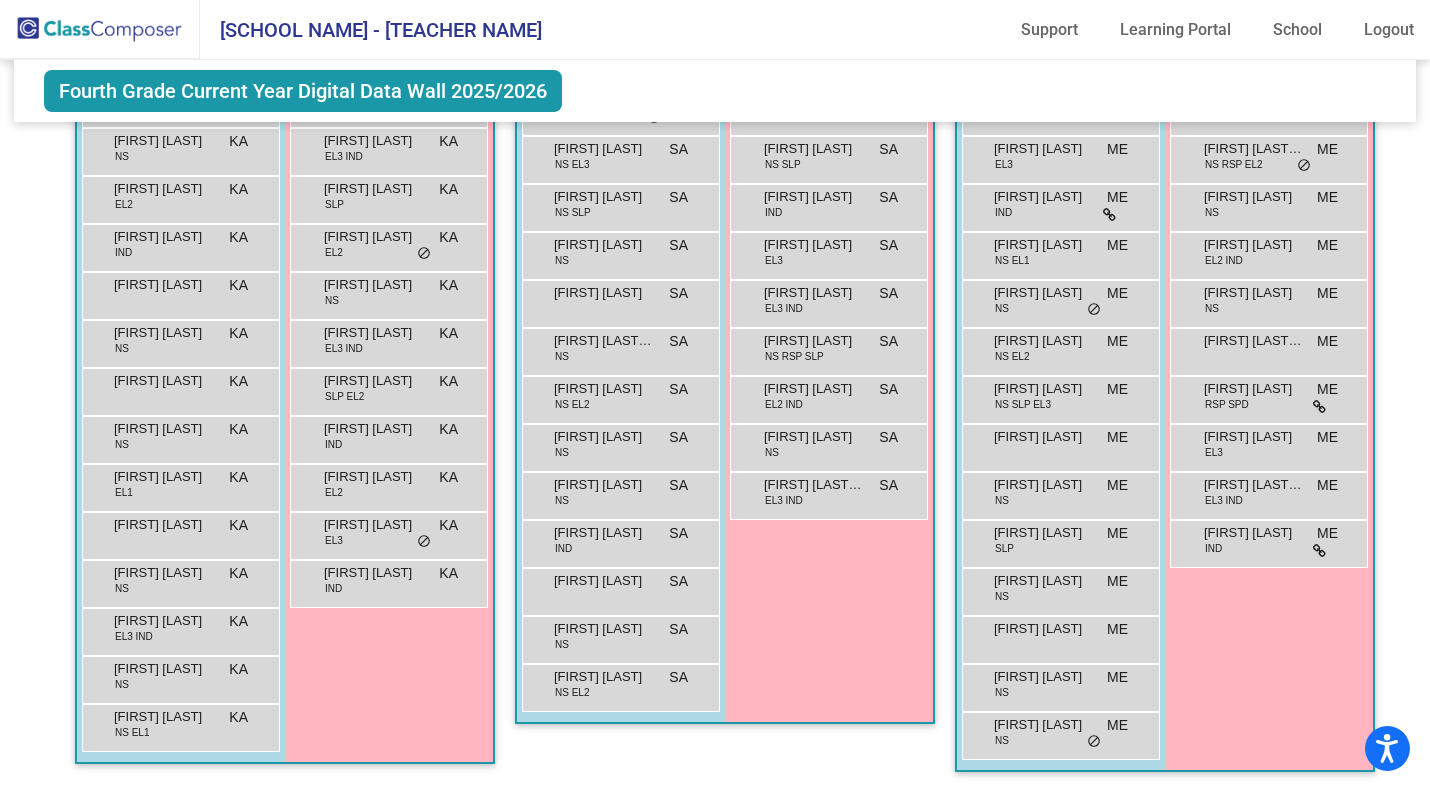 click on "[FIRST] [LAST]" at bounding box center [164, 477] 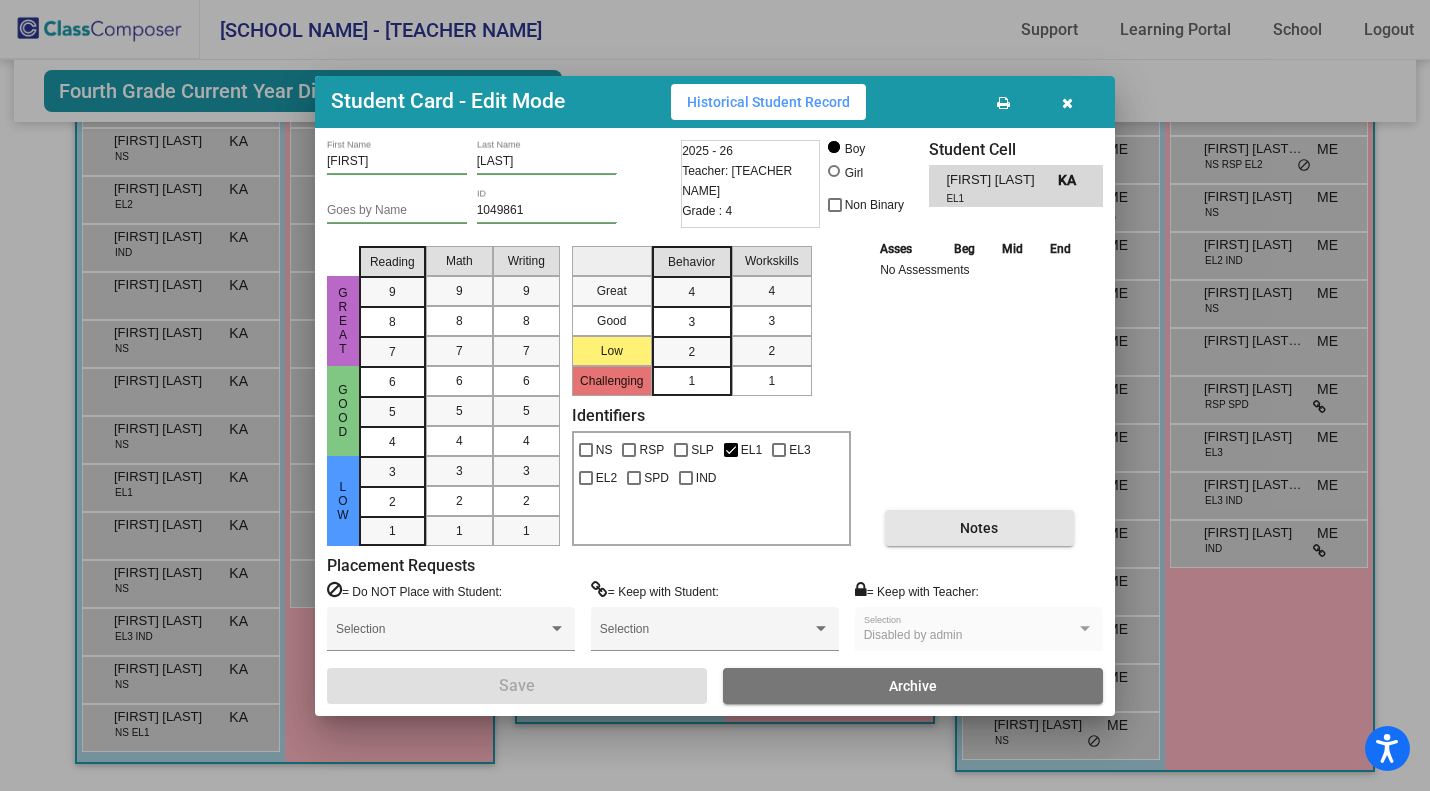 click on "Notes" at bounding box center [979, 528] 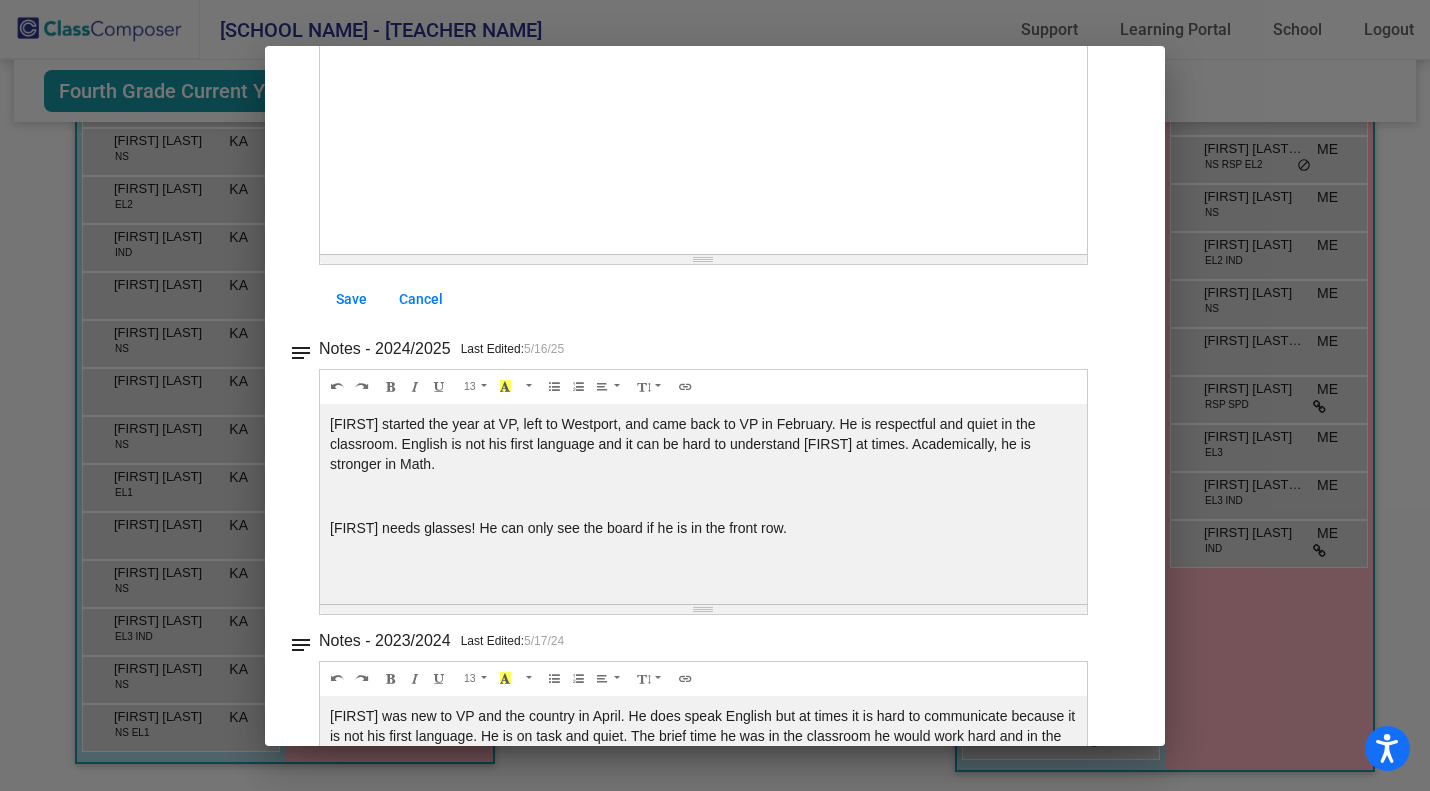 scroll, scrollTop: 0, scrollLeft: 0, axis: both 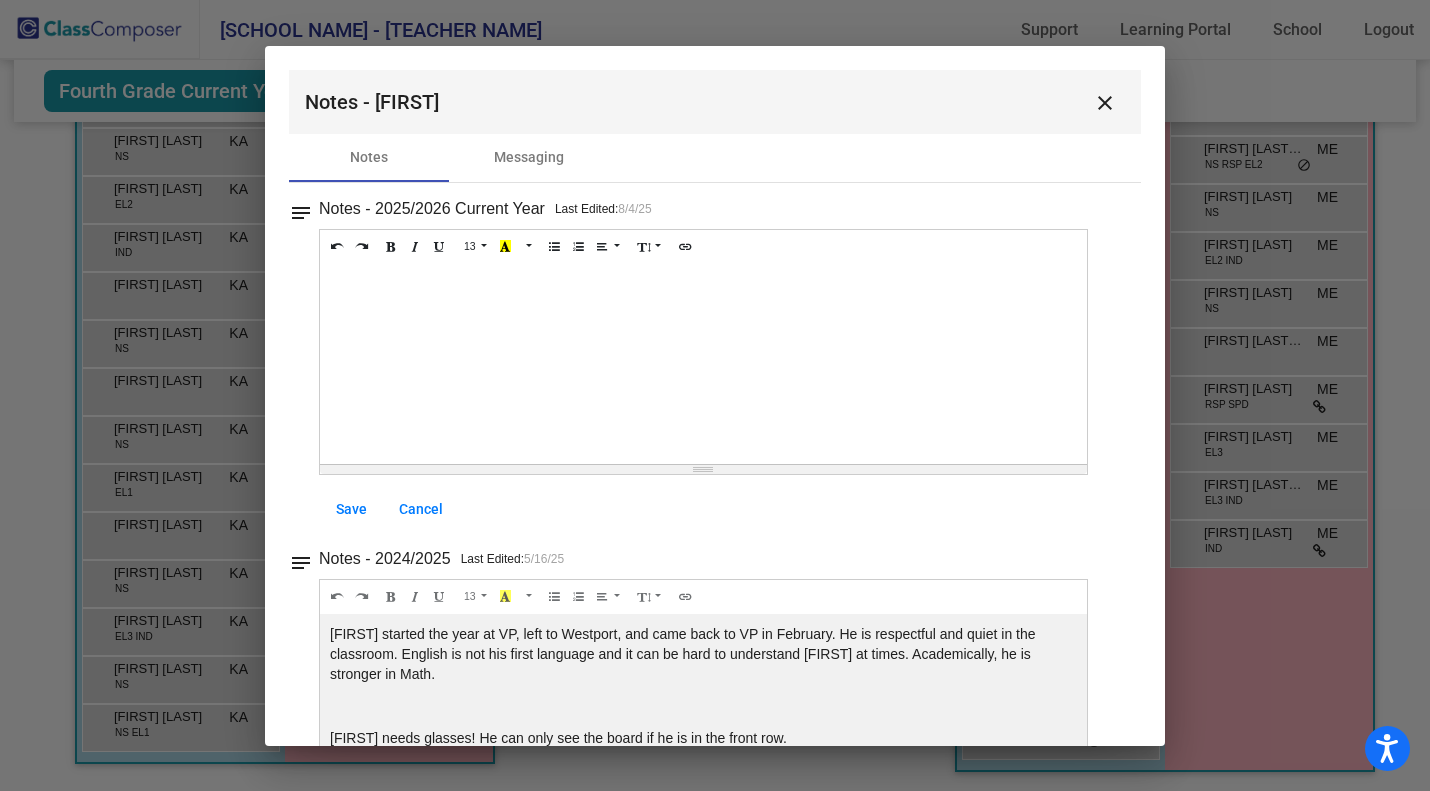 click on "close" at bounding box center (1105, 103) 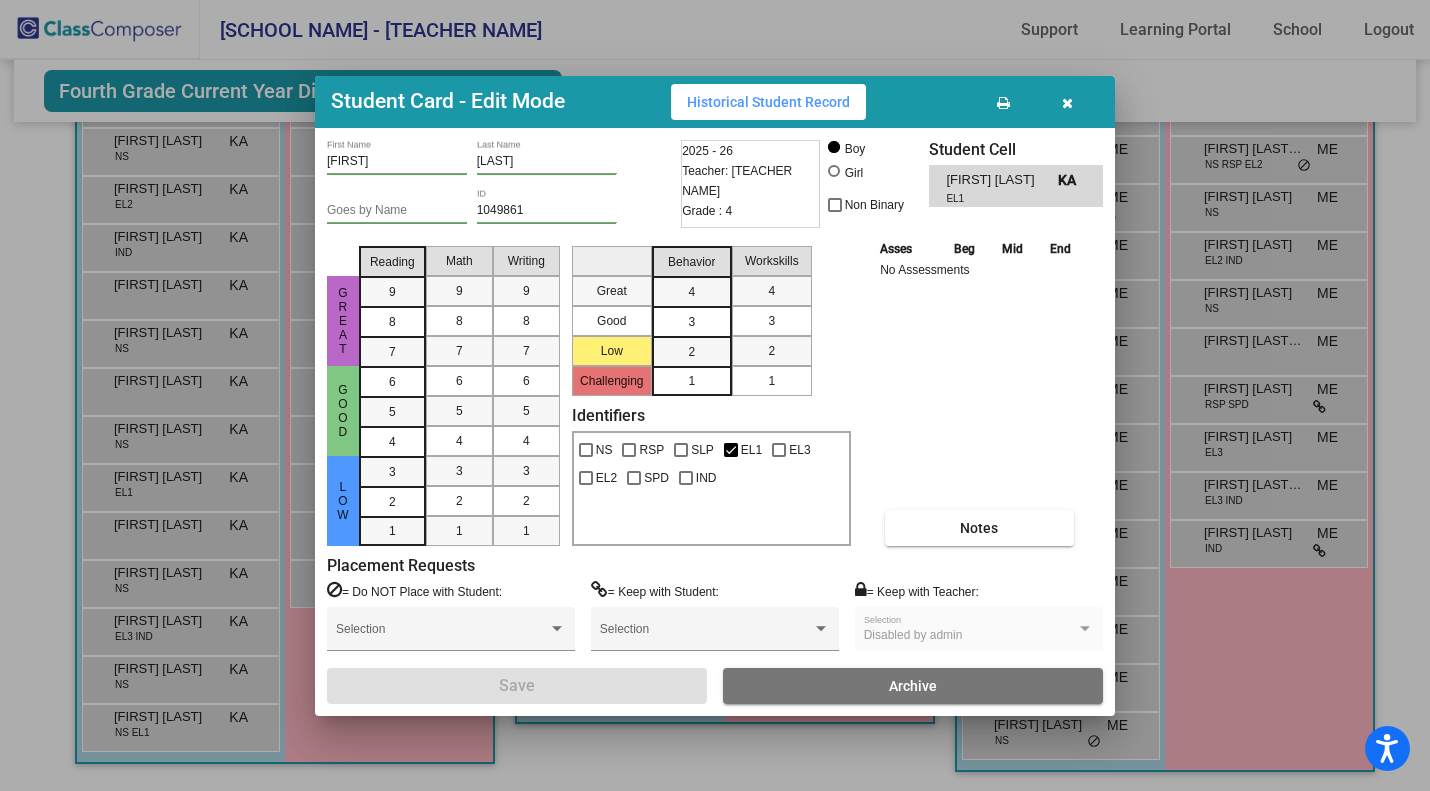 click at bounding box center [715, 395] 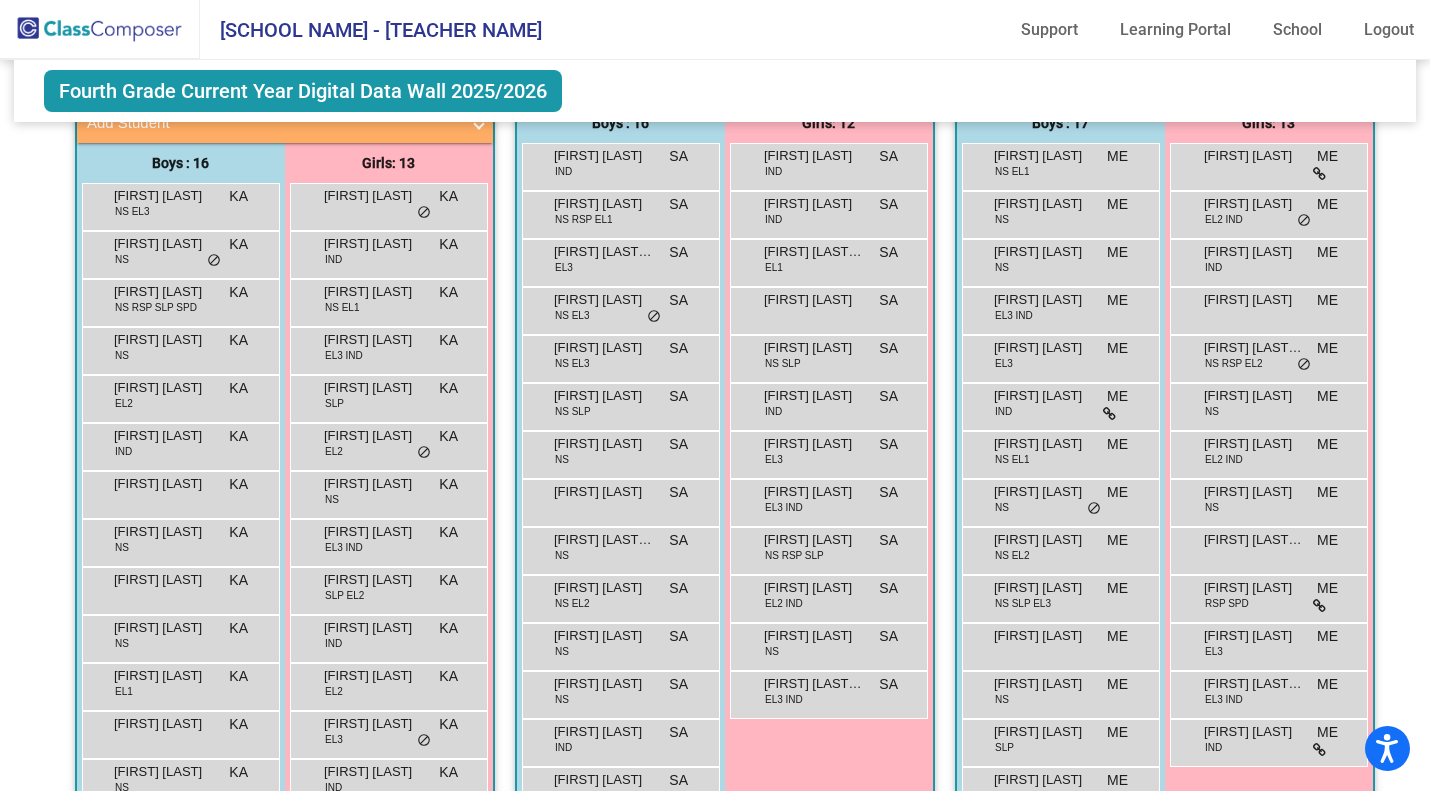 scroll, scrollTop: 423, scrollLeft: 0, axis: vertical 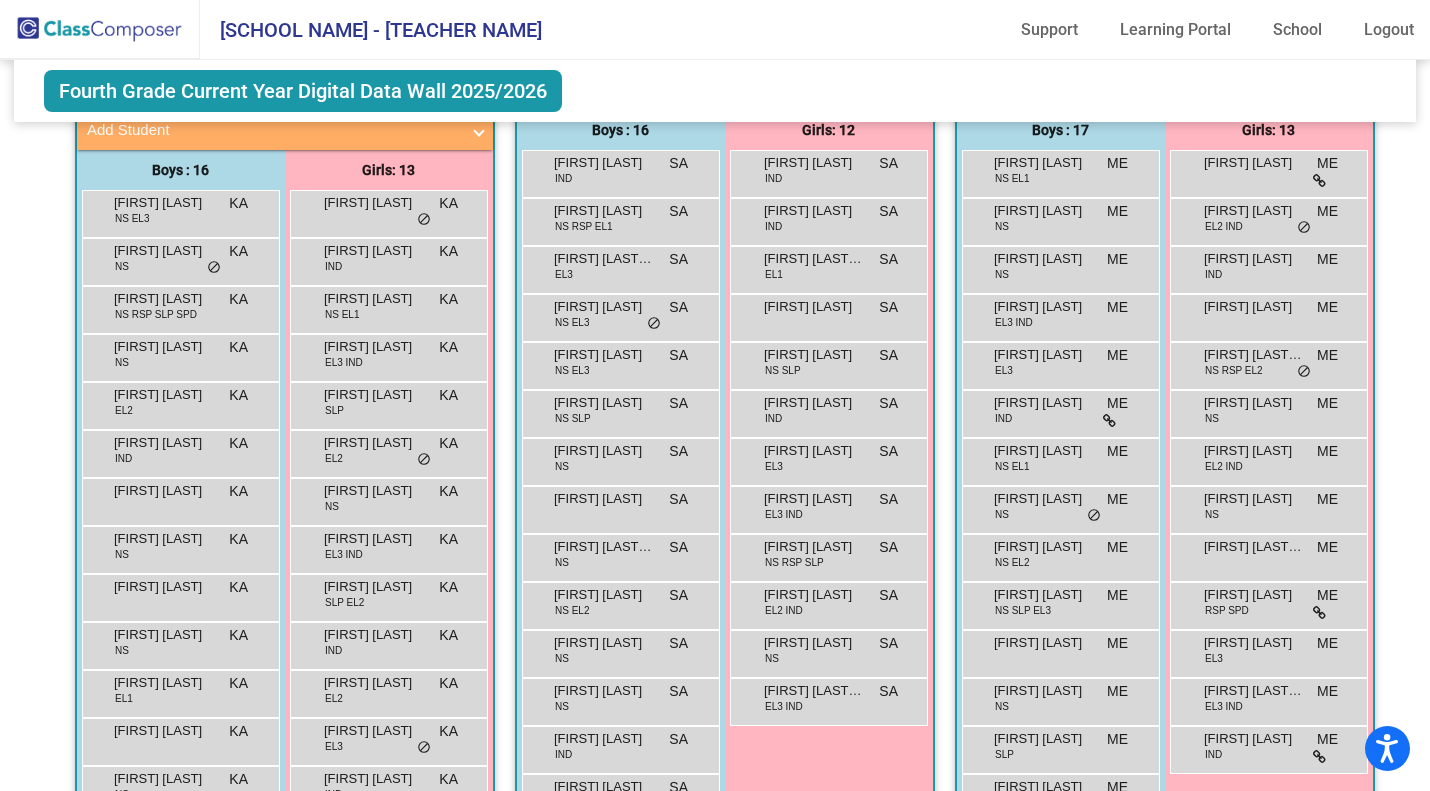click on "[FIRST] [LAST] NS KA lock do_not_disturb_alt" at bounding box center (178, 259) 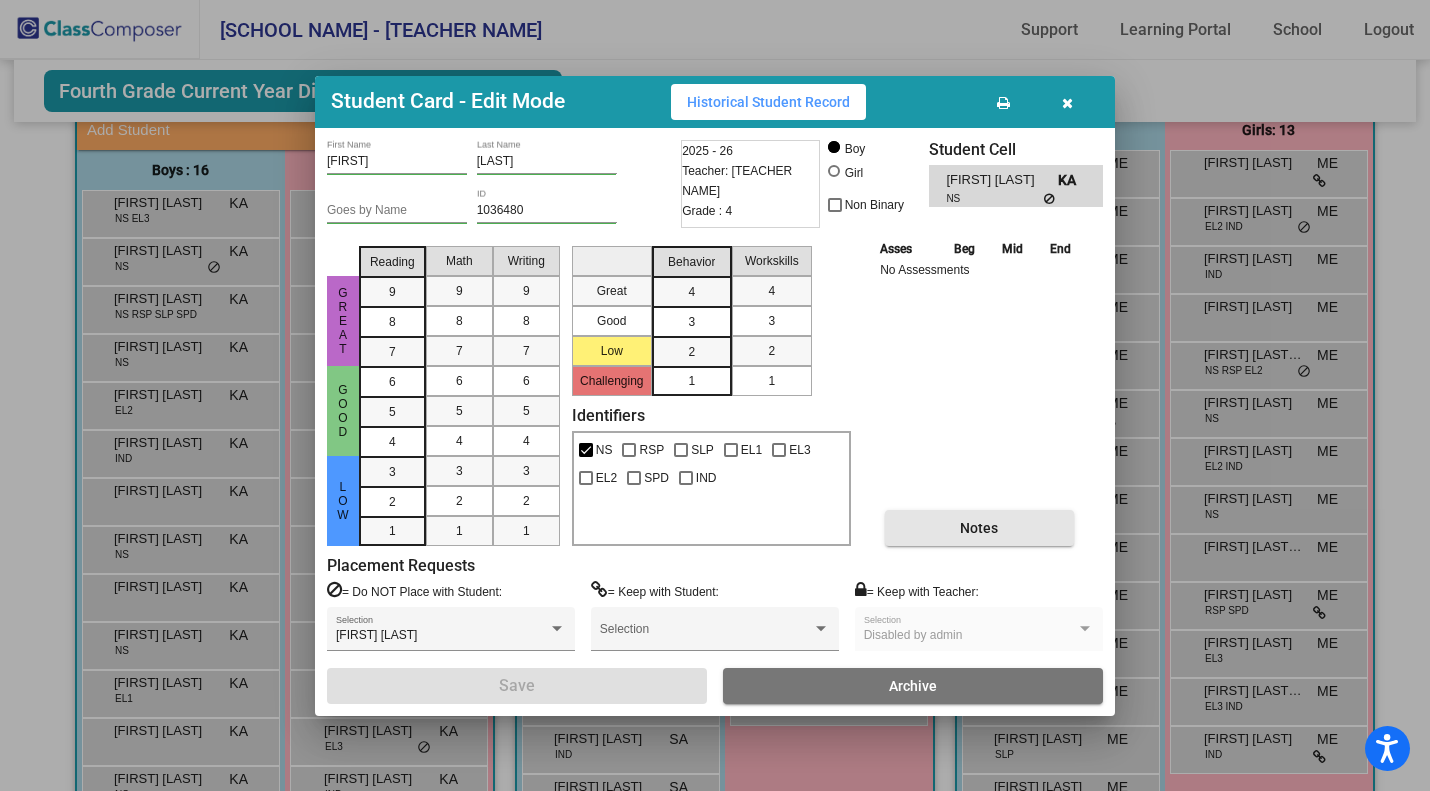click on "Notes" at bounding box center (979, 528) 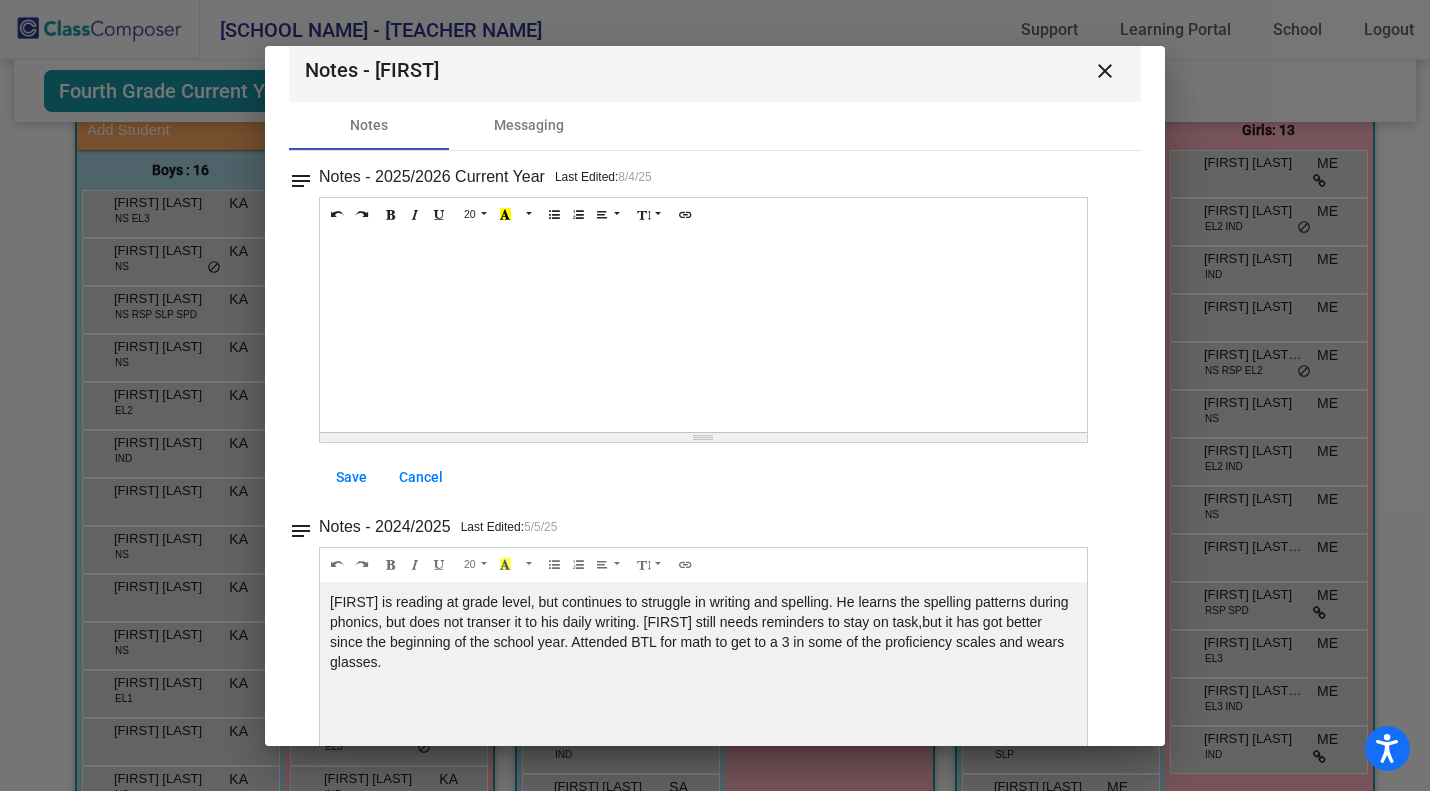 scroll, scrollTop: 9, scrollLeft: 0, axis: vertical 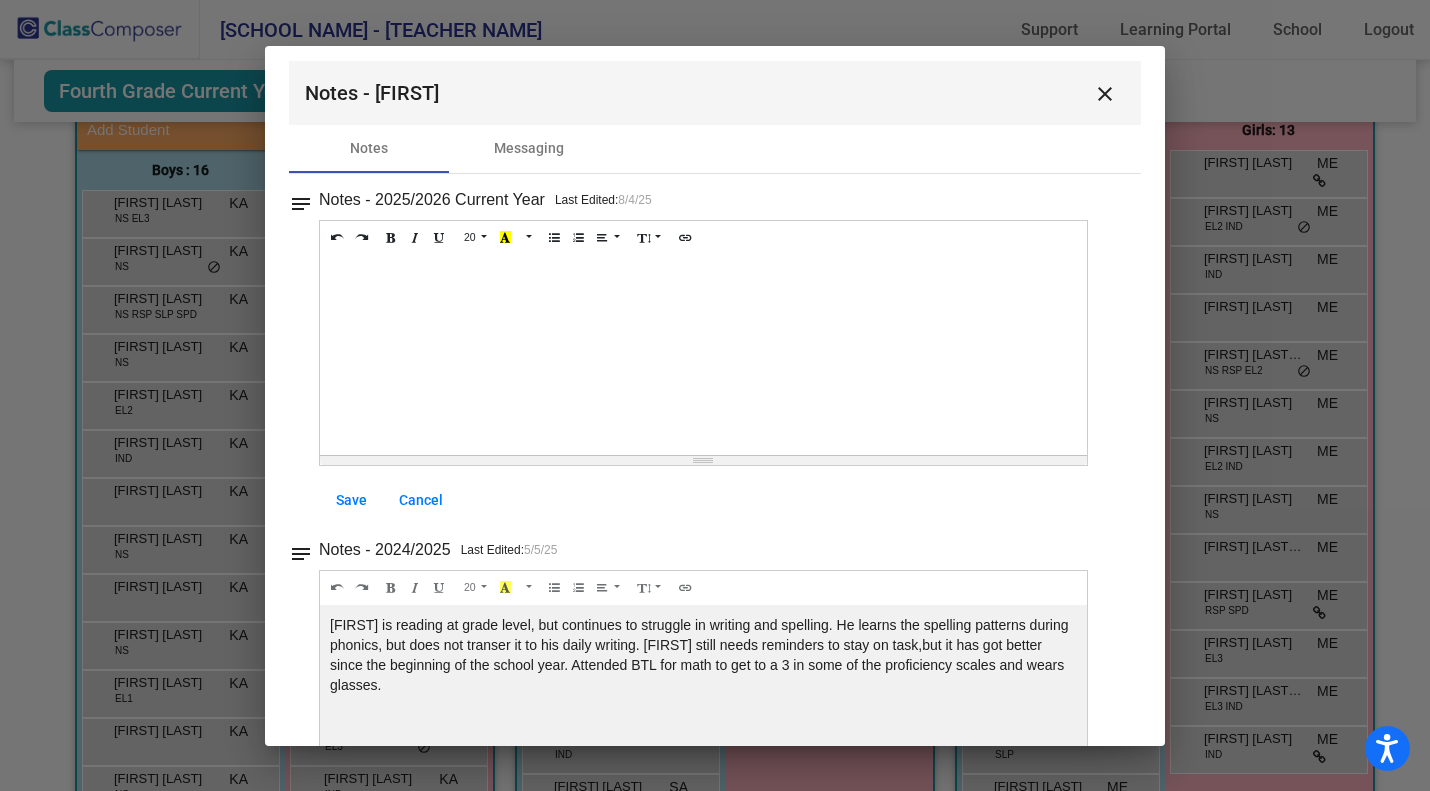 click at bounding box center [715, 395] 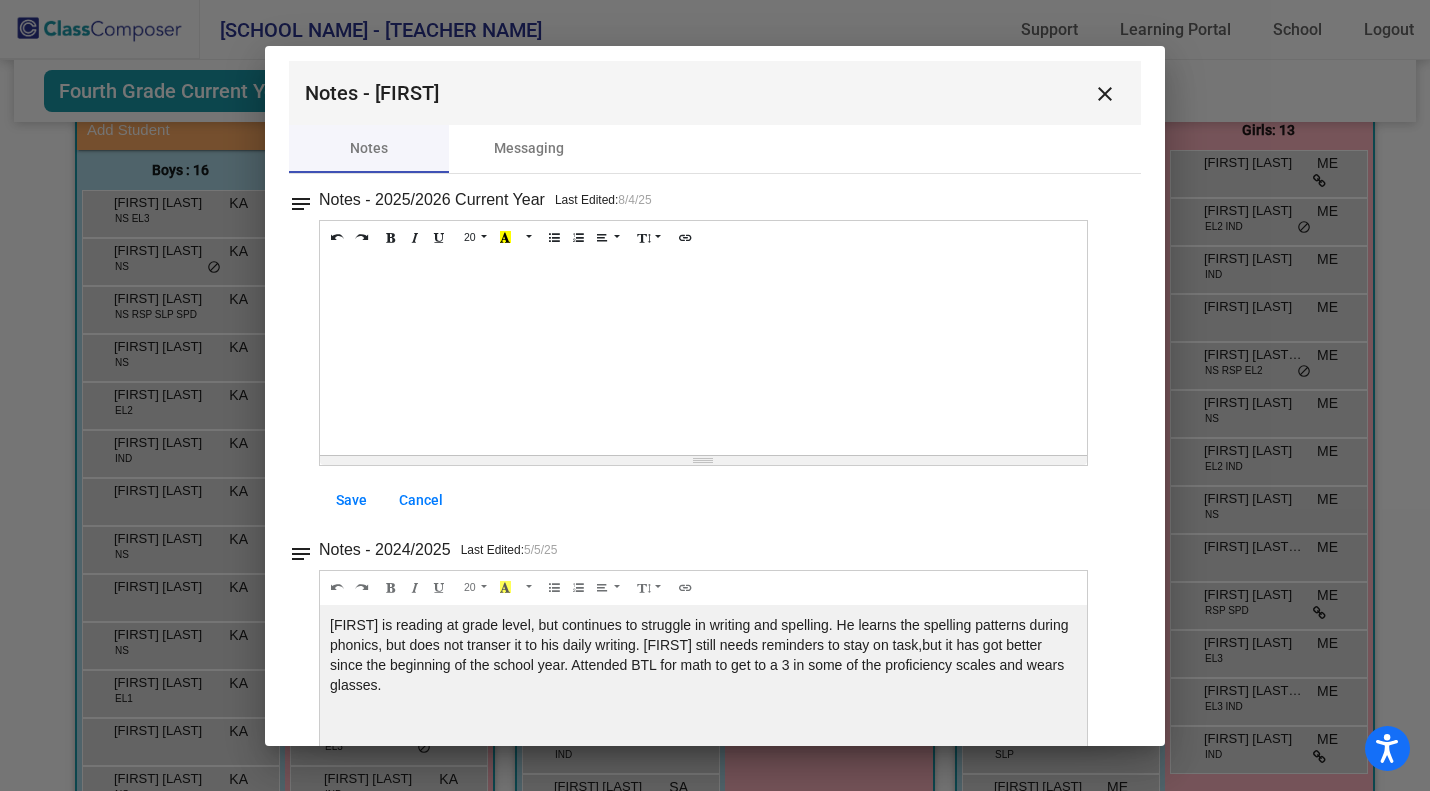 click on "close" at bounding box center (1105, 93) 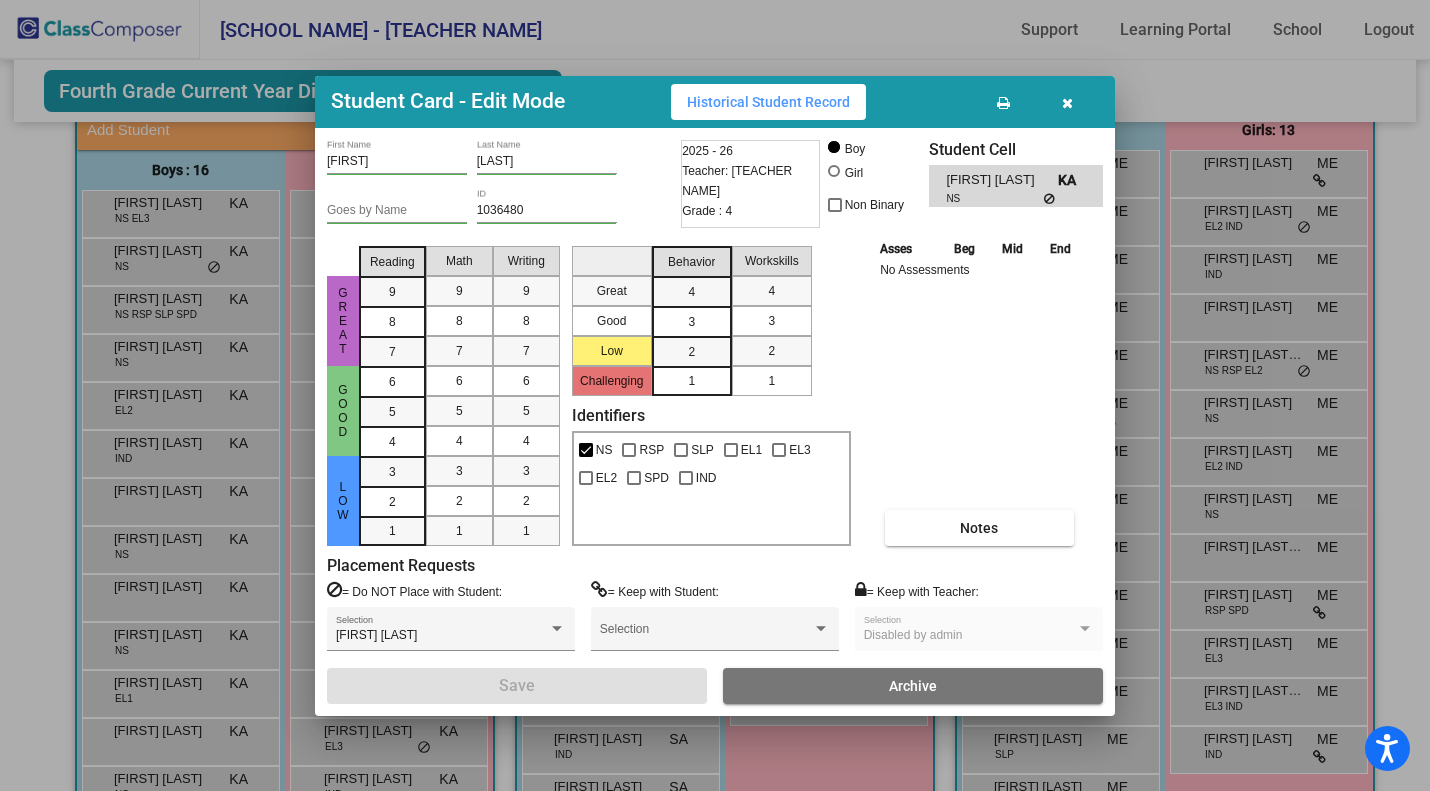 click at bounding box center (1067, 102) 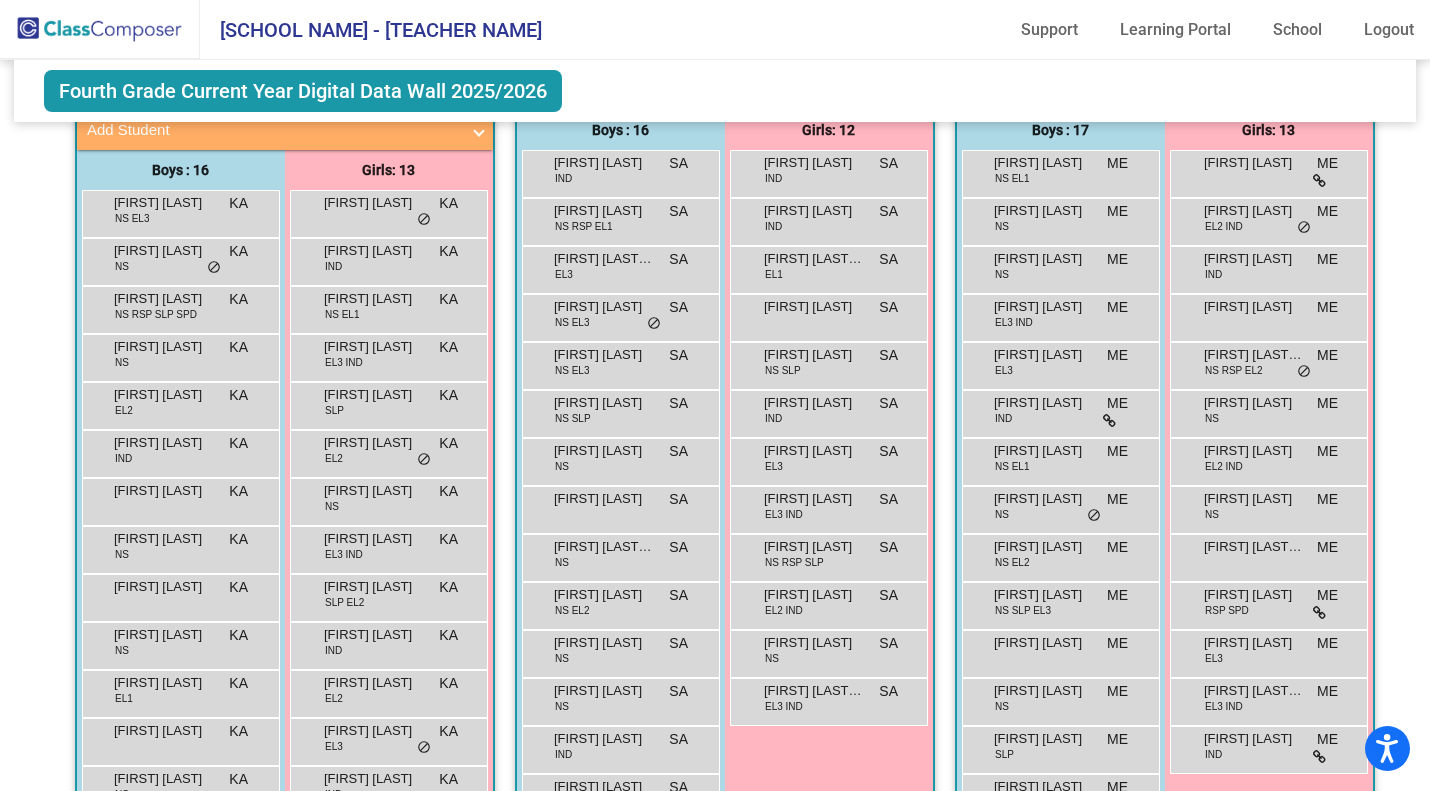 click on "[FIRST] [LAST] NS ME lock do_not_disturb_alt" at bounding box center (1058, 507) 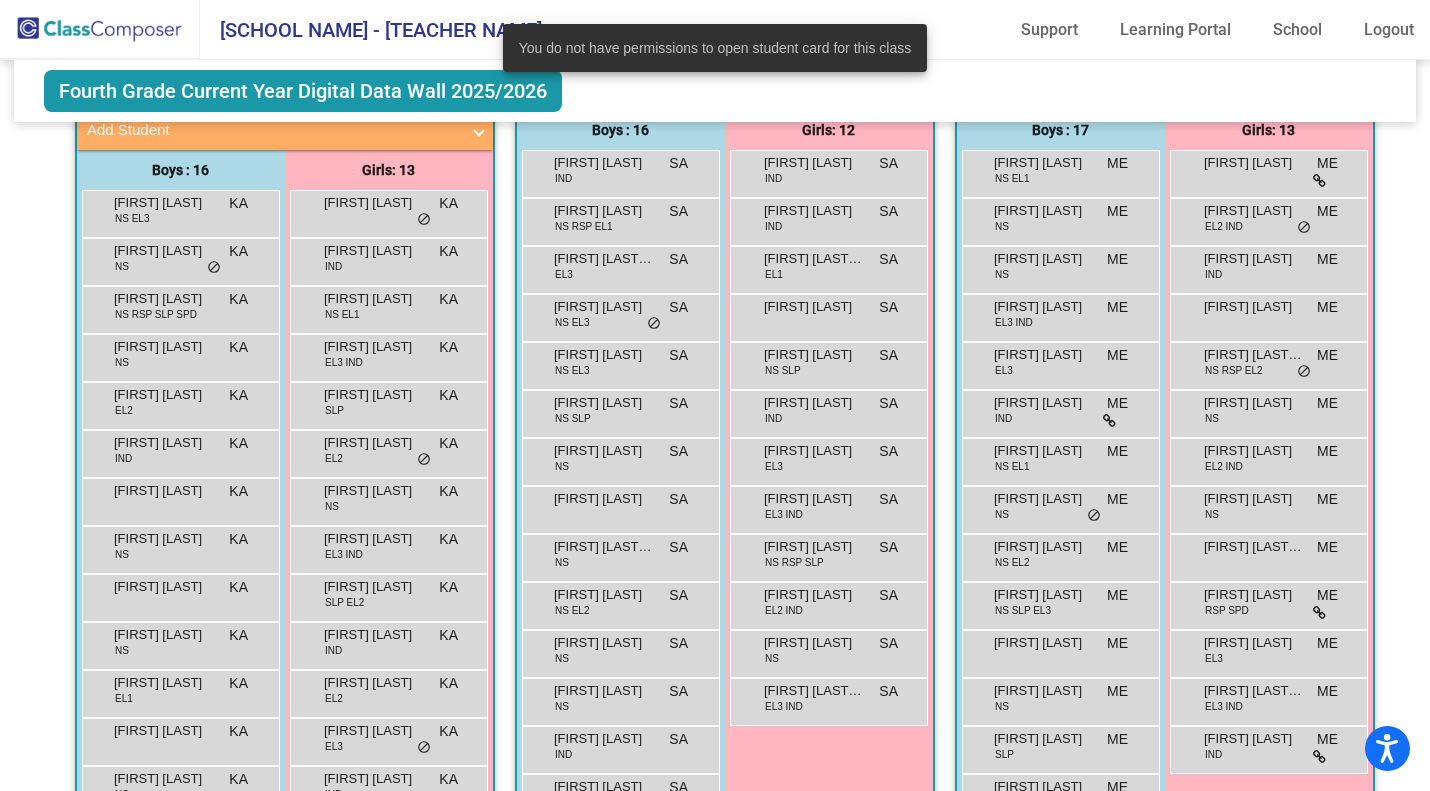 click on "[FIRST] [LAST] NS RSP SLP SA lock do_not_disturb_alt" at bounding box center [828, 555] 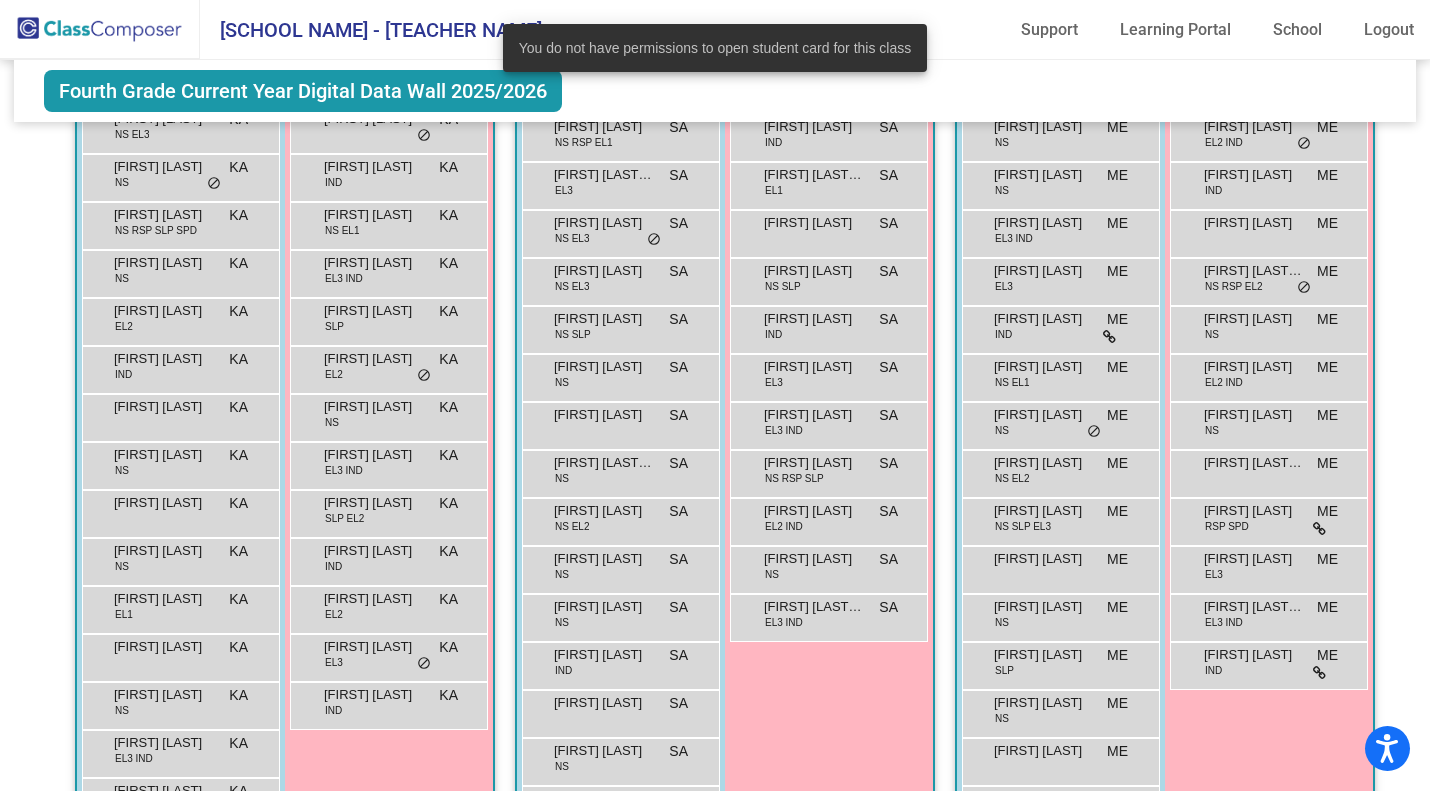 scroll, scrollTop: 507, scrollLeft: 0, axis: vertical 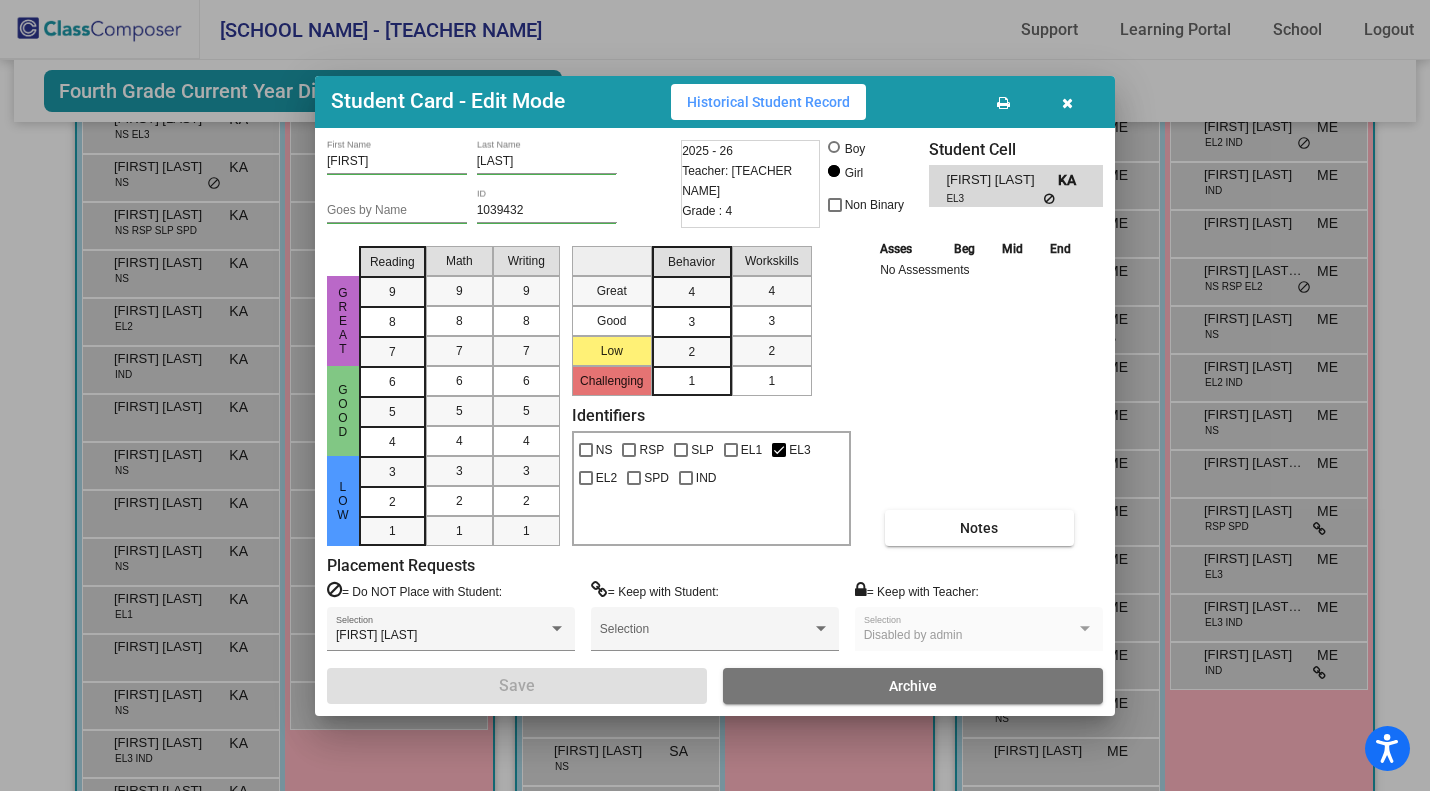click on "[FIRST] [LAST] KA" at bounding box center (1015, 178) 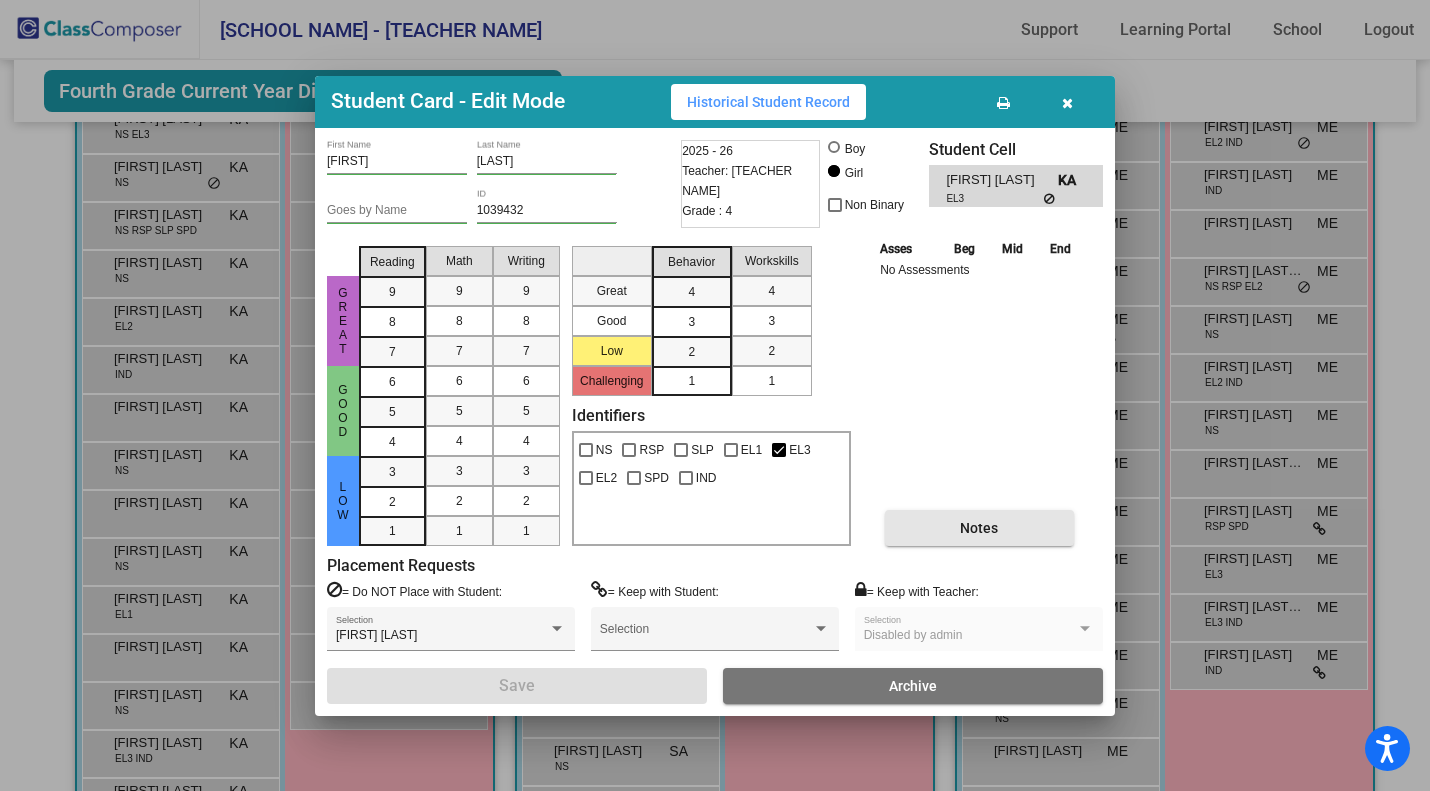 click on "Notes" at bounding box center [979, 528] 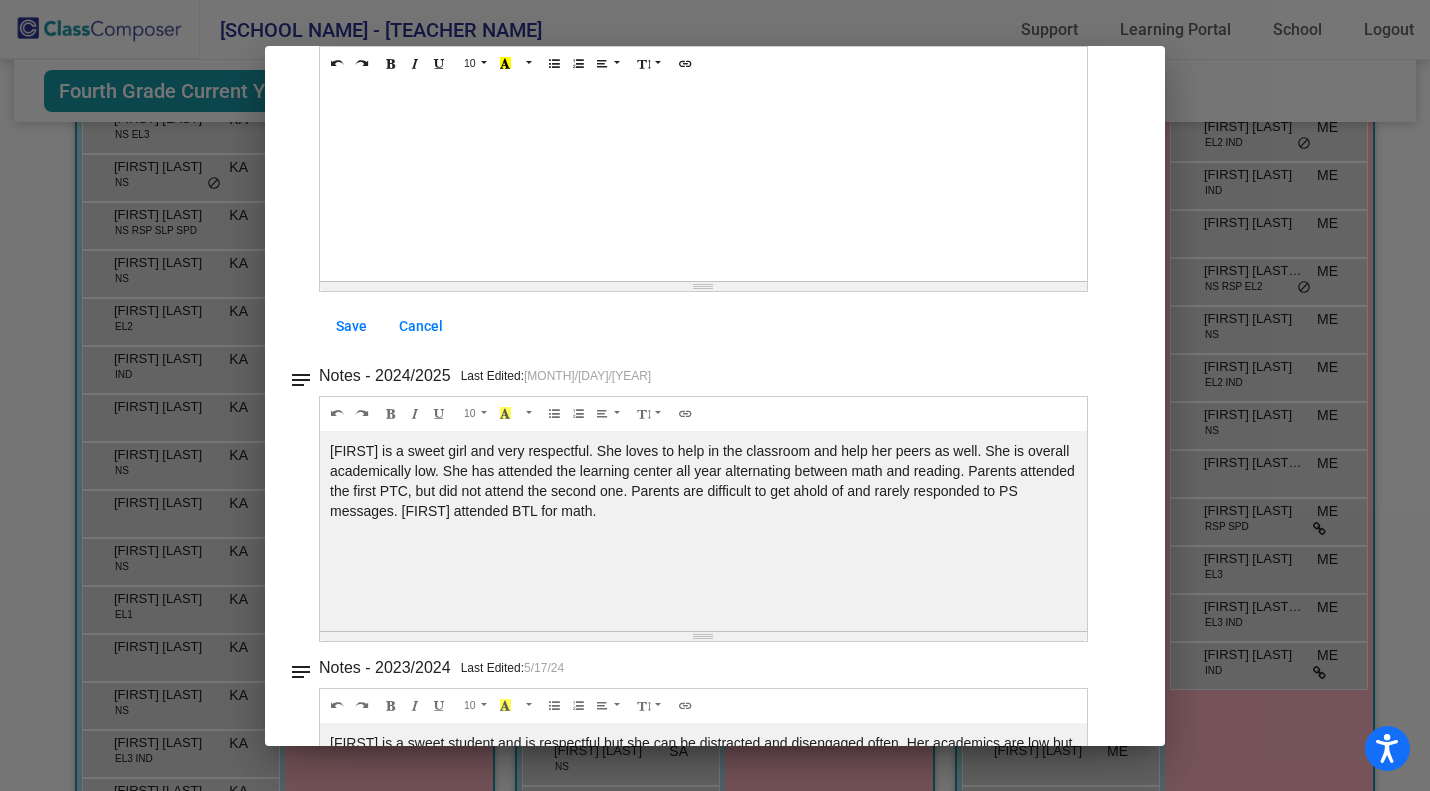 scroll, scrollTop: 0, scrollLeft: 0, axis: both 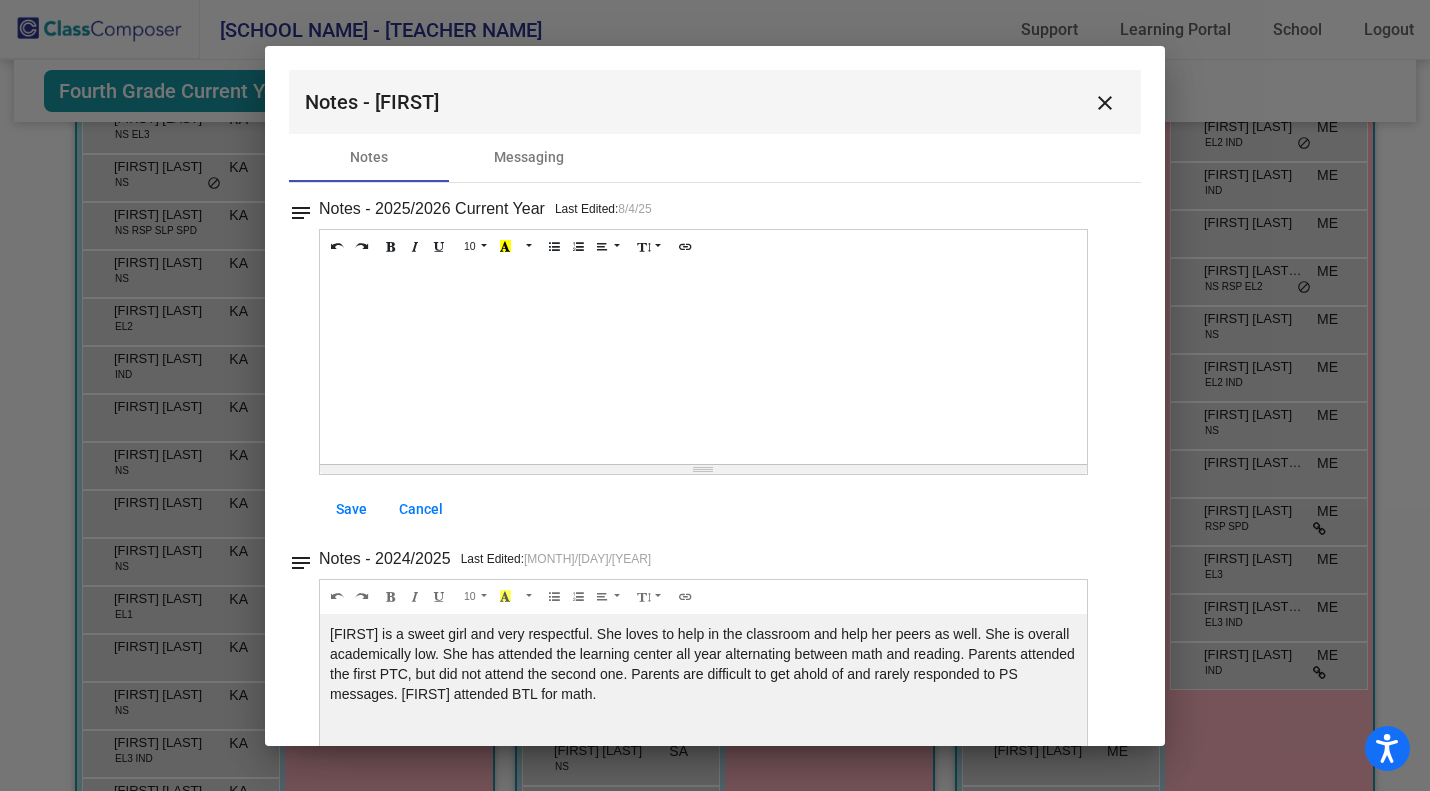 click on "close" at bounding box center (1105, 103) 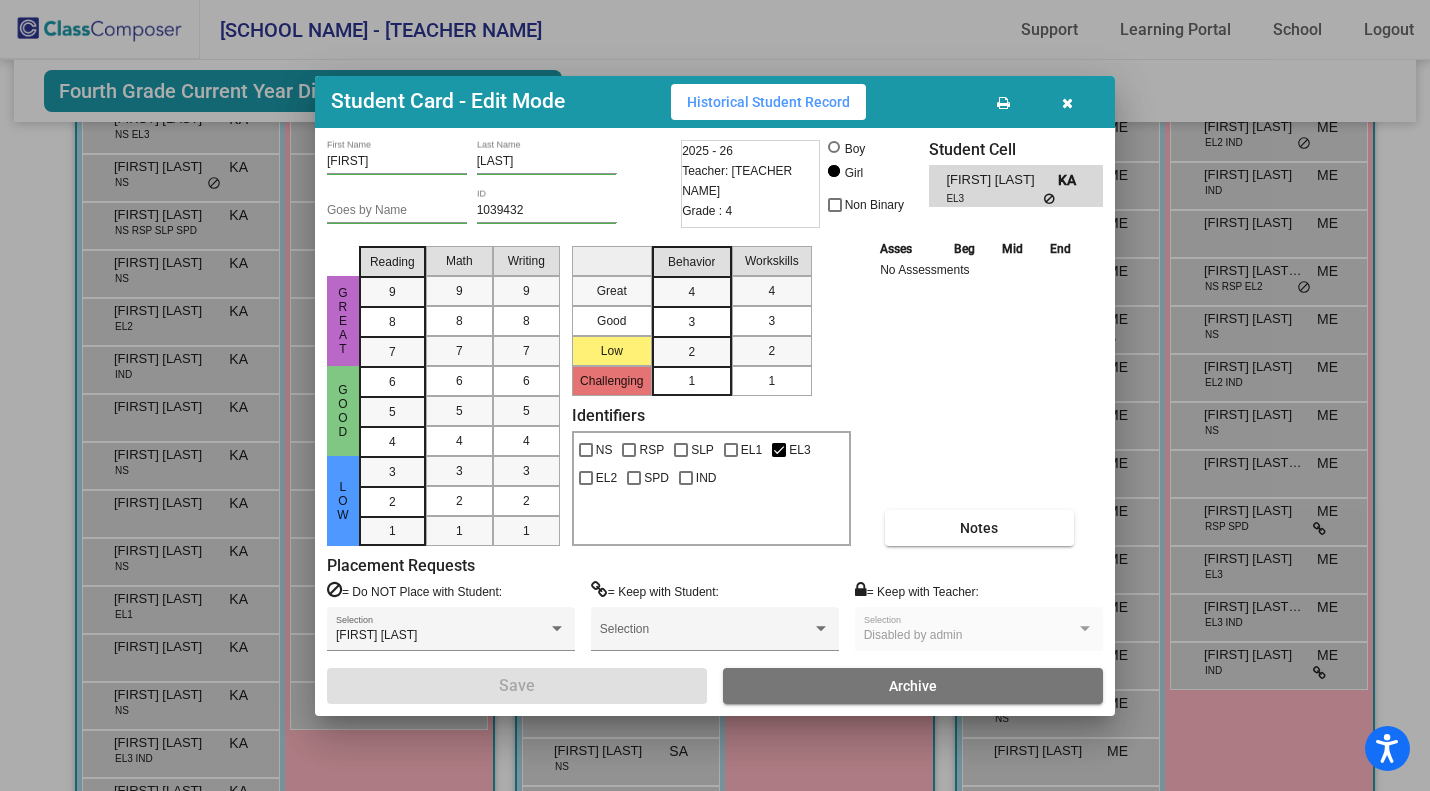 click at bounding box center (1067, 102) 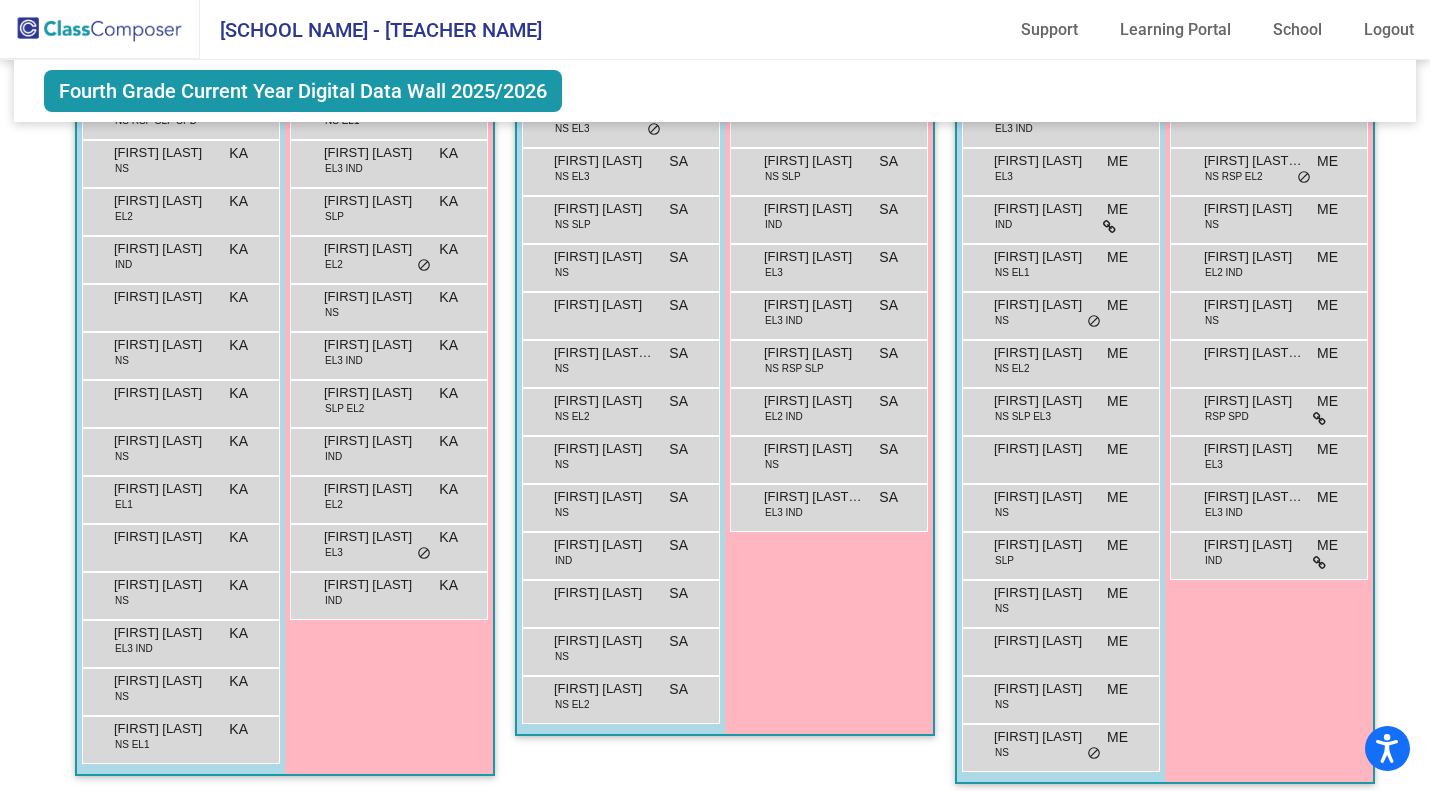 scroll, scrollTop: 629, scrollLeft: 0, axis: vertical 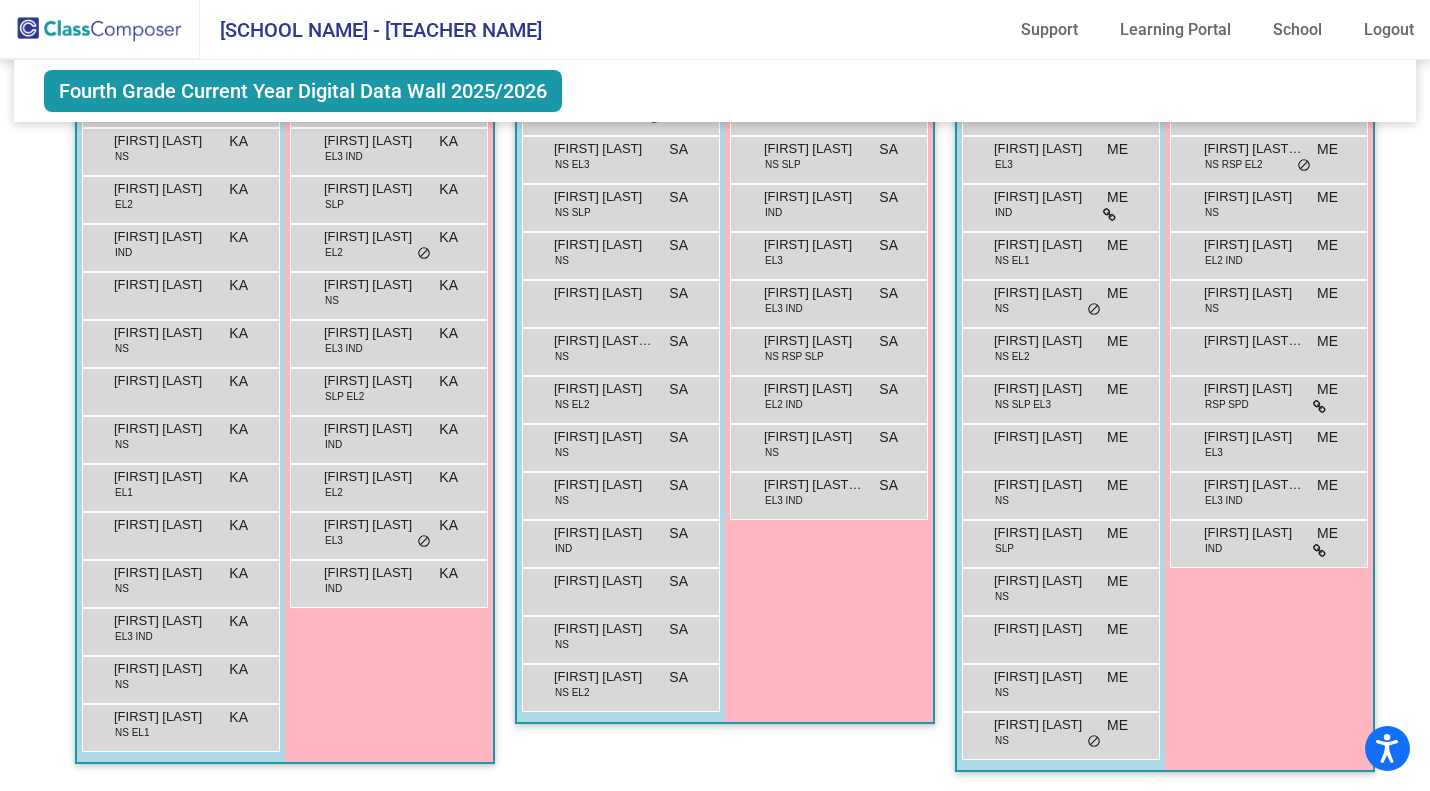 click on "NS EL1" at bounding box center (132, 732) 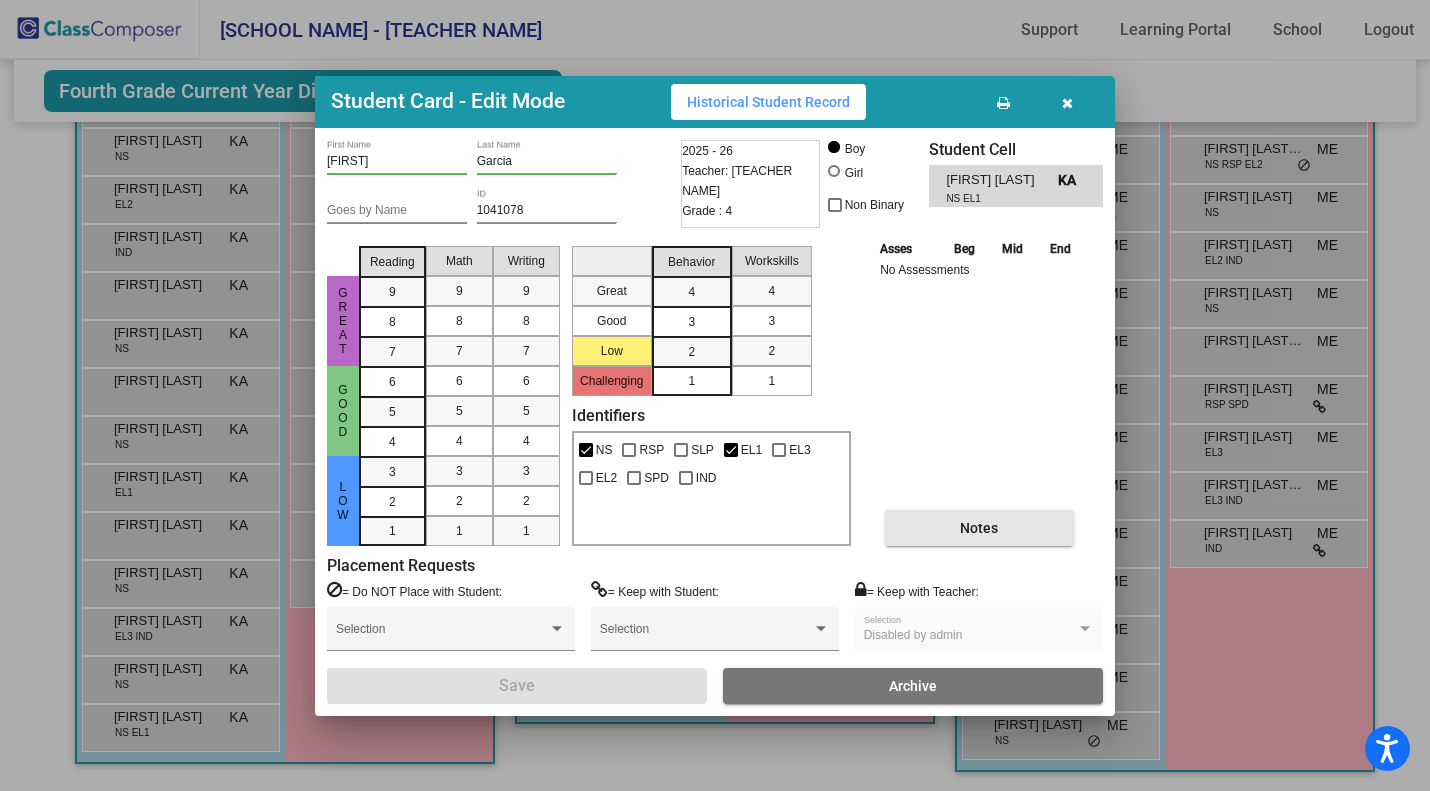 scroll, scrollTop: 0, scrollLeft: 0, axis: both 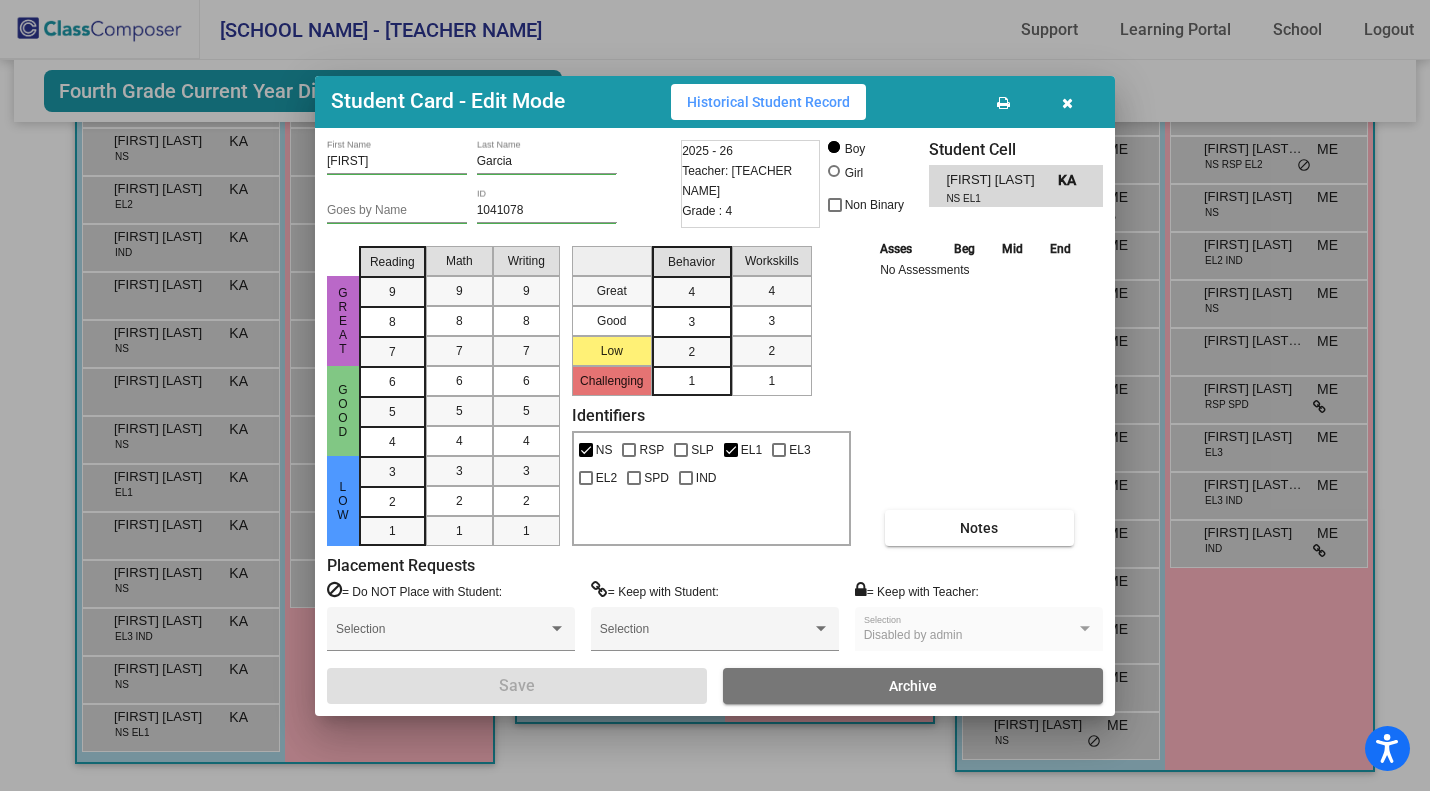 click on "Notes" at bounding box center [979, 528] 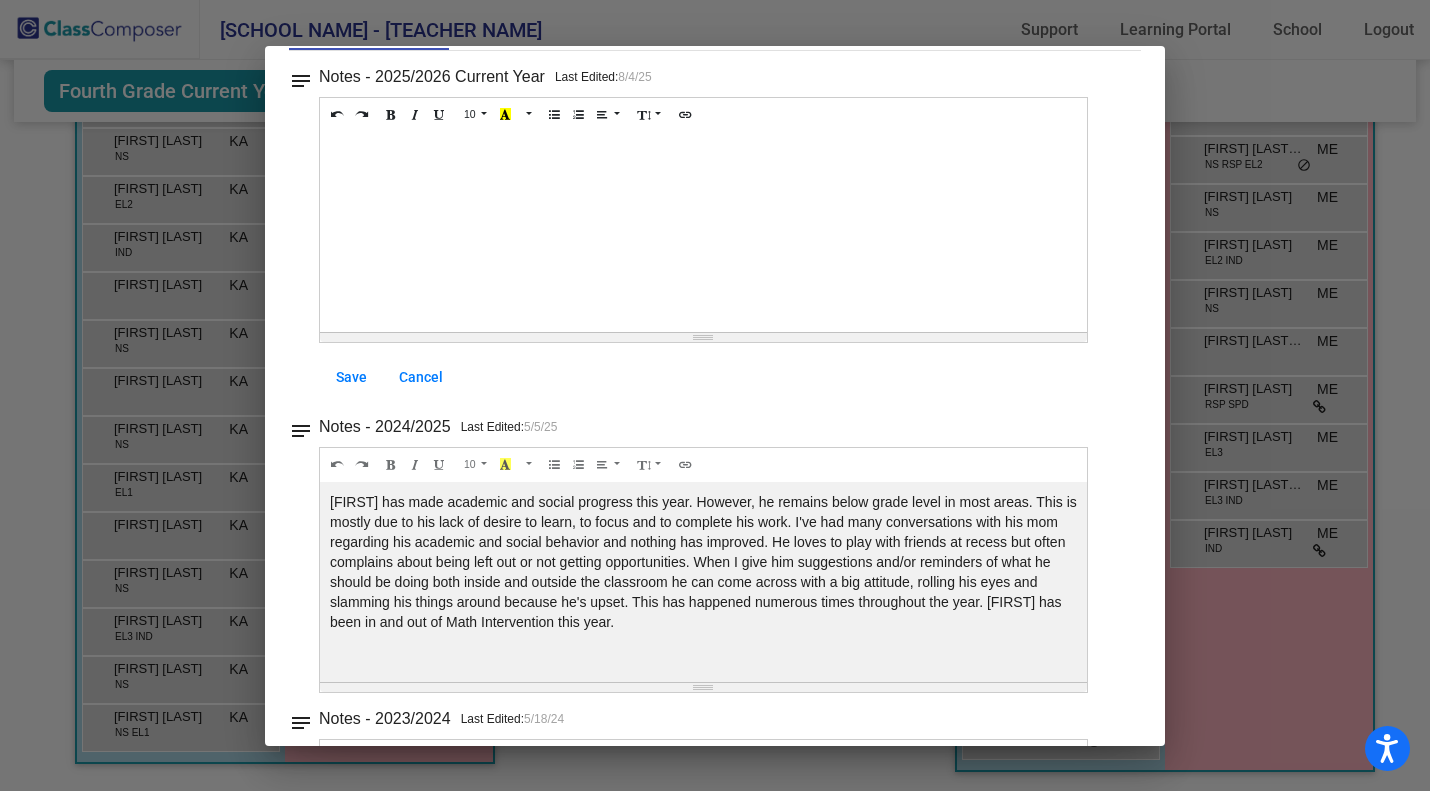 scroll, scrollTop: 0, scrollLeft: 0, axis: both 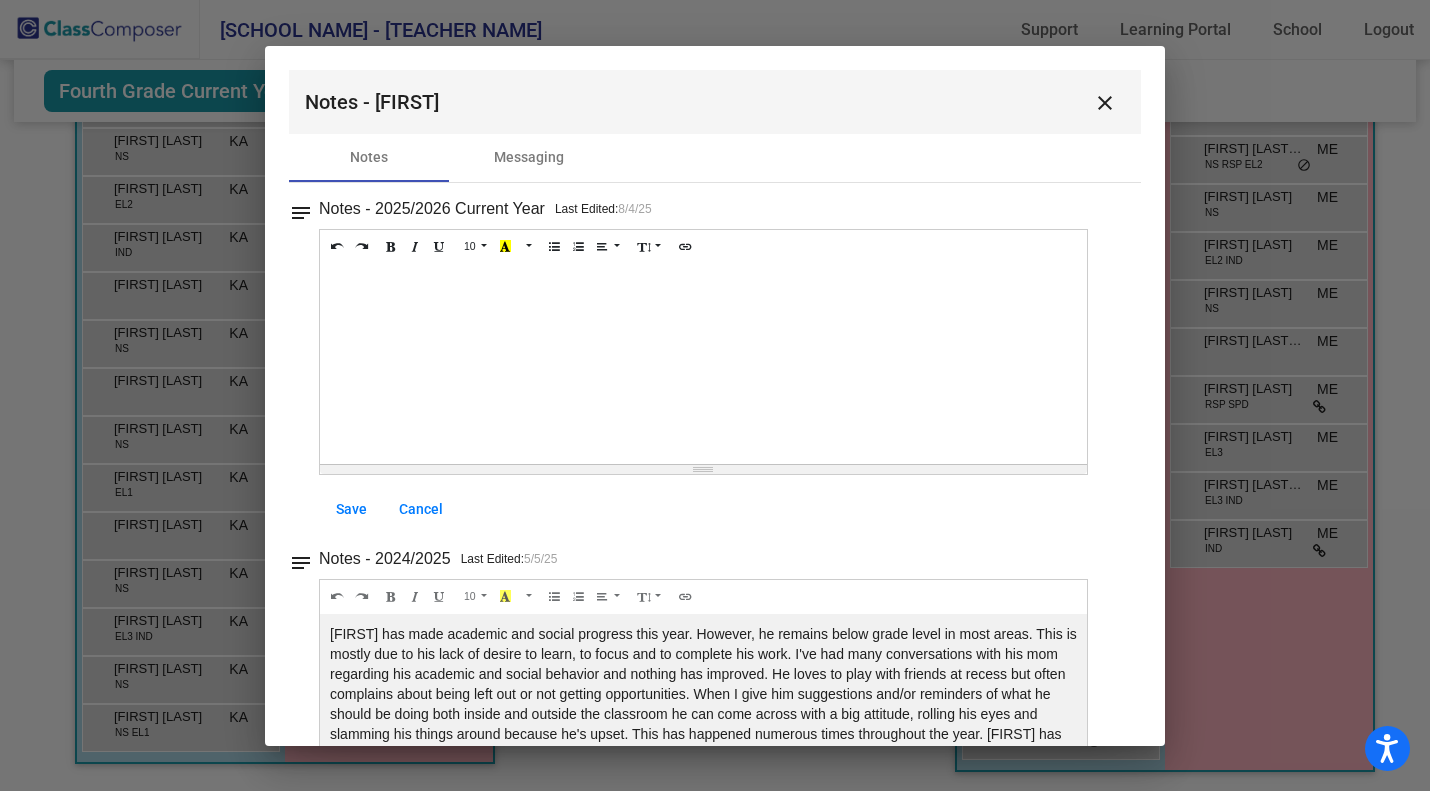 click on "close" at bounding box center (1105, 103) 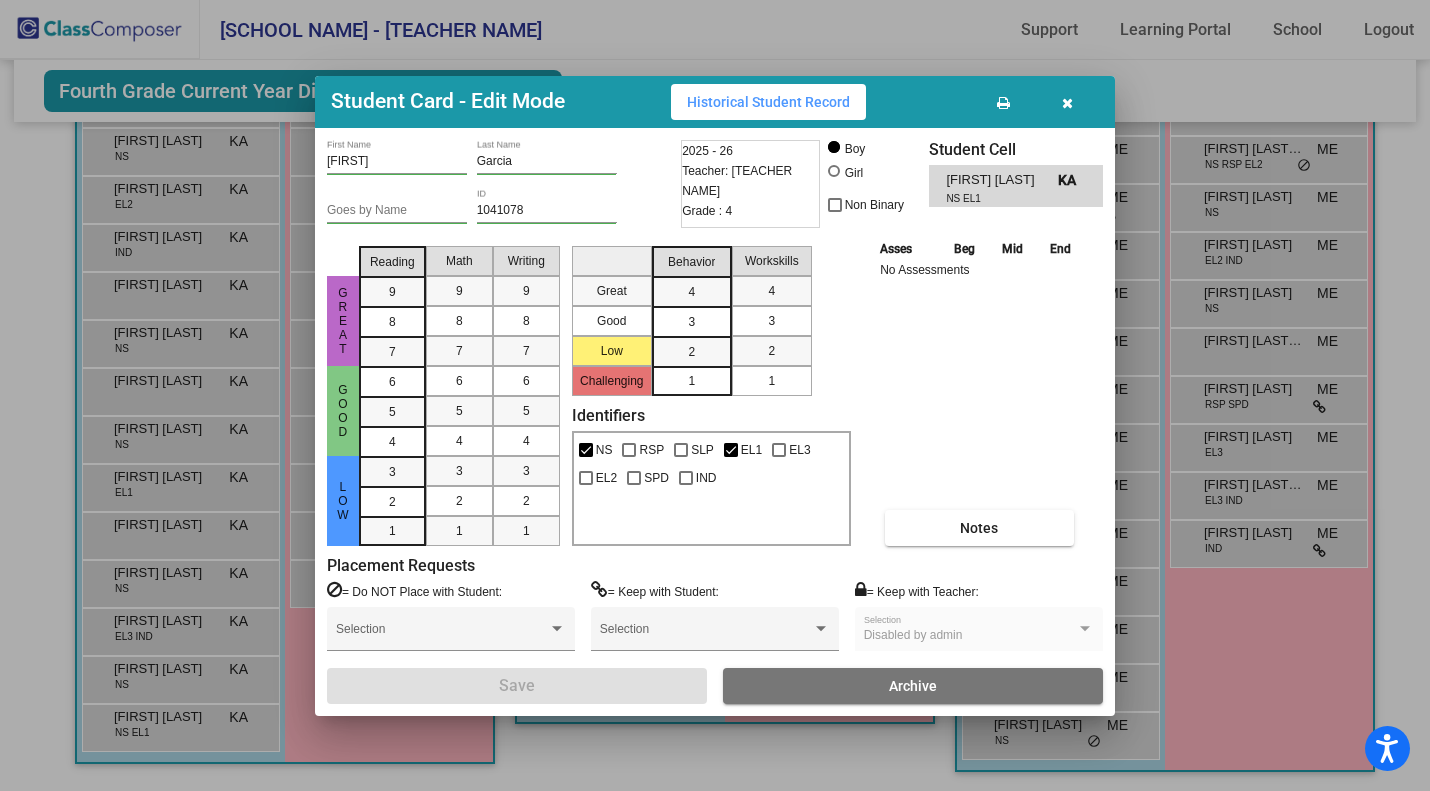 click at bounding box center [1067, 103] 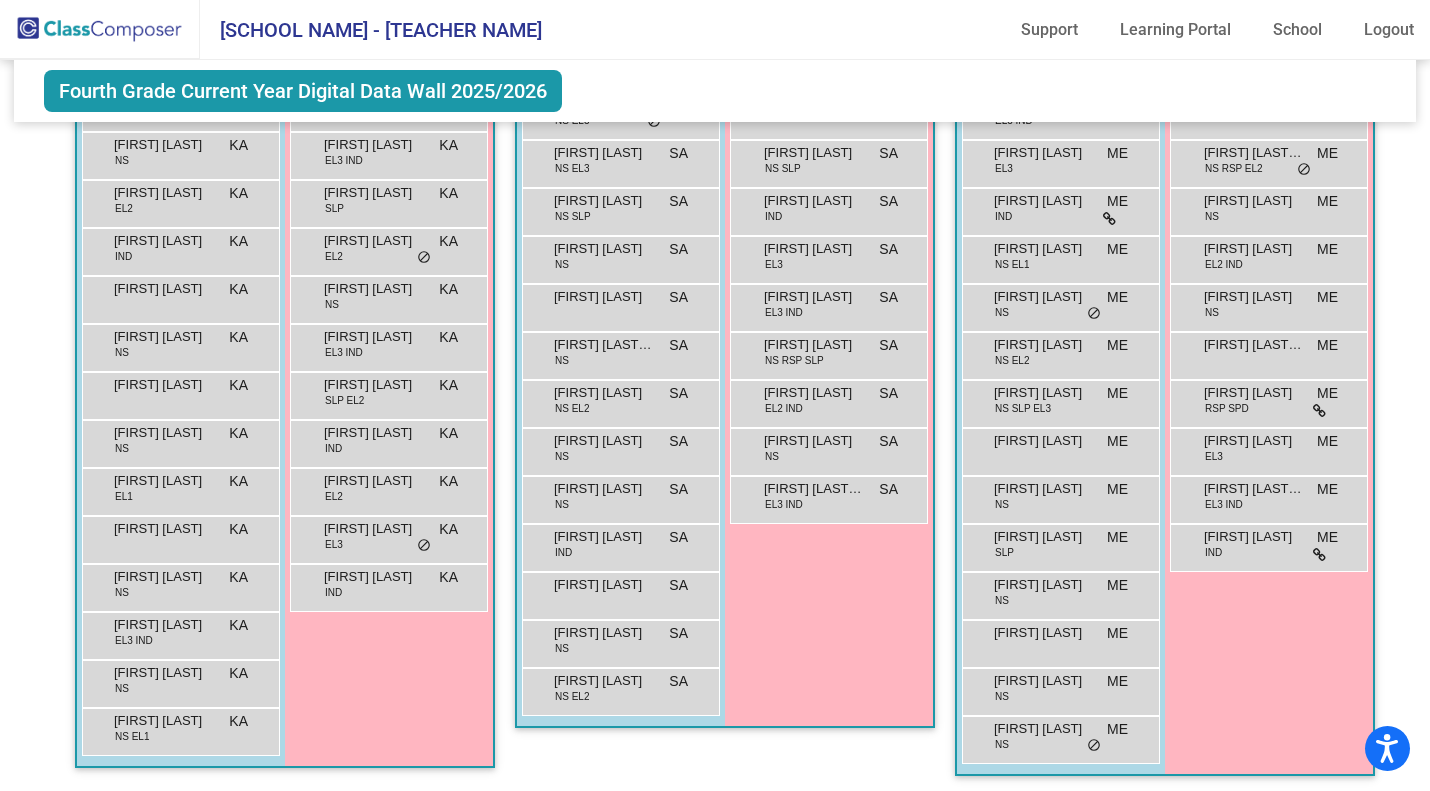 scroll, scrollTop: 629, scrollLeft: 0, axis: vertical 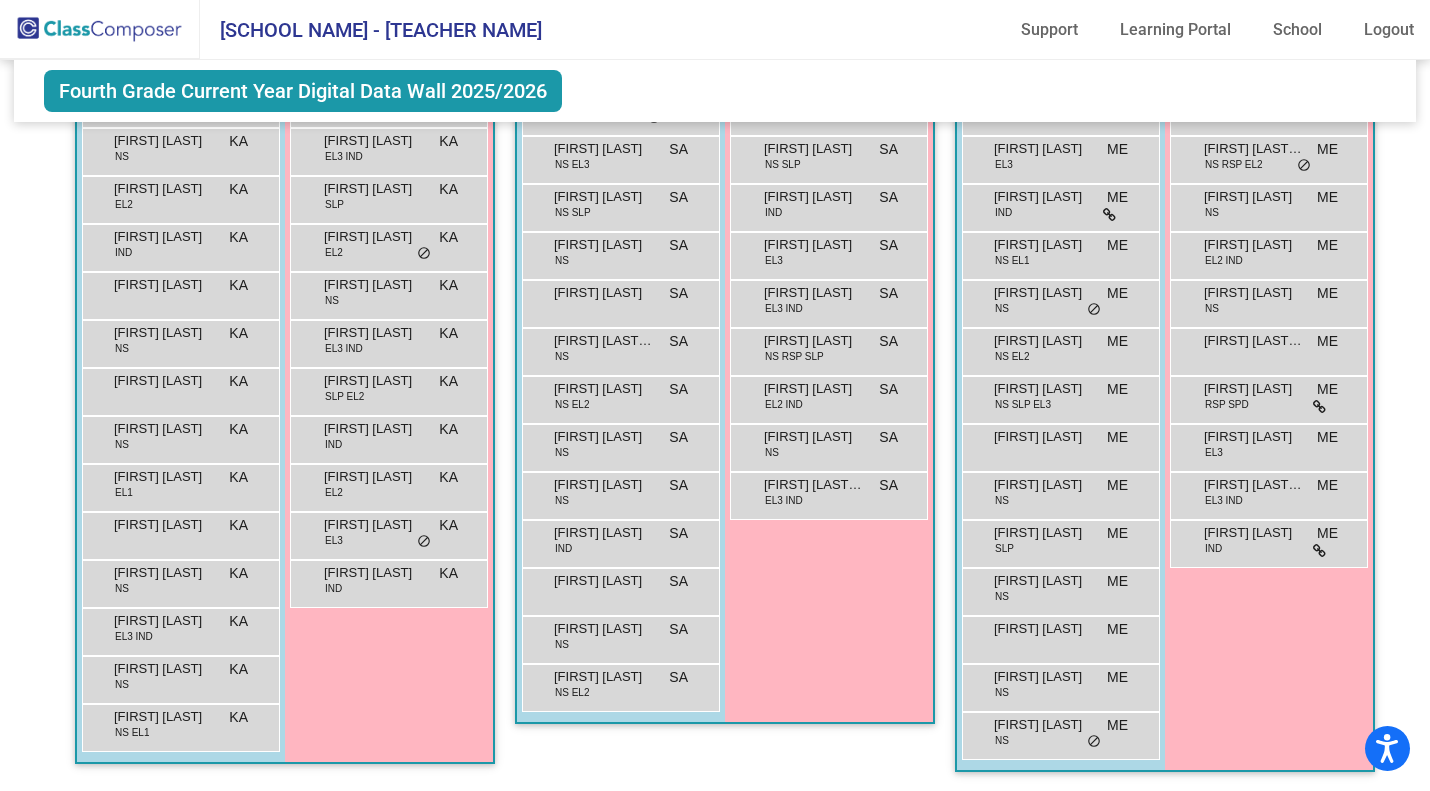click on "[FIRST] [LAST] EL3 KA lock do_not_disturb_alt" at bounding box center (388, 533) 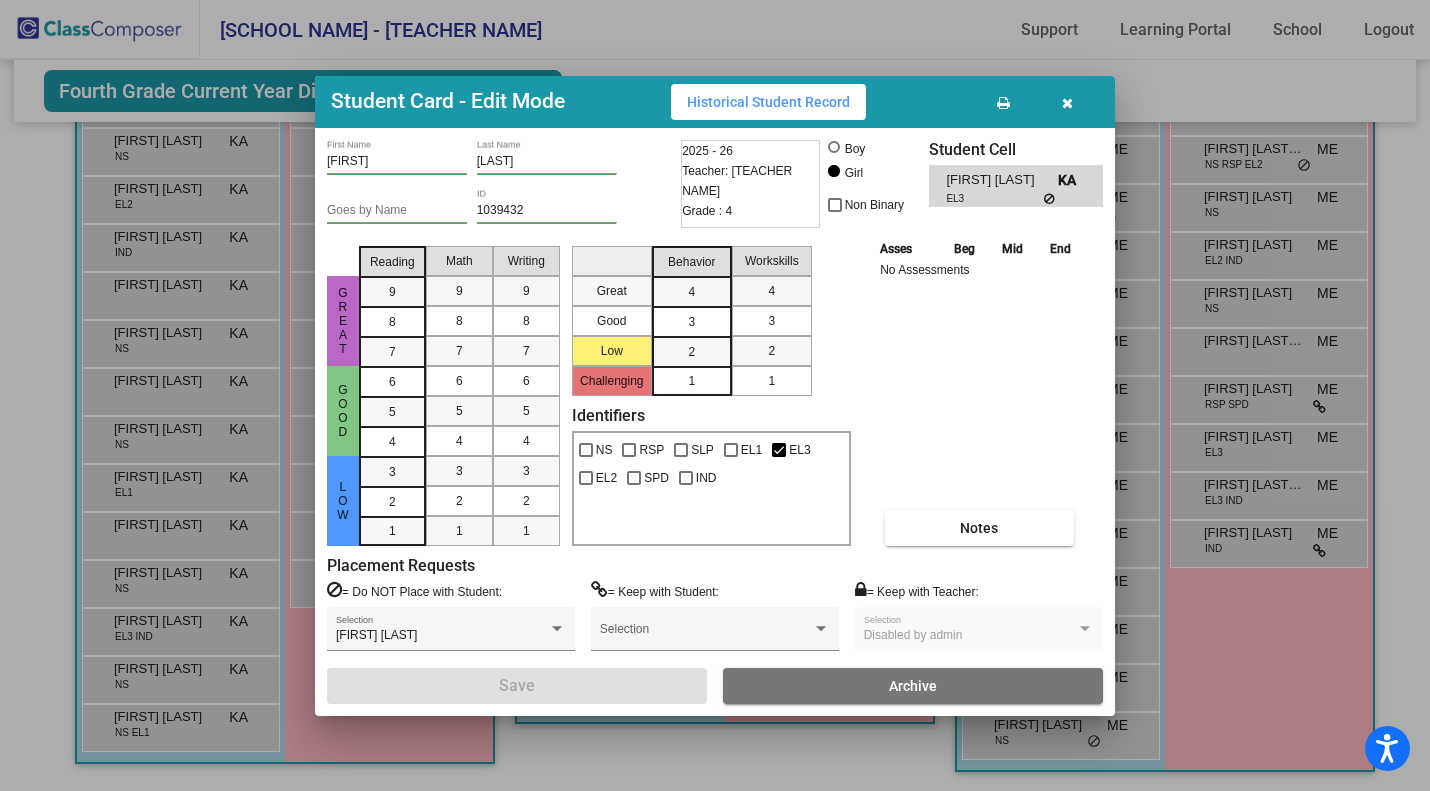 click on "Notes" at bounding box center [979, 528] 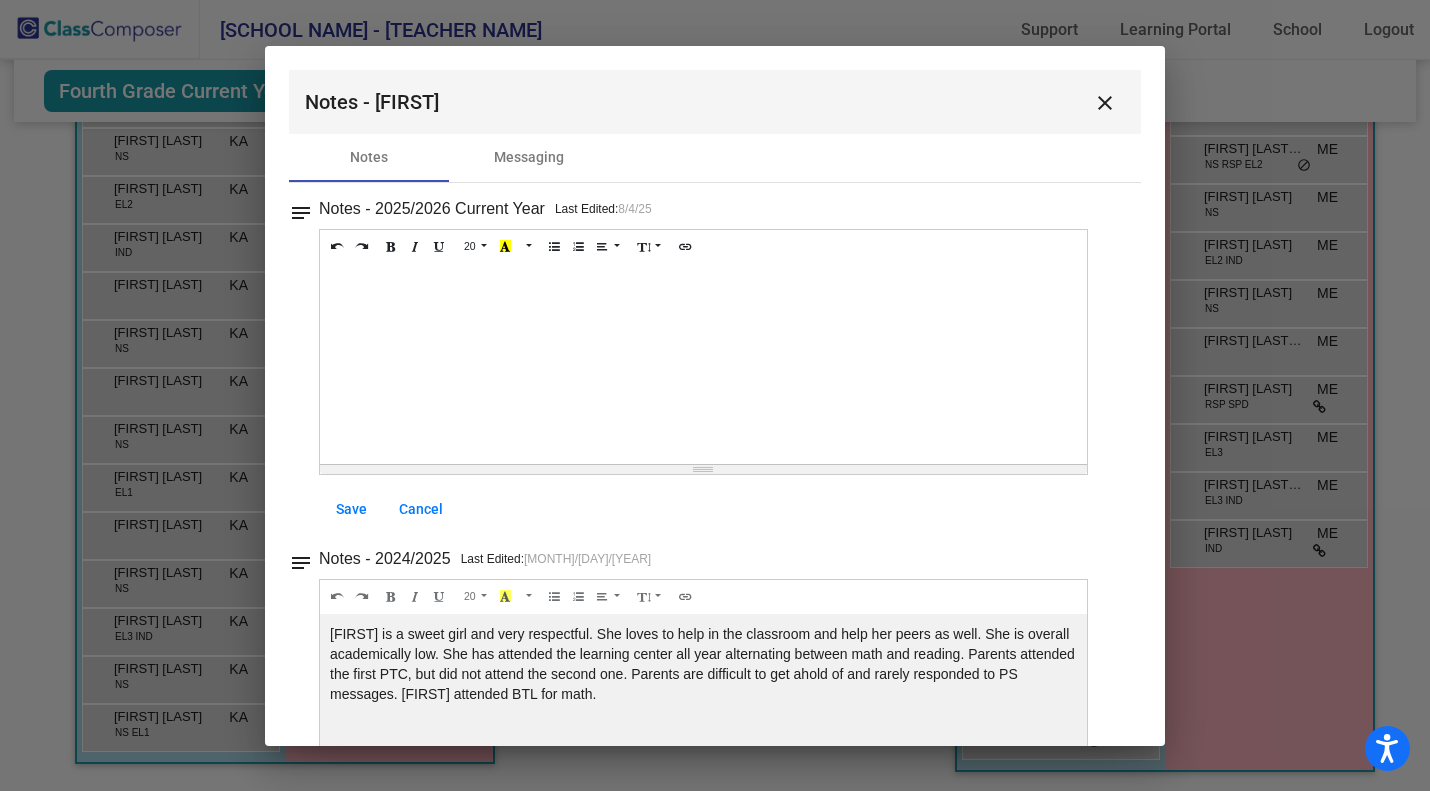 click on "close" at bounding box center [1105, 102] 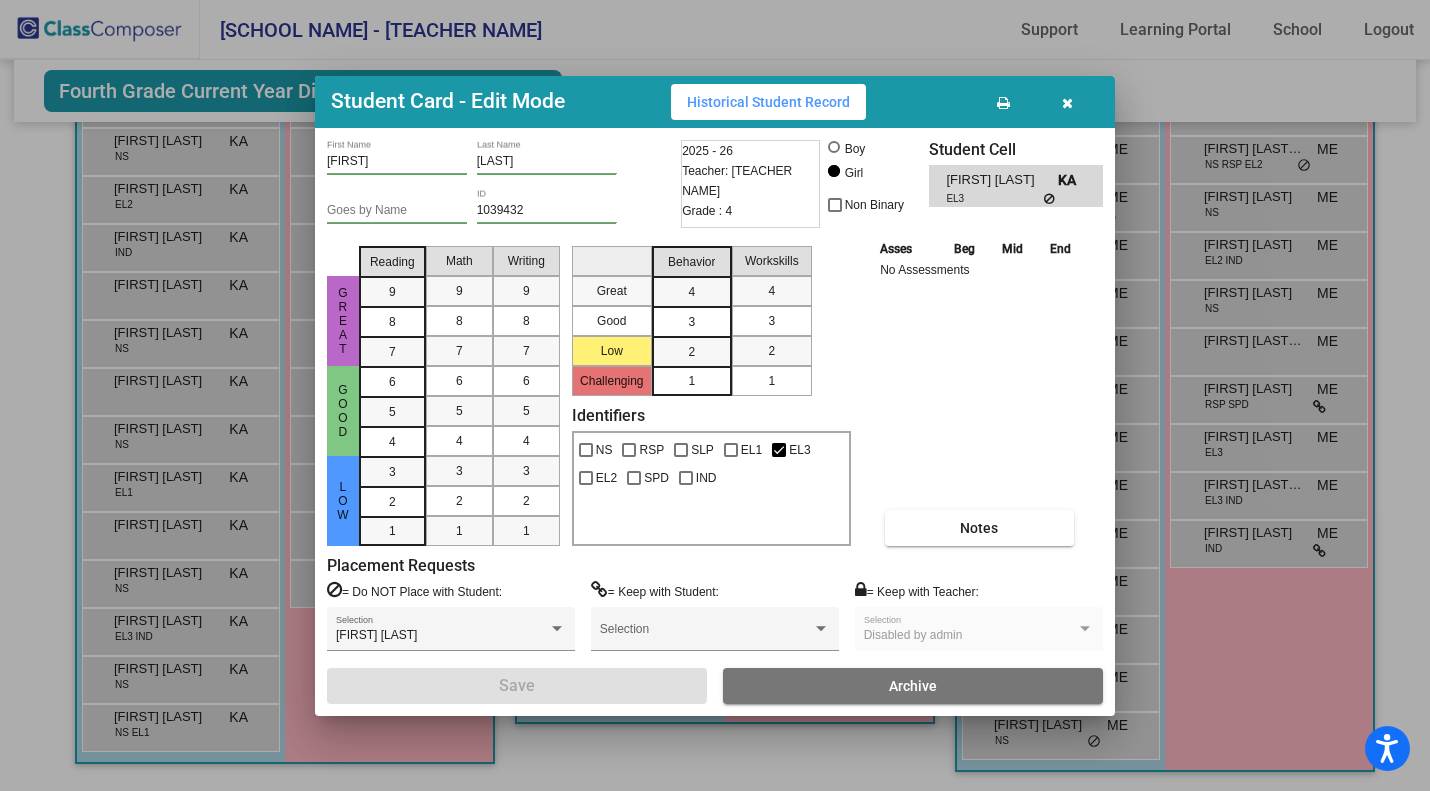 click at bounding box center (1067, 102) 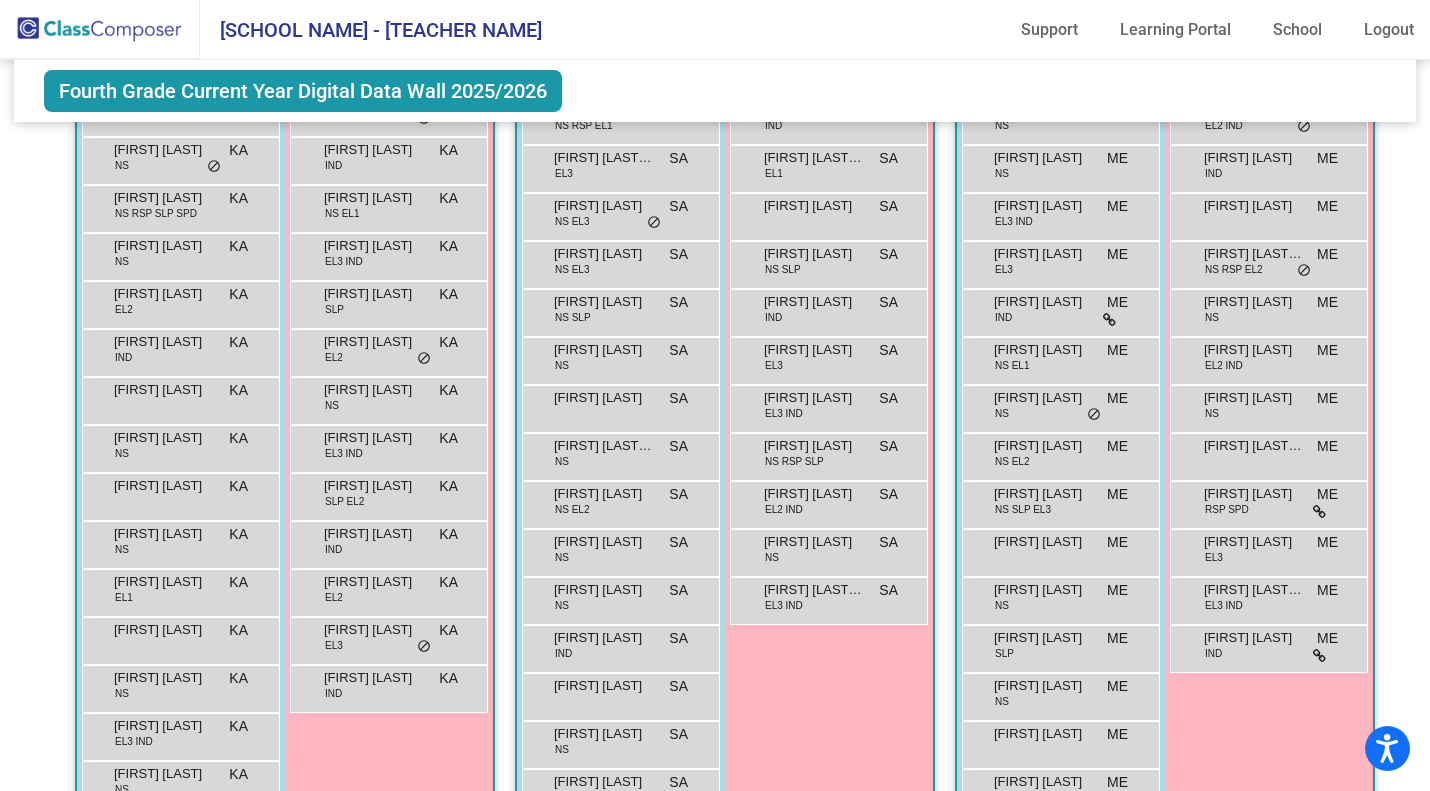 scroll, scrollTop: 515, scrollLeft: 0, axis: vertical 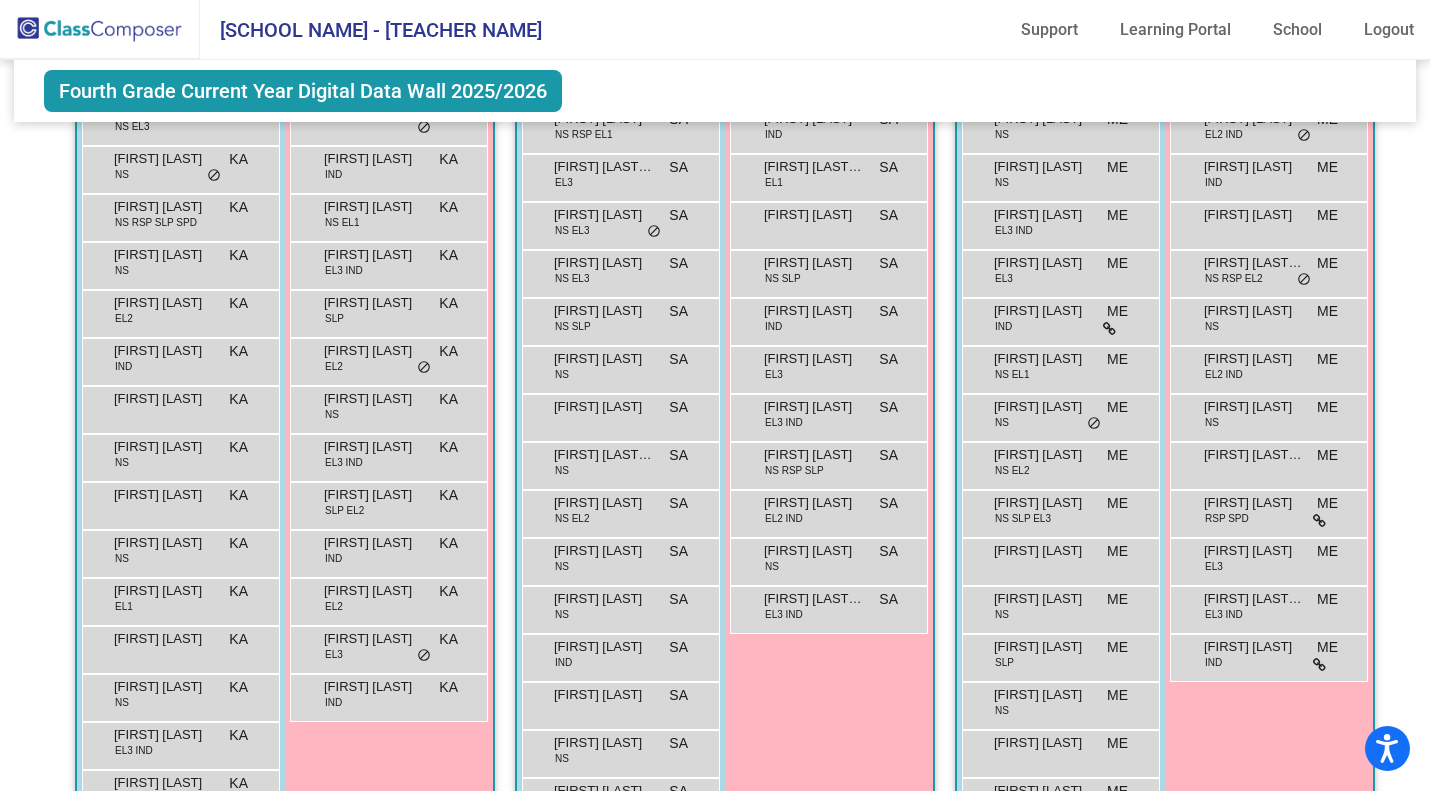 click on "[FIRST] [LAST] SLP EL2 KA lock do_not_disturb_alt" at bounding box center (388, 503) 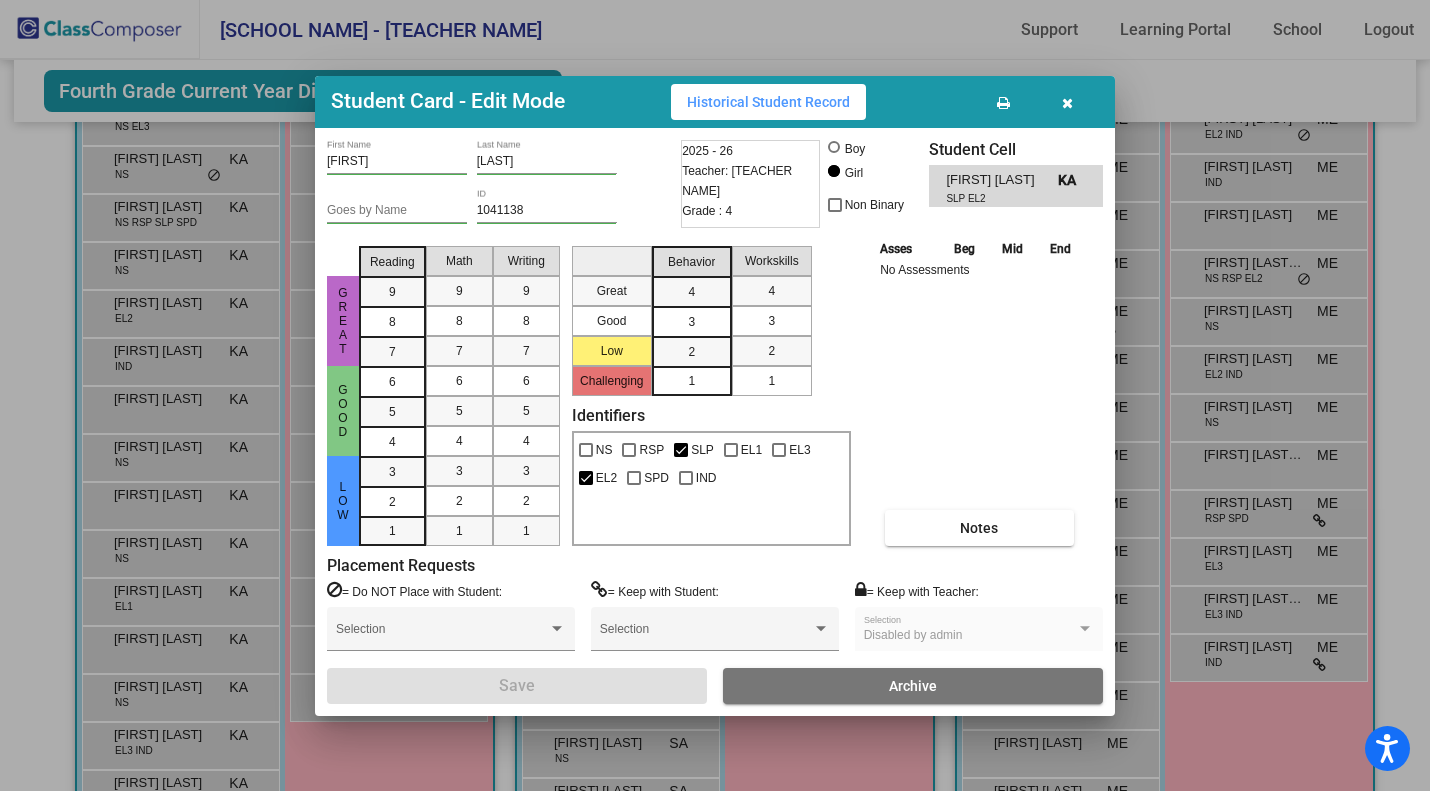 click on "Notes" at bounding box center [979, 528] 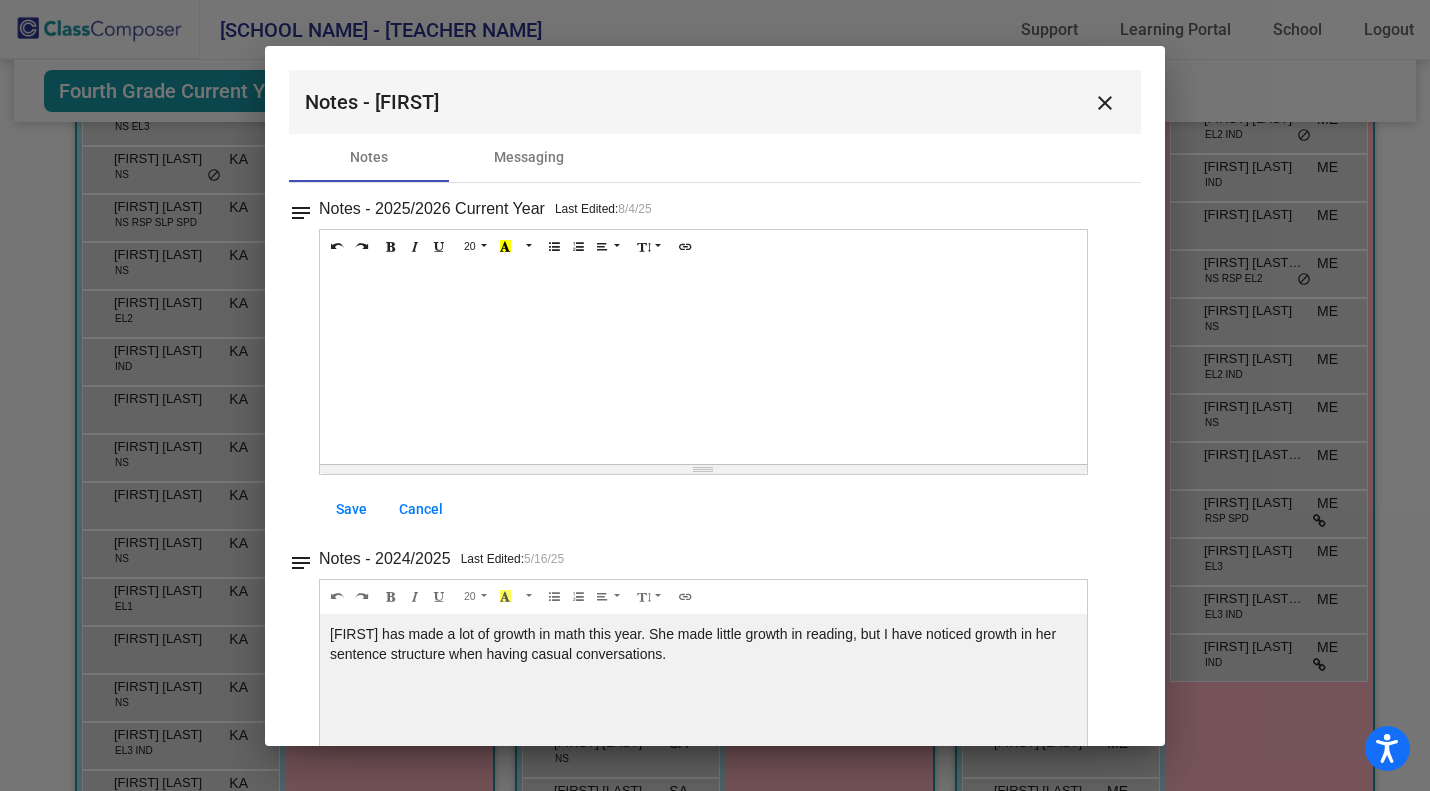 click on "close" at bounding box center (1105, 103) 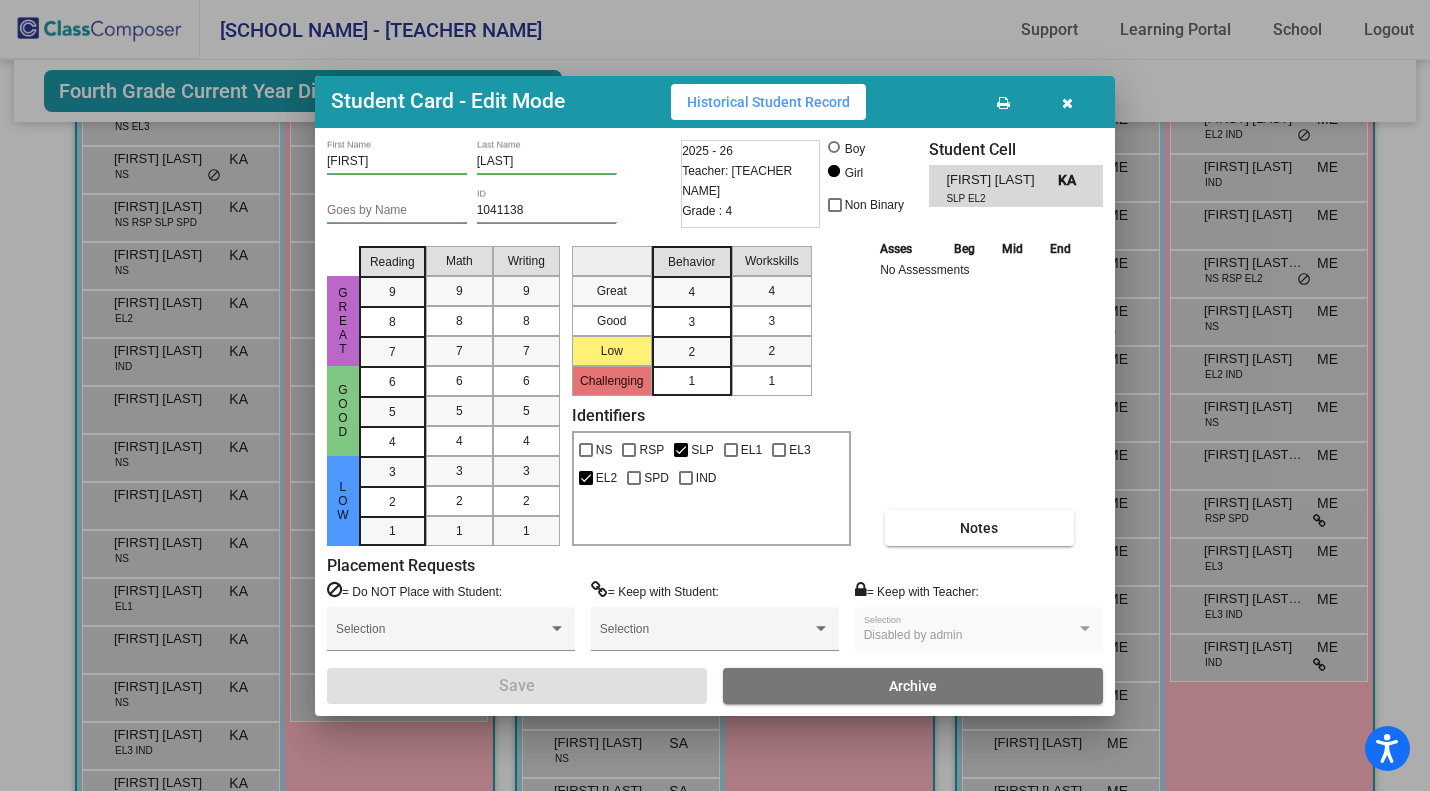 click at bounding box center (1067, 103) 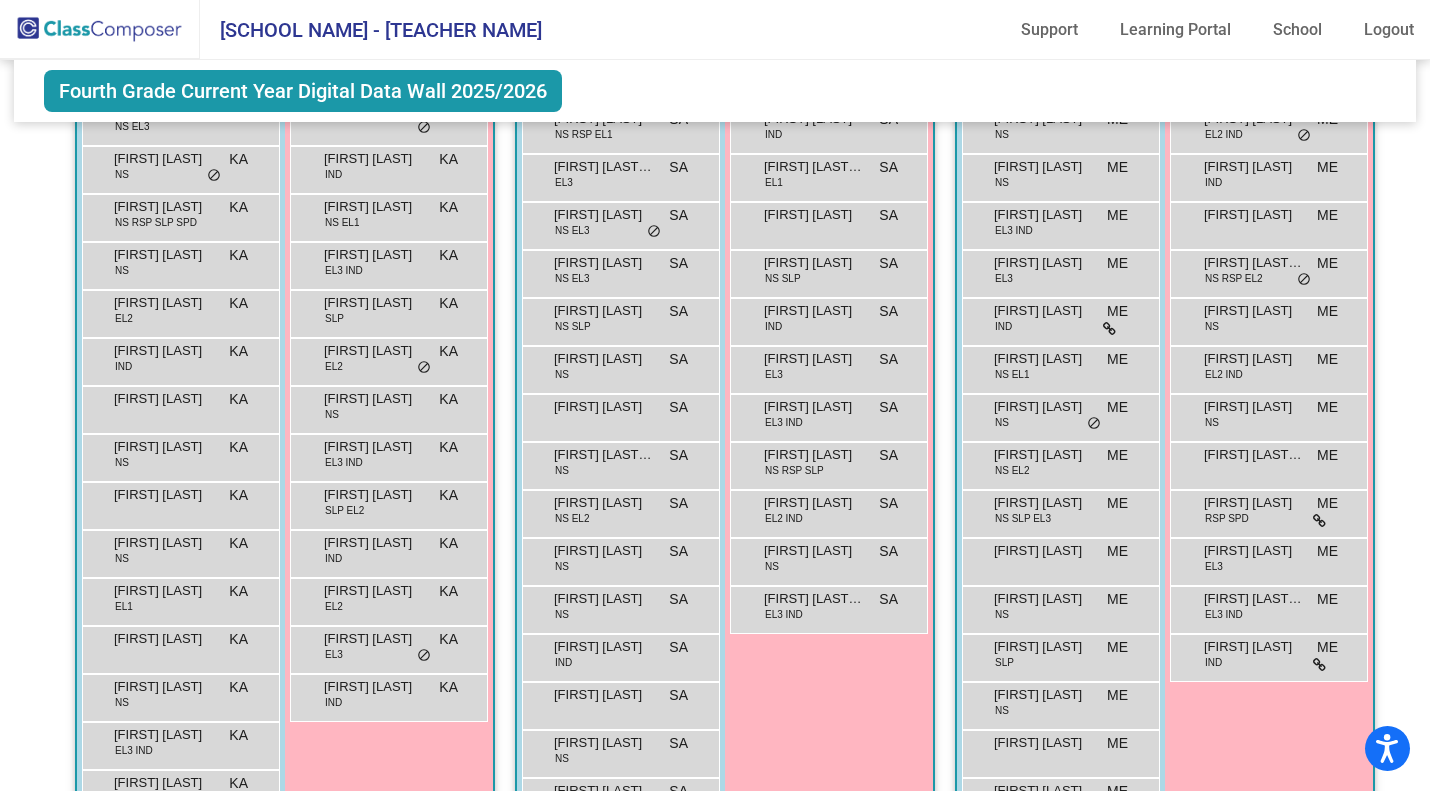 click on "[FIRST] [LAST]" at bounding box center (164, 351) 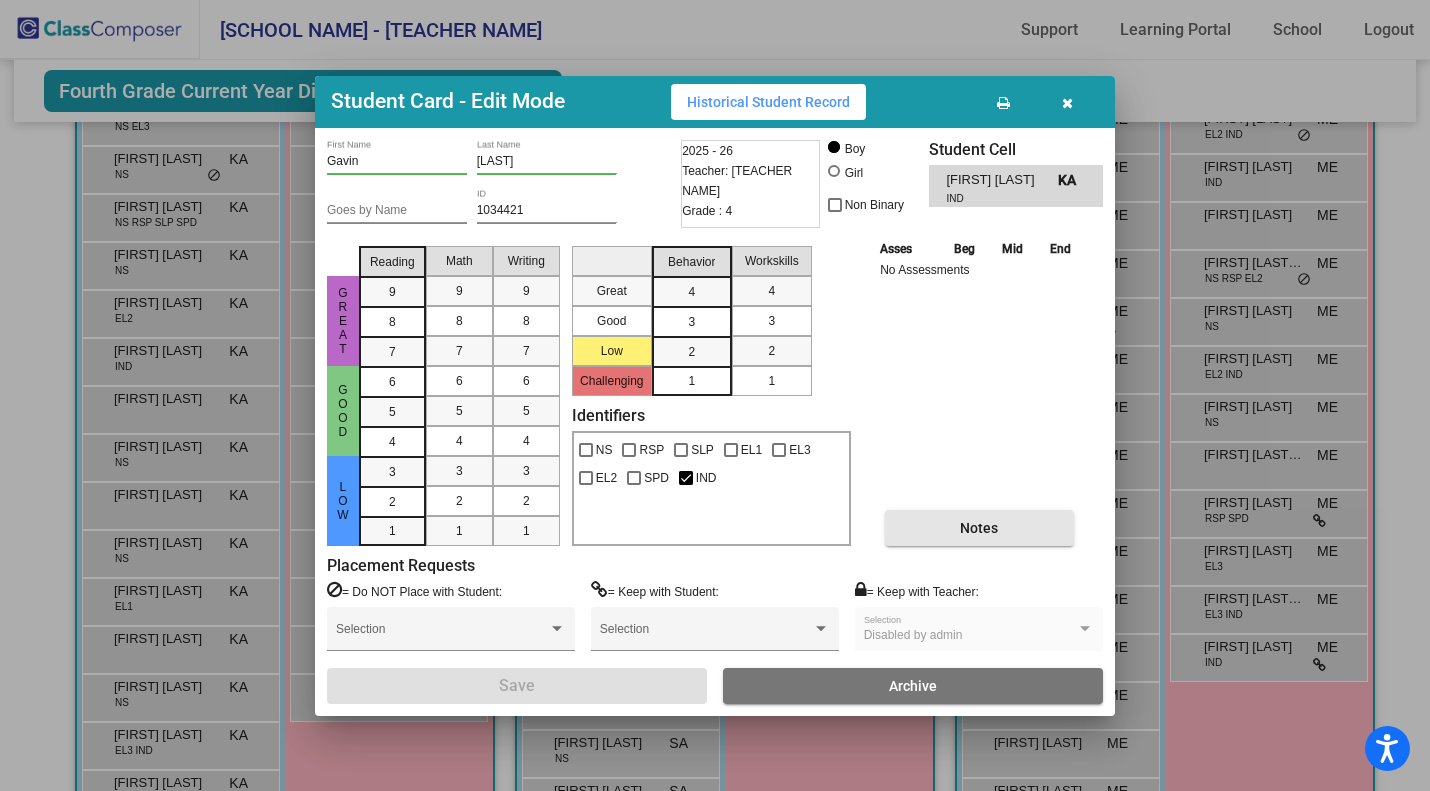 click on "Notes" at bounding box center [979, 528] 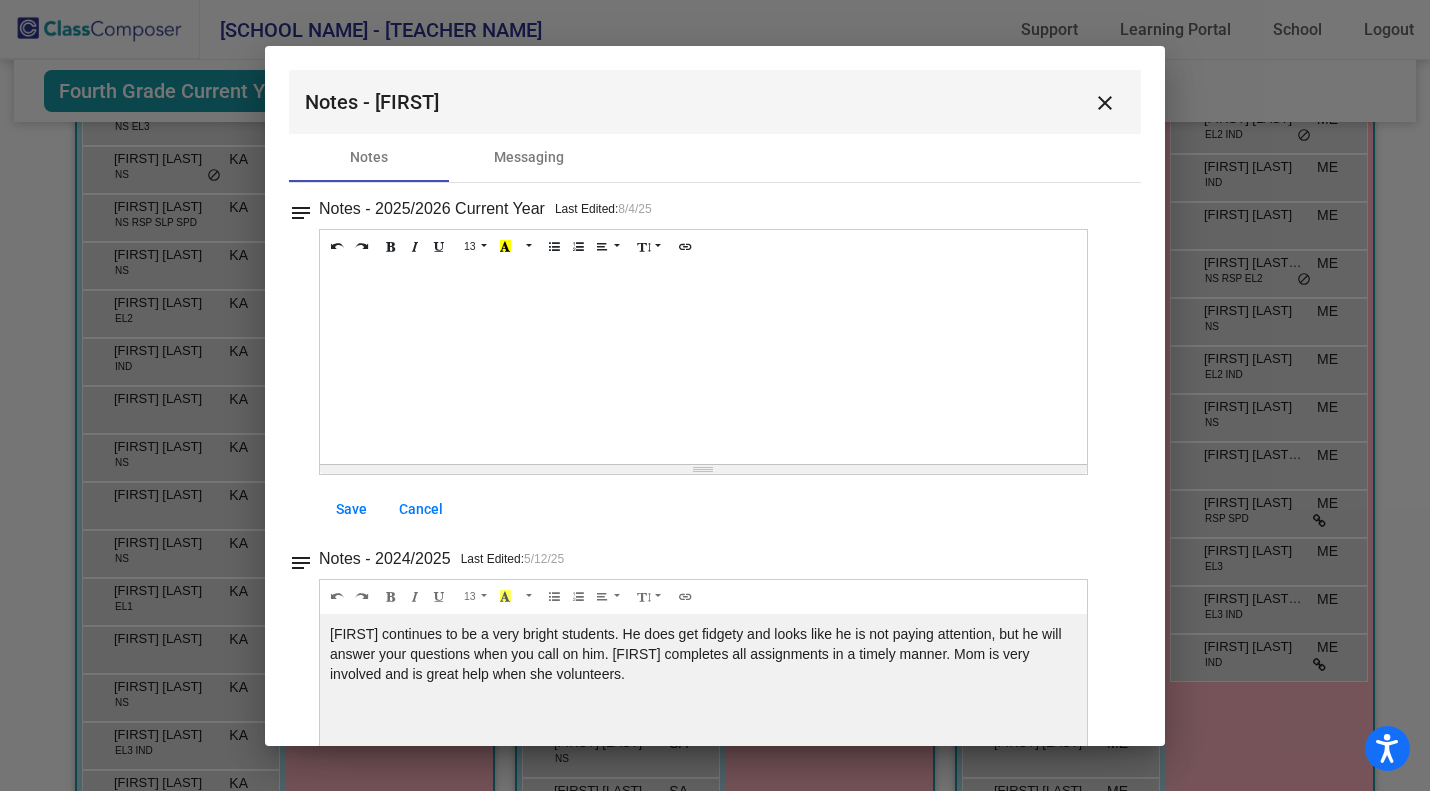 click on "notes Notes - [YEAR]/[YEAR] Current Year Last Edited:   8/4/25 13    8  9  10  11  12  14  18  24  36   Background Color Transparent Select #ffff00 Text Color Reset to default Select #000000      1.0  1.2  1.4  1.5  1.6  1.8  2.0  3.0   100% 50% 25% Save Cancel notes Notes - [YEAR]/[YEAR] Last Edited:   5/12/25 13    8  9  10  11  12  14  18  24  36   Background Color Transparent Select #ffff00 Text Color Reset to default Select #000000      1.0  1.2  1.4  1.5  1.6  1.8  2.0  3.0 [FIRST] continues to be a very bright students. He does get fidgety and looks like he is not paying attention, but he will answer your questions when you call on him. [FIRST] completes all assignments in a timely manner. Mom is very involved and is great help when she volunteers.    100% 50% 25% notes Notes - [YEAR]/[YEAR] Last Edited:   5/17/24 13    8  9  10  11  12  14  18  24  36   Background Color Transparent Select #ffff00 Text Color Reset to default Select #000000      1.0  1.2  1.4  1.5  1.6  1.8  2.0  3.0   100% 50% 25% notes  5/15/23" at bounding box center (715, 942) 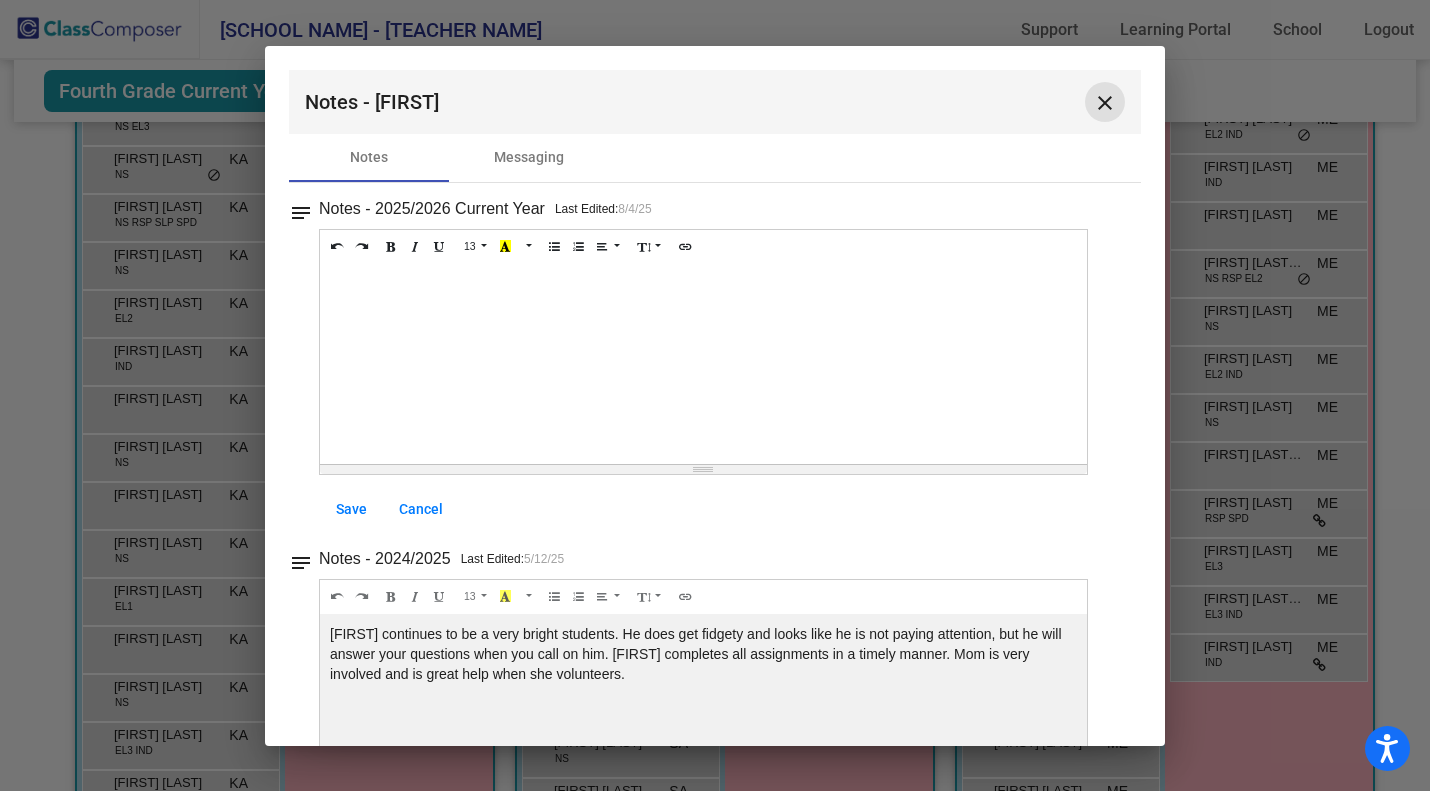 click on "close" at bounding box center (1105, 103) 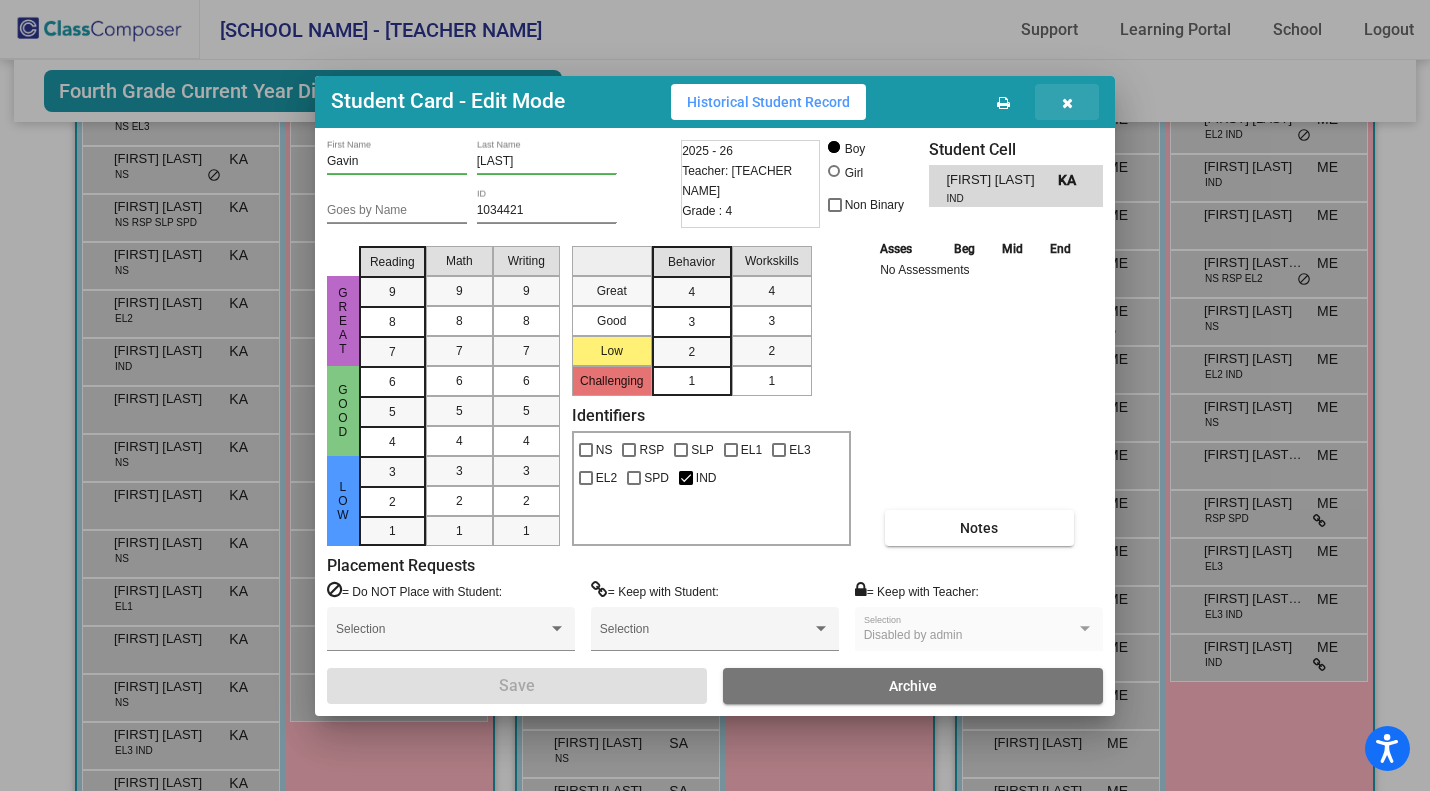 click at bounding box center [1067, 102] 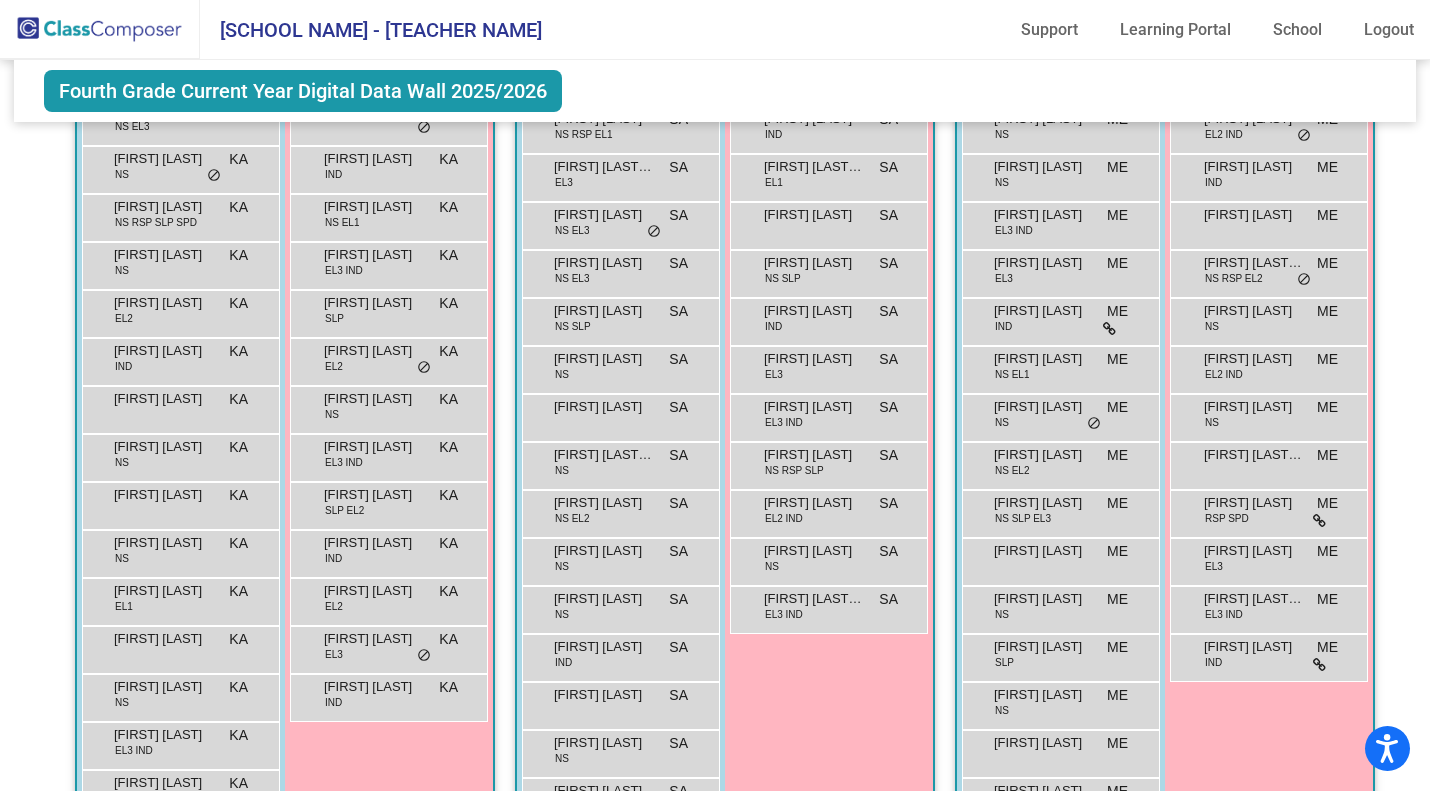 click on "[FIRST] [LAST] IND KA lock do_not_disturb_alt" at bounding box center (388, 167) 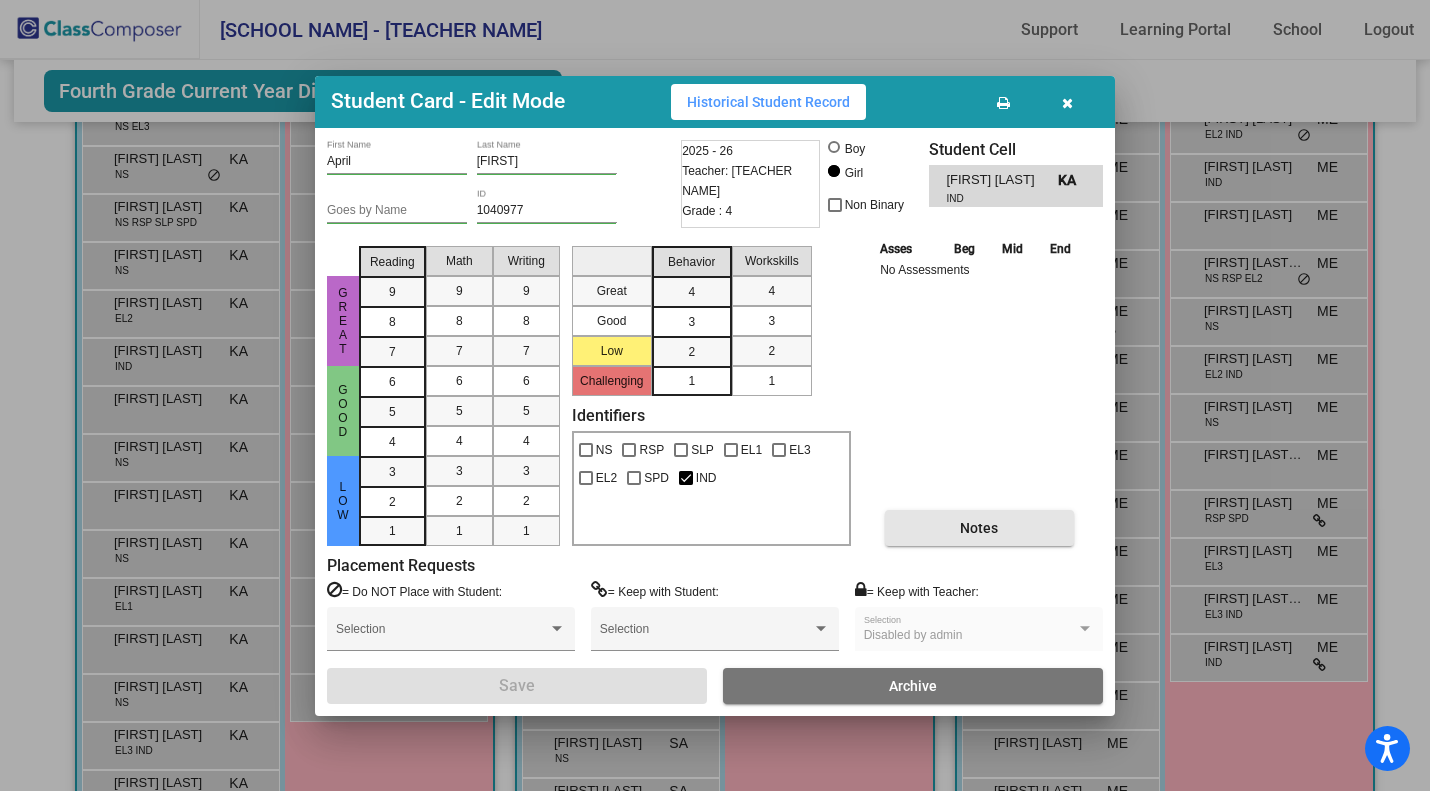 click on "Notes" at bounding box center (979, 528) 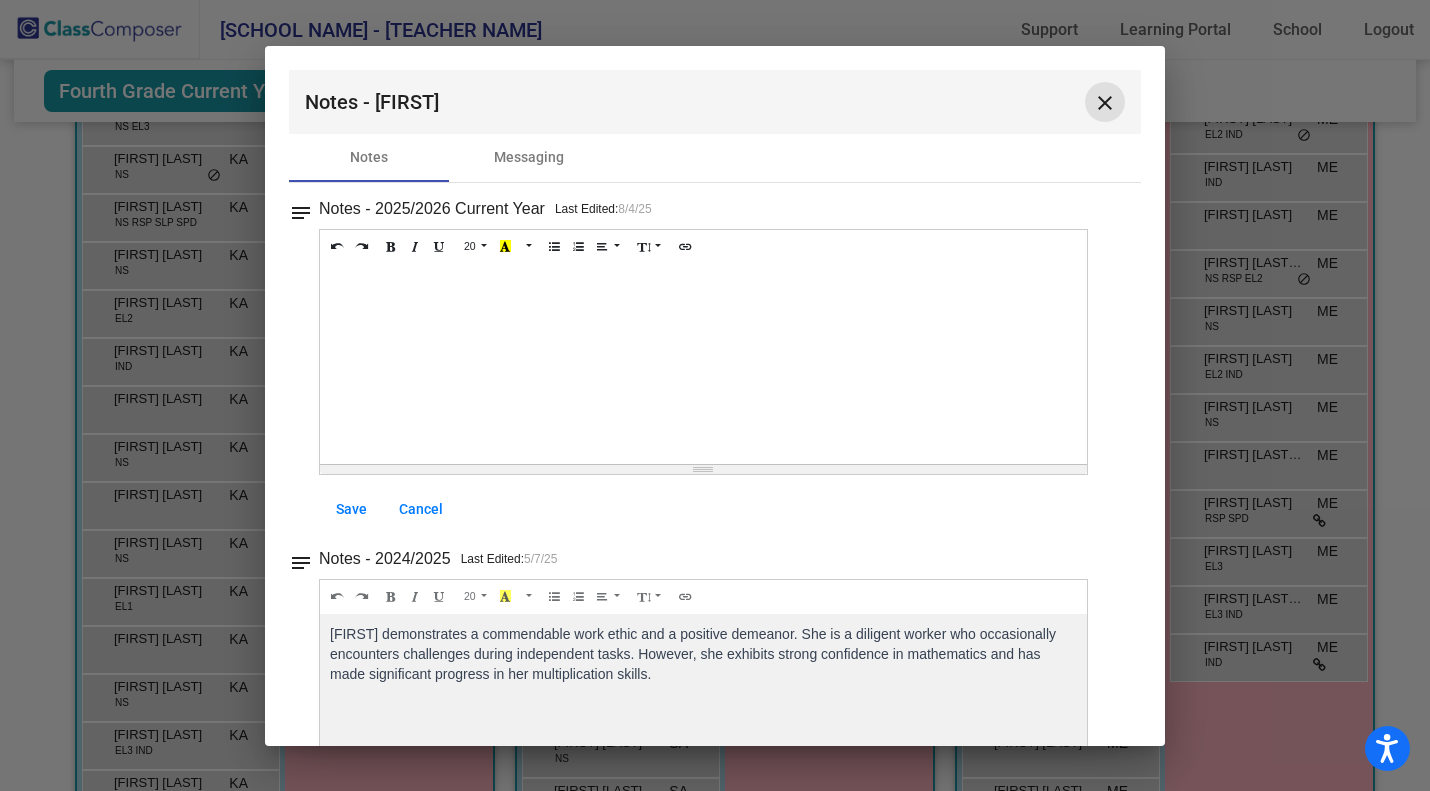 click on "close" at bounding box center (1105, 103) 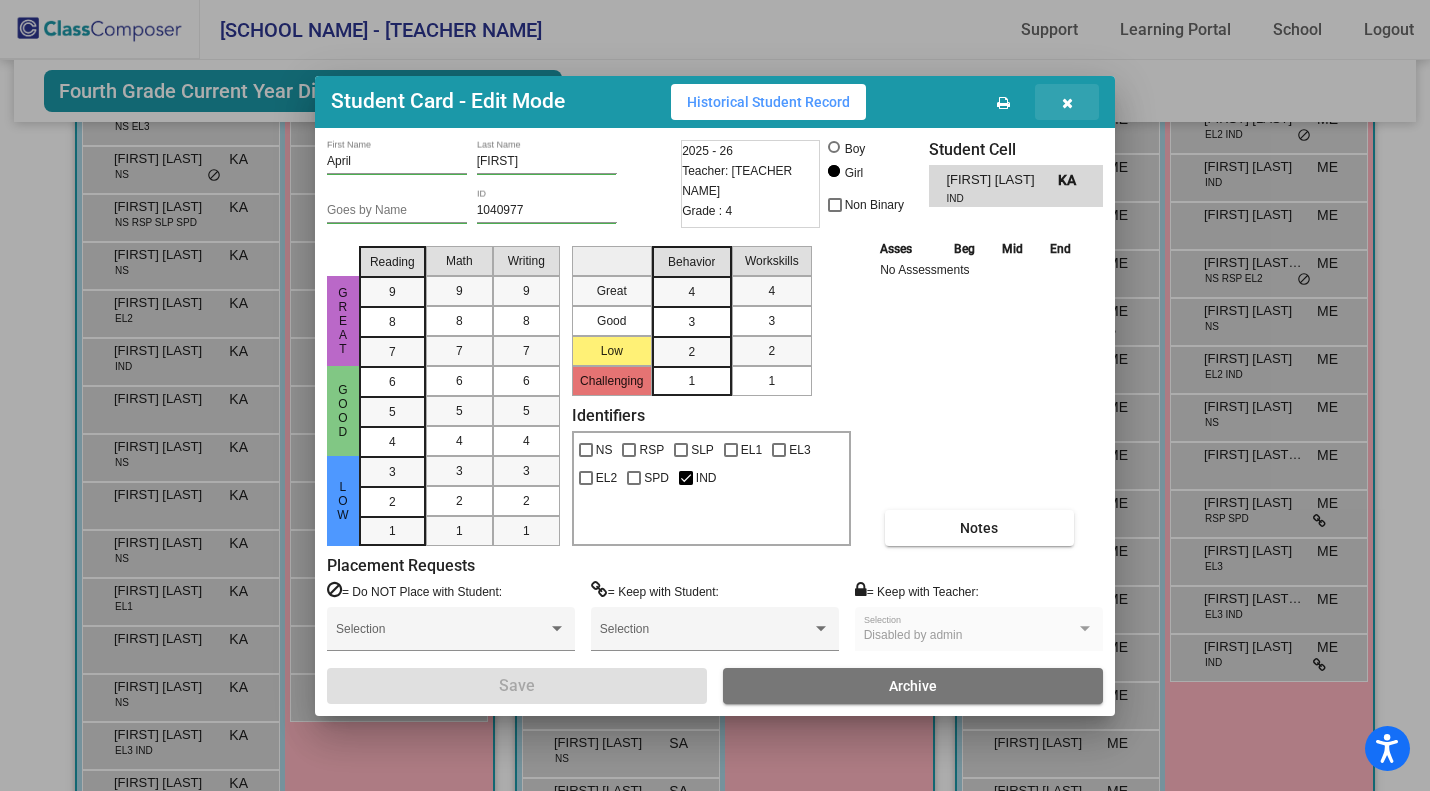 click at bounding box center [1067, 103] 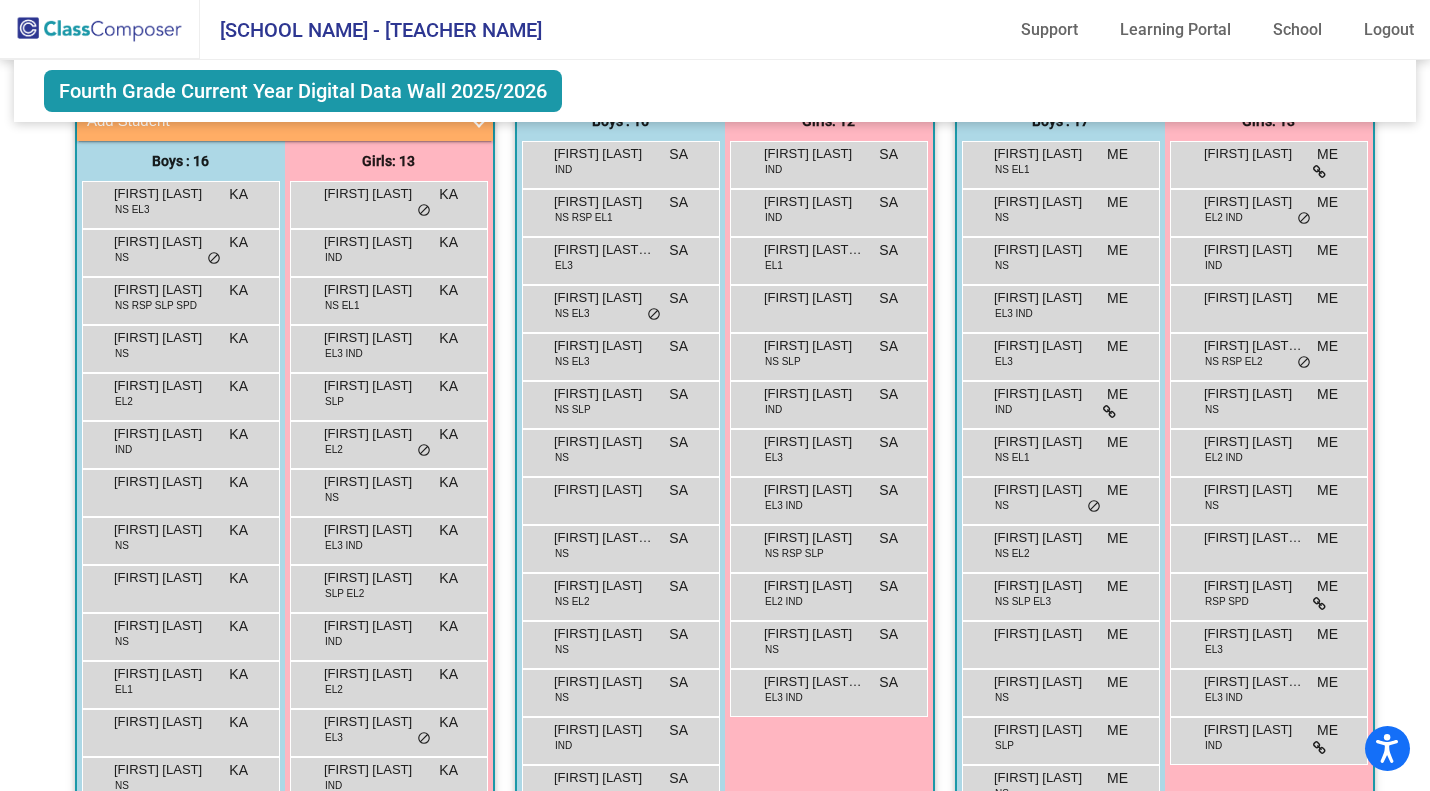 scroll, scrollTop: 431, scrollLeft: 0, axis: vertical 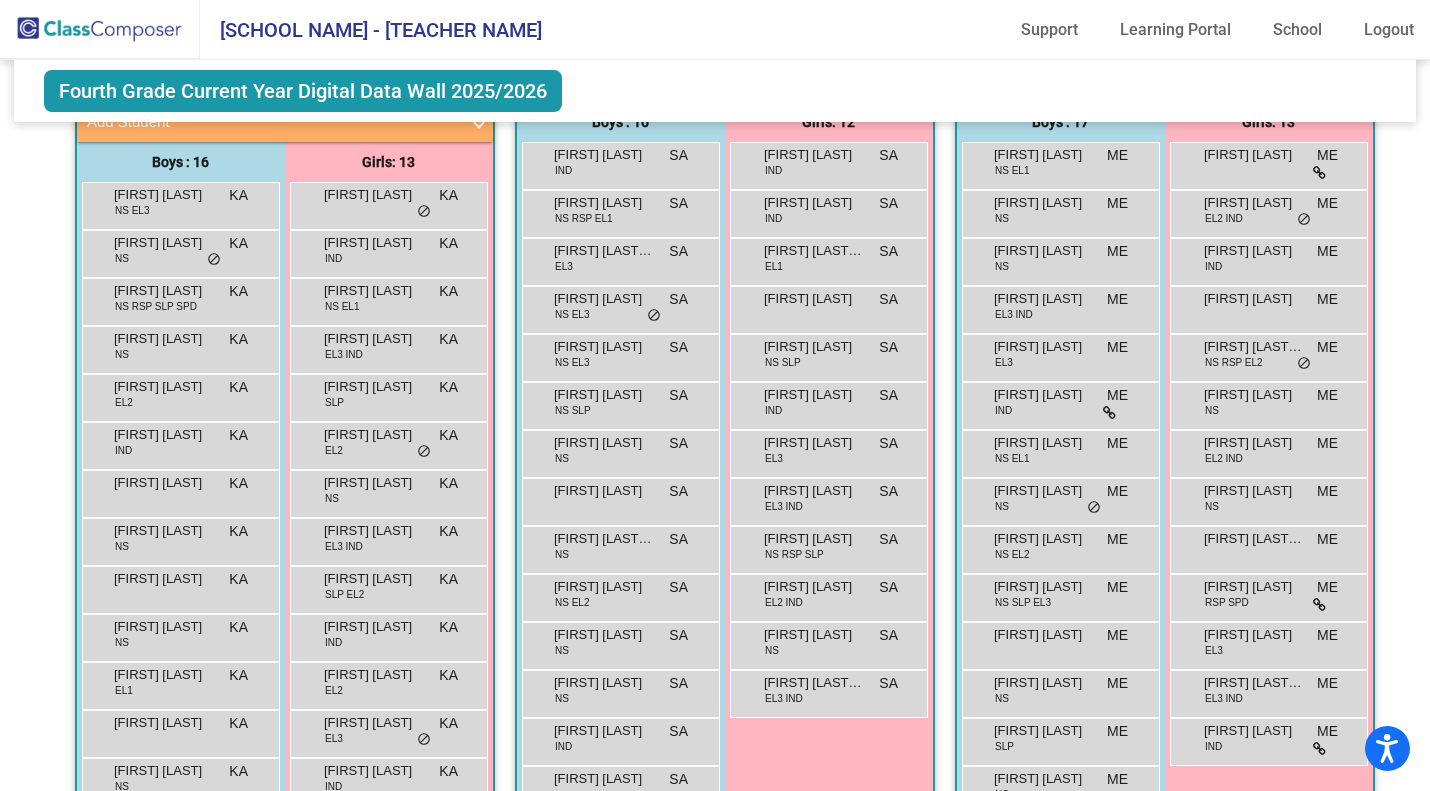 click on "[FIRST] [LAST] IND KA lock do_not_disturb_alt" at bounding box center [388, 251] 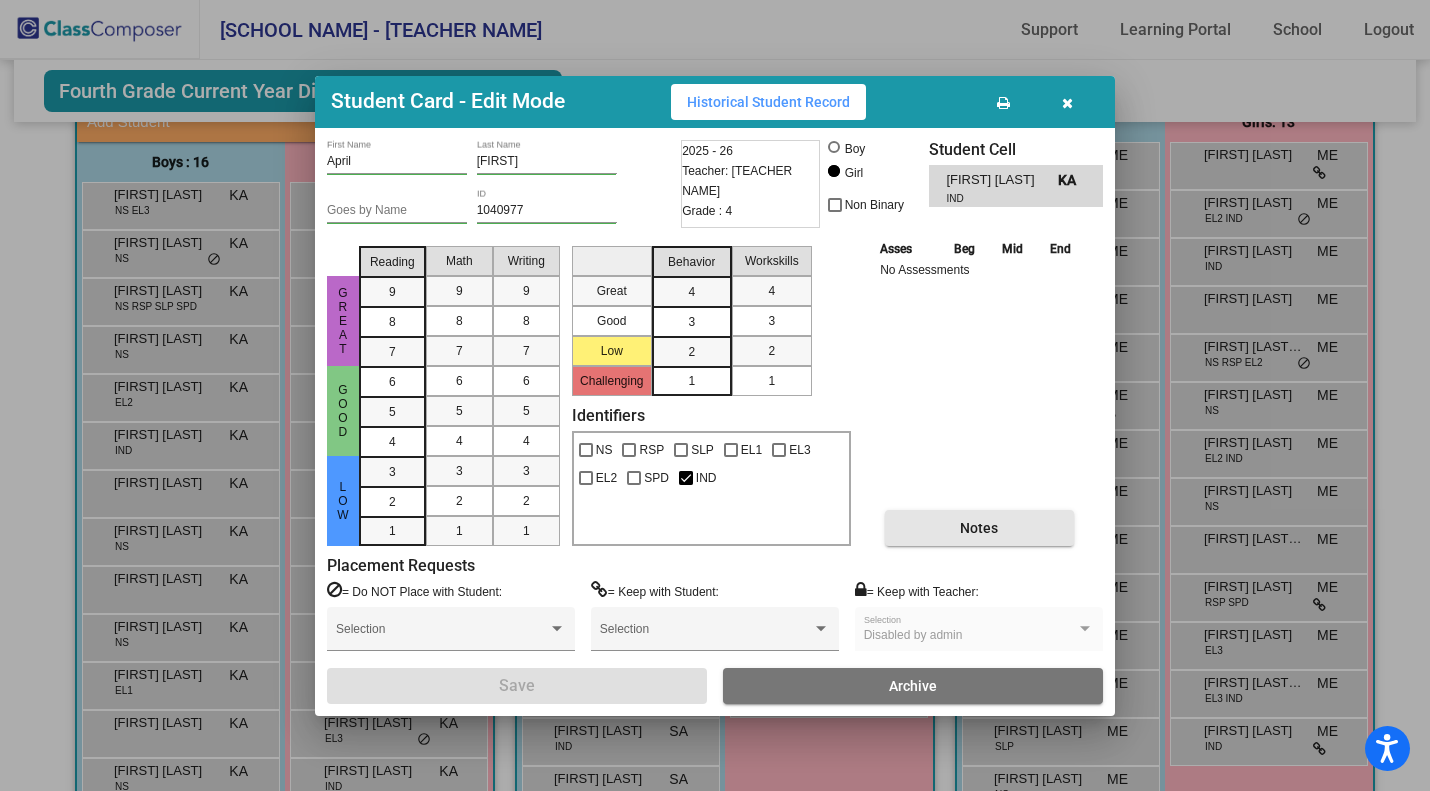 click on "Notes" at bounding box center (979, 528) 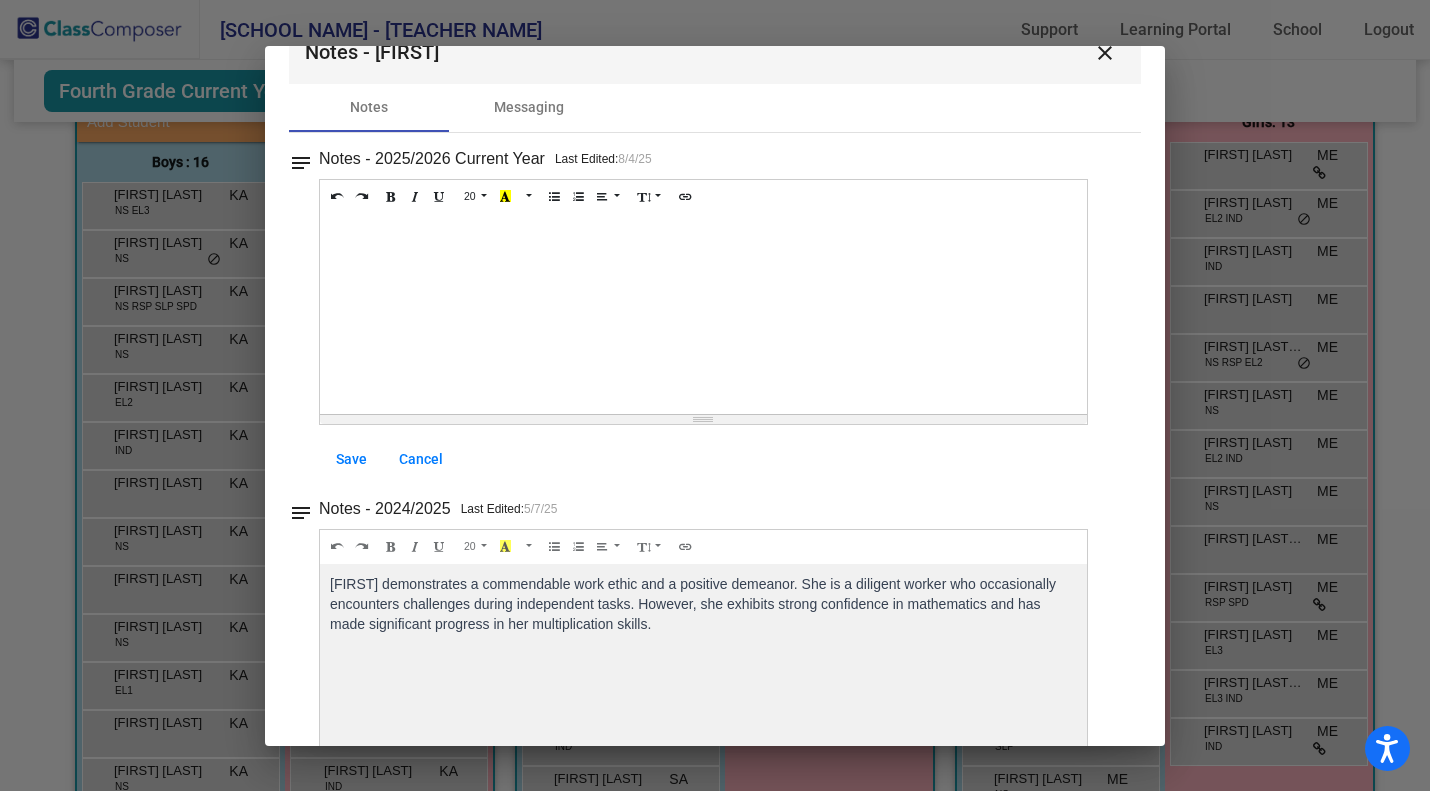 scroll, scrollTop: 53, scrollLeft: 0, axis: vertical 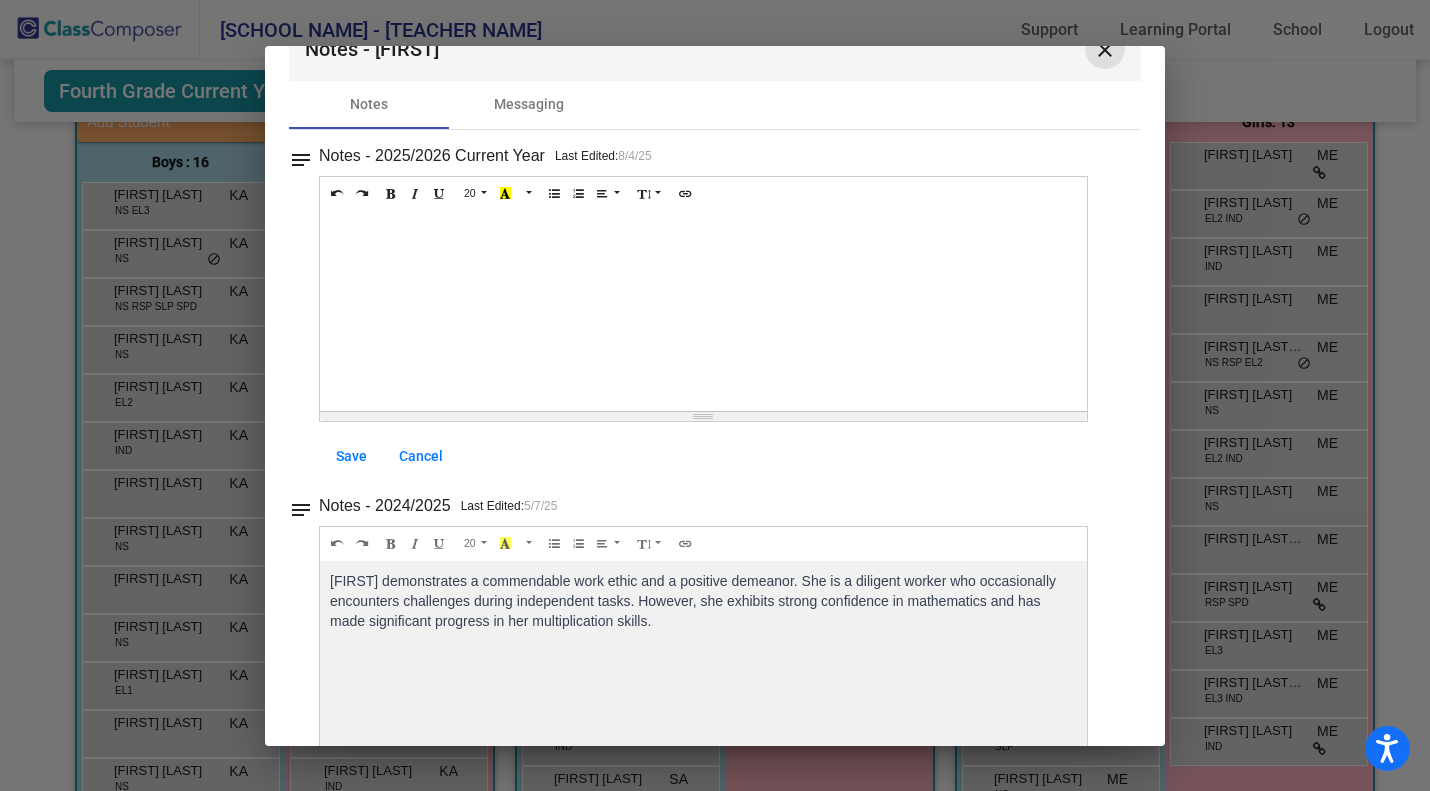 click on "close" at bounding box center (1105, 50) 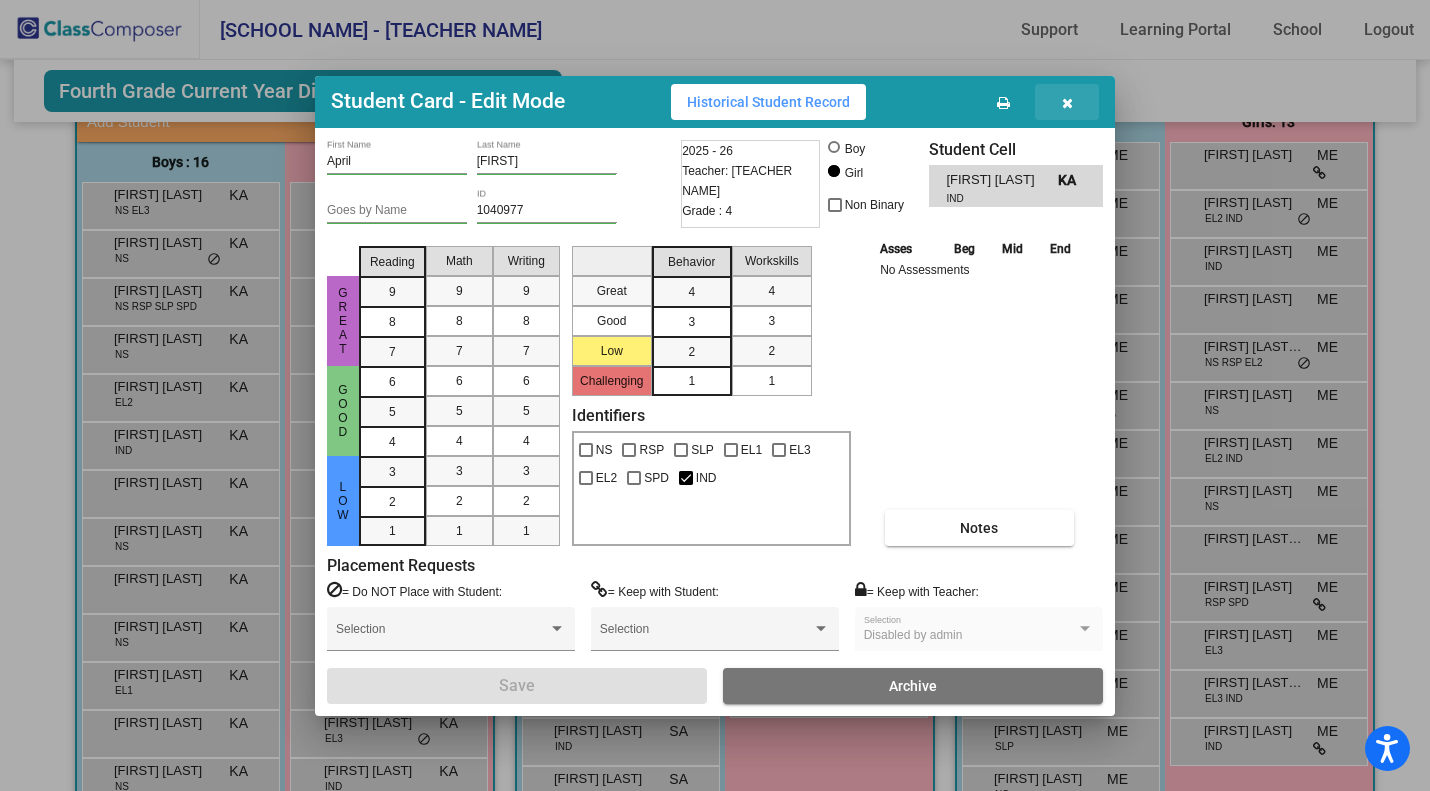 click at bounding box center (1067, 103) 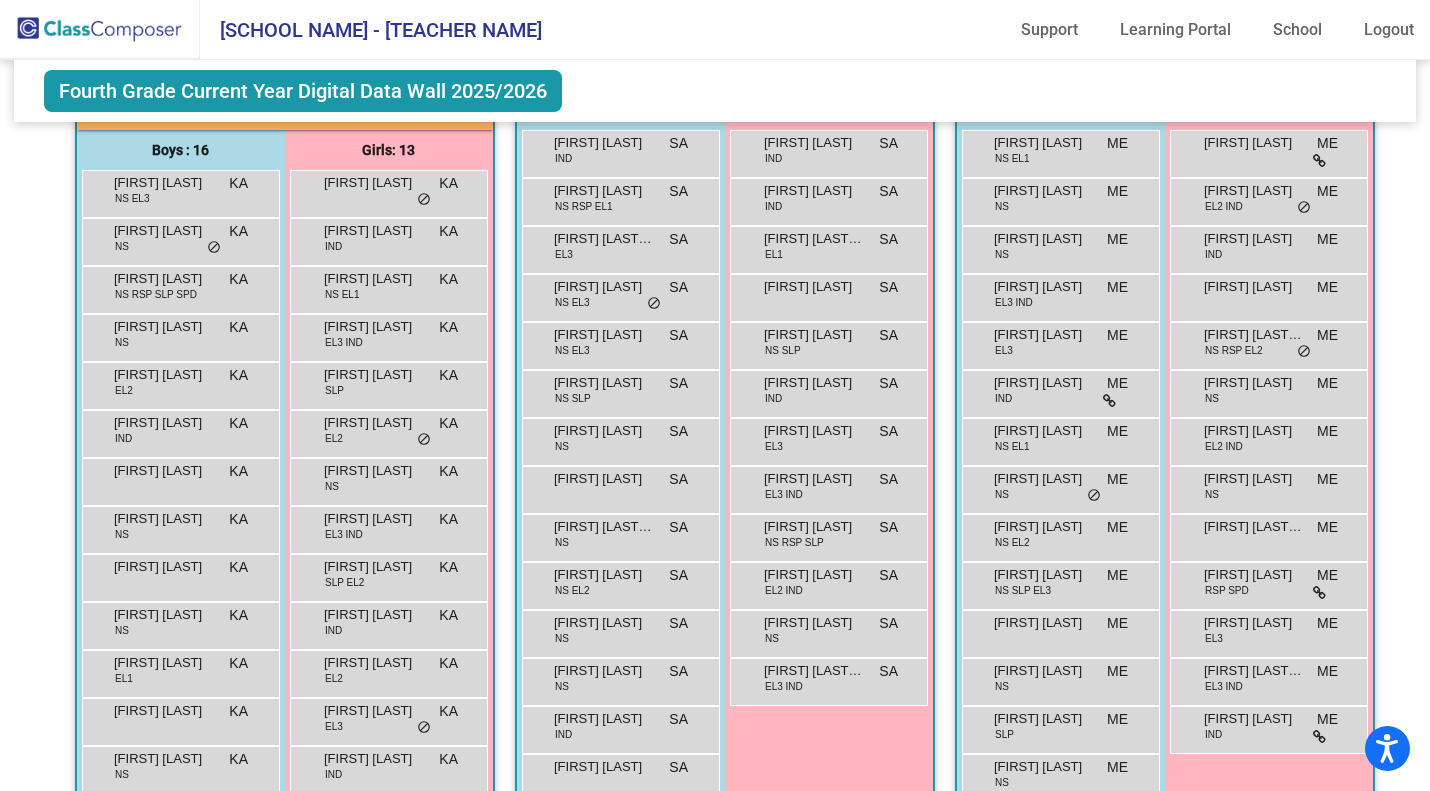 scroll, scrollTop: 444, scrollLeft: 0, axis: vertical 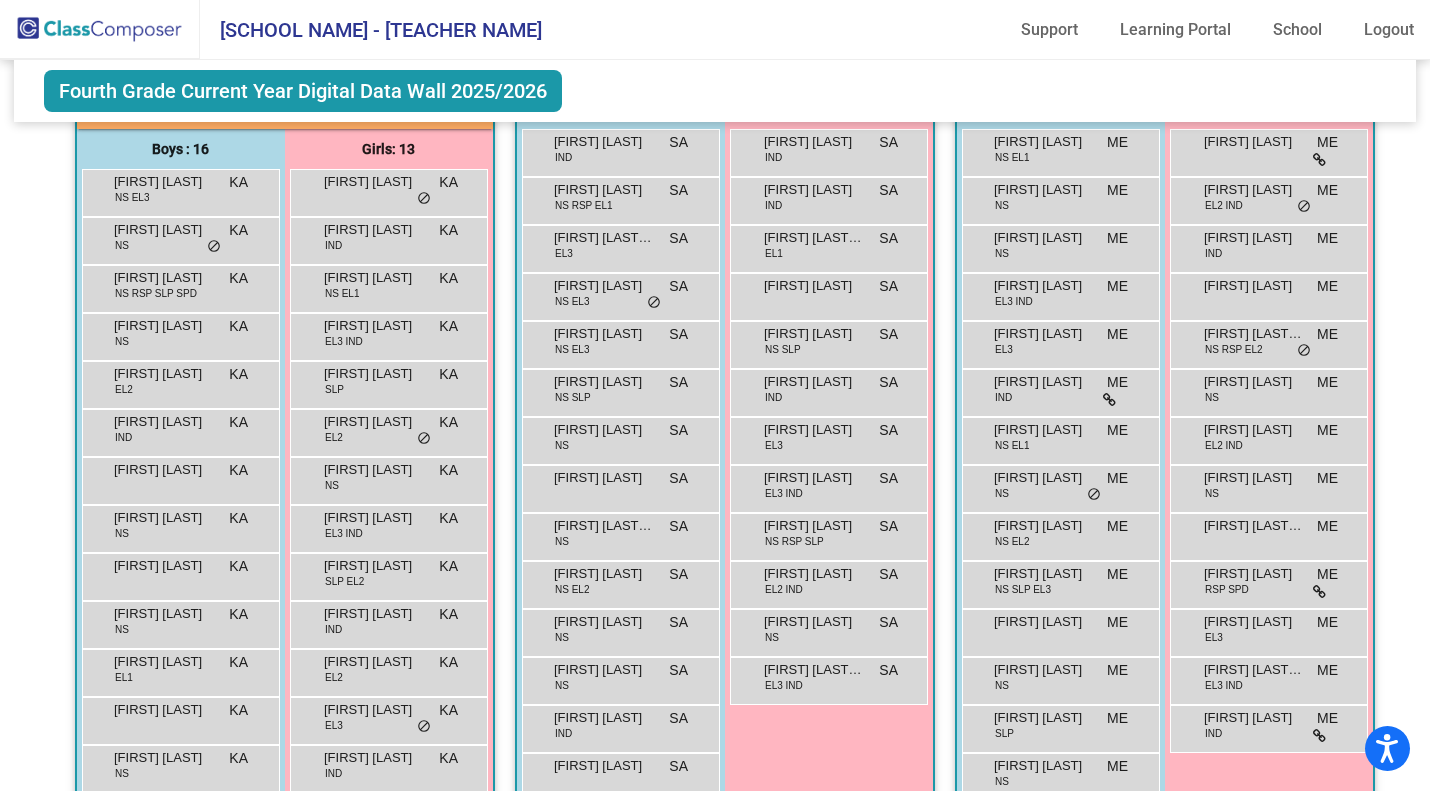 click on "[FIRST] [LAST]" at bounding box center [374, 614] 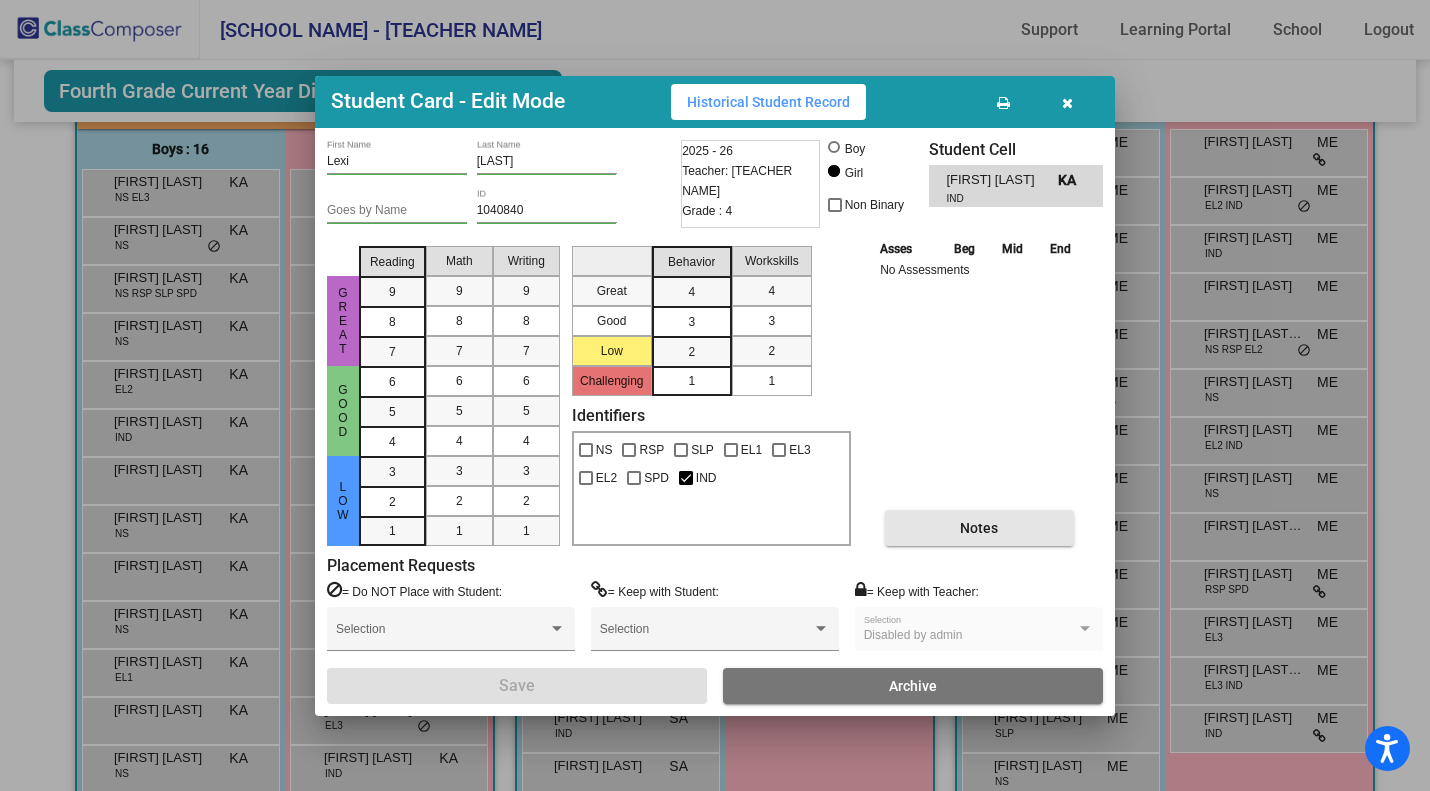 click on "Notes" at bounding box center [979, 528] 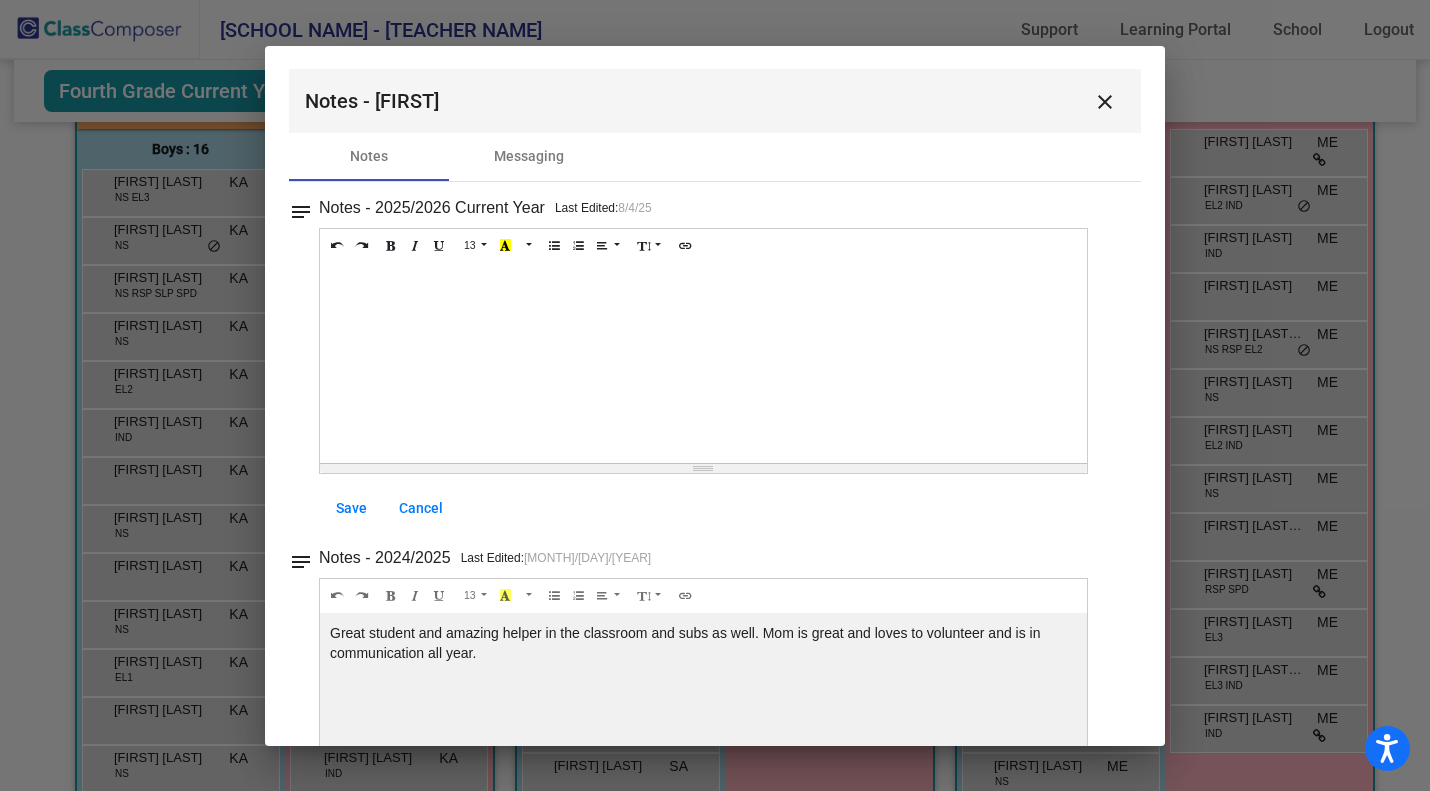 scroll, scrollTop: 2, scrollLeft: 0, axis: vertical 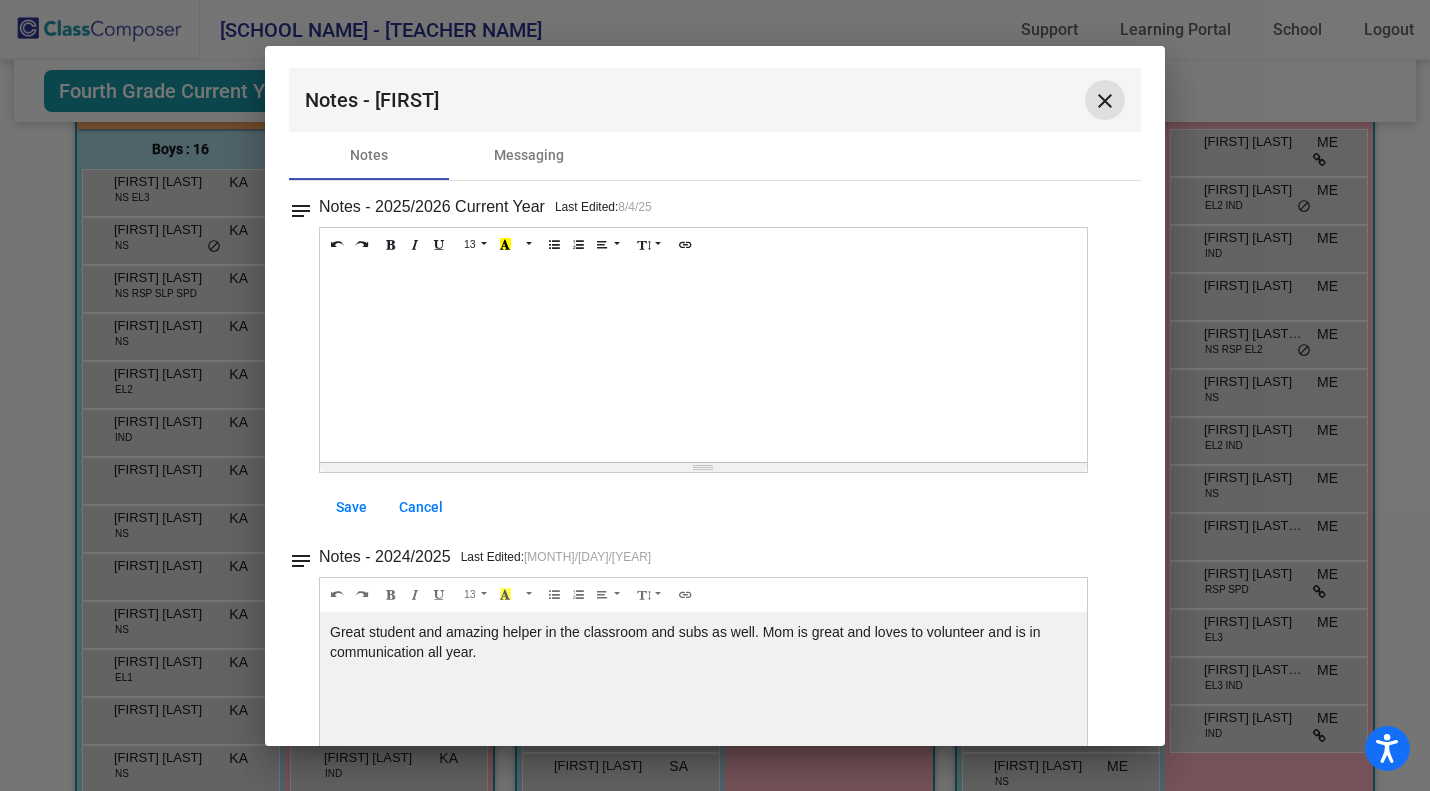 click on "close" at bounding box center (1105, 101) 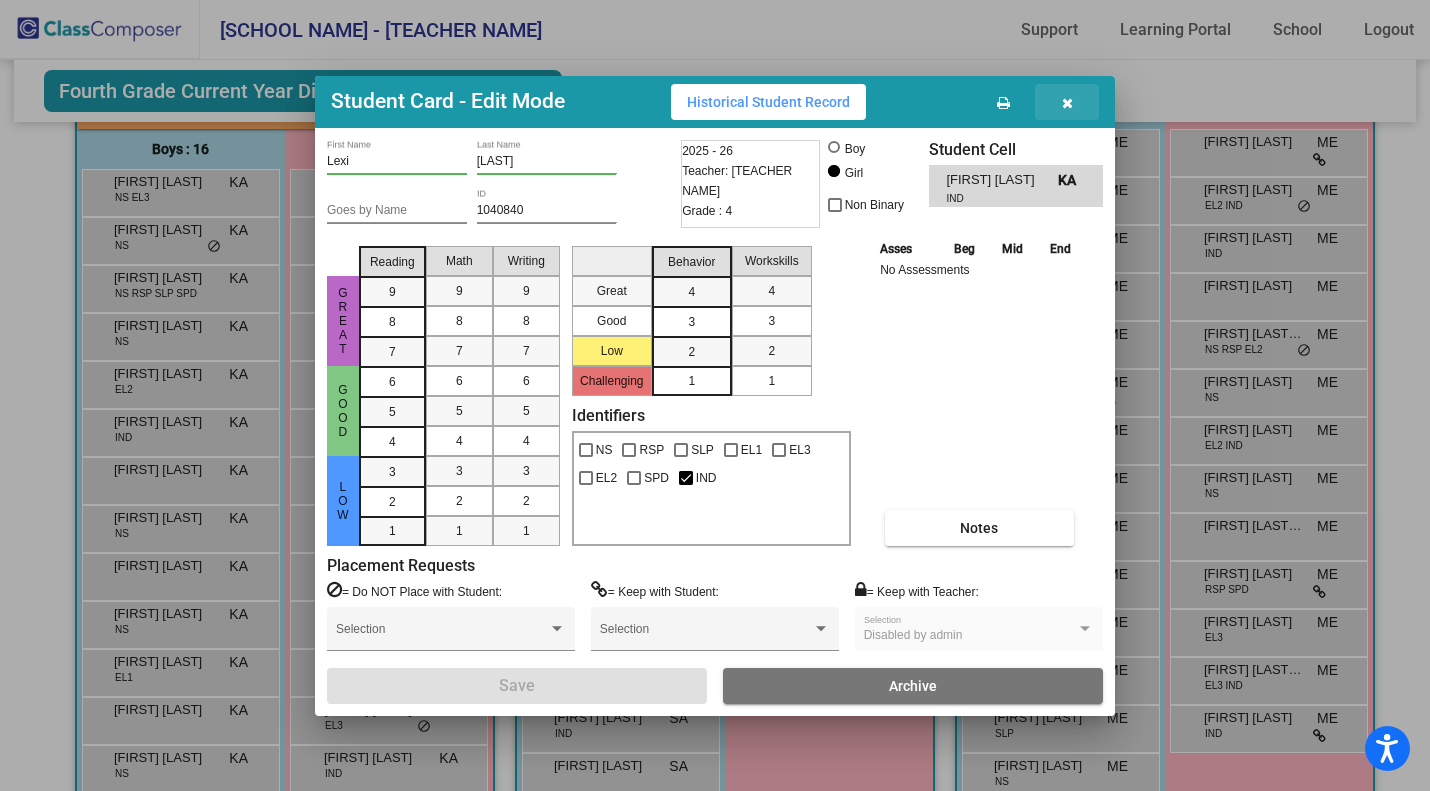 click at bounding box center (1067, 103) 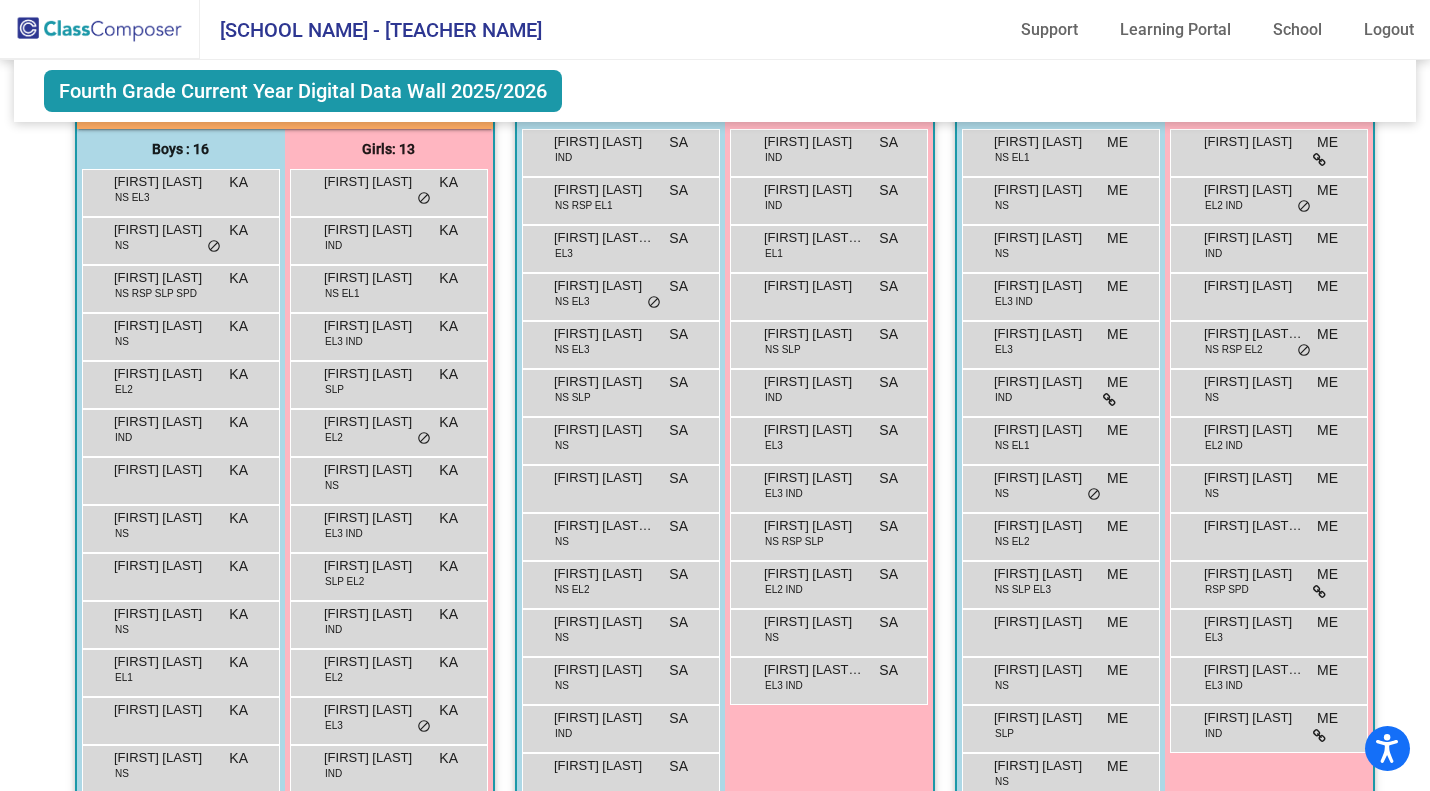 click on "[FIRST] [LAST] EL3 KA lock do_not_disturb_alt" at bounding box center (388, 718) 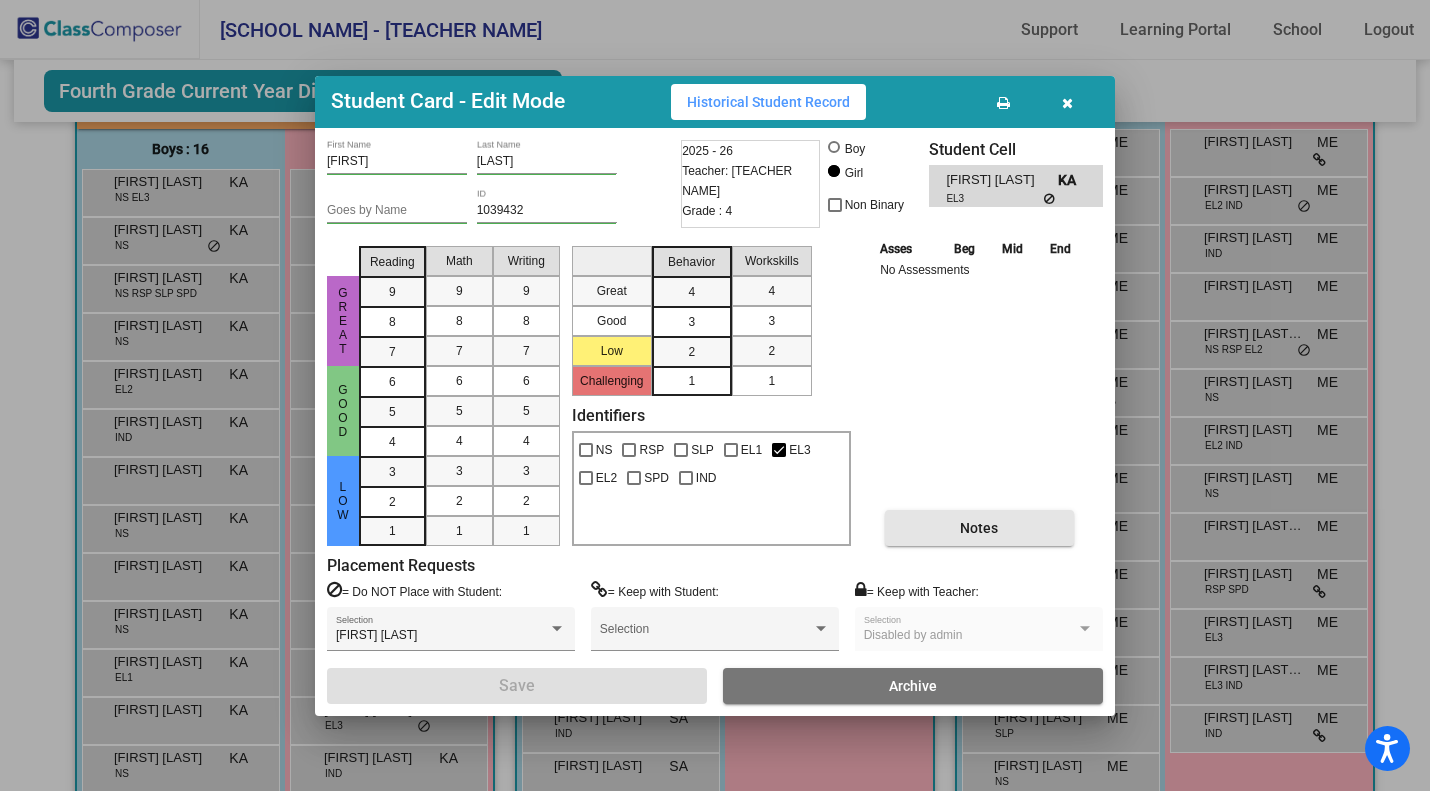 click on "Notes" at bounding box center (979, 528) 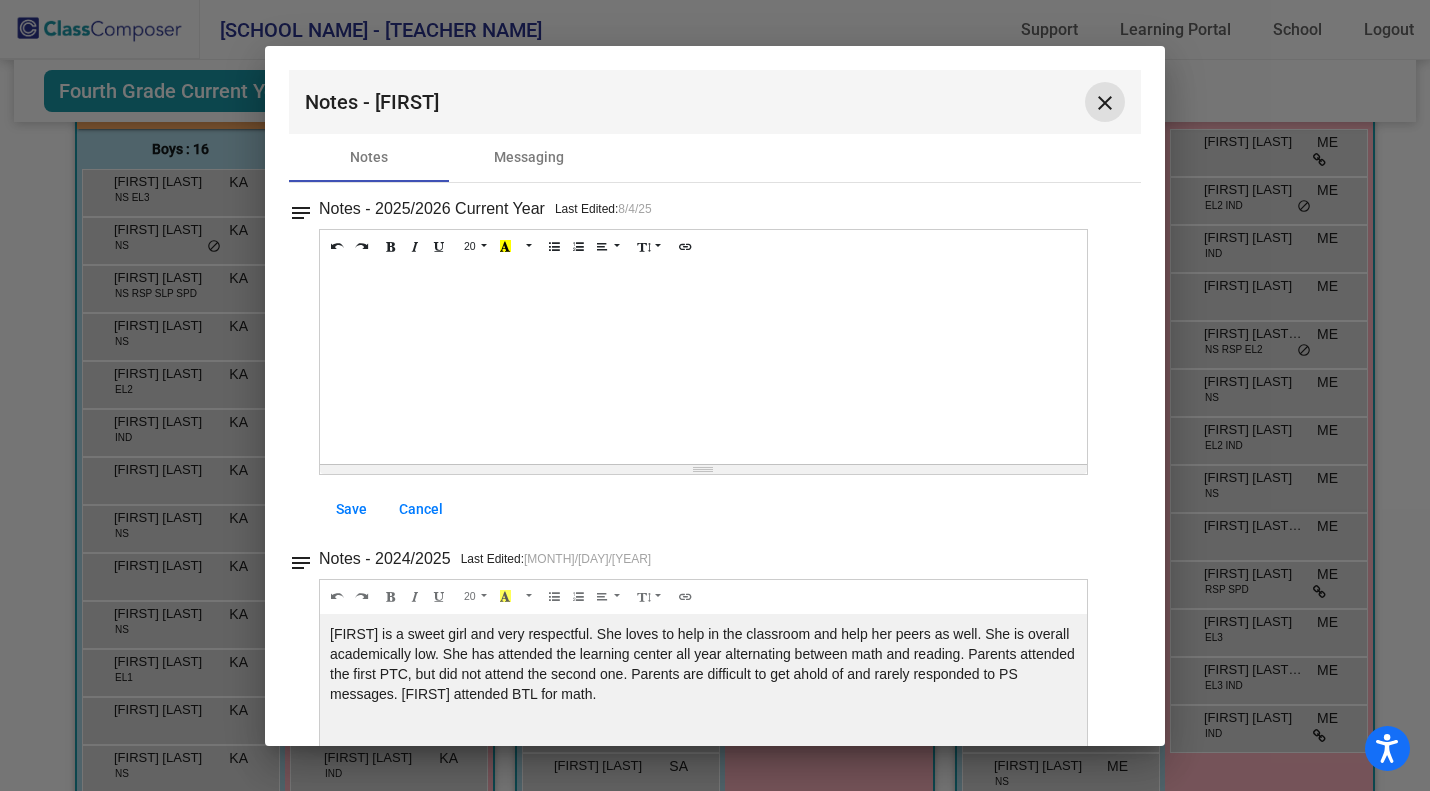 click on "close" at bounding box center [1105, 103] 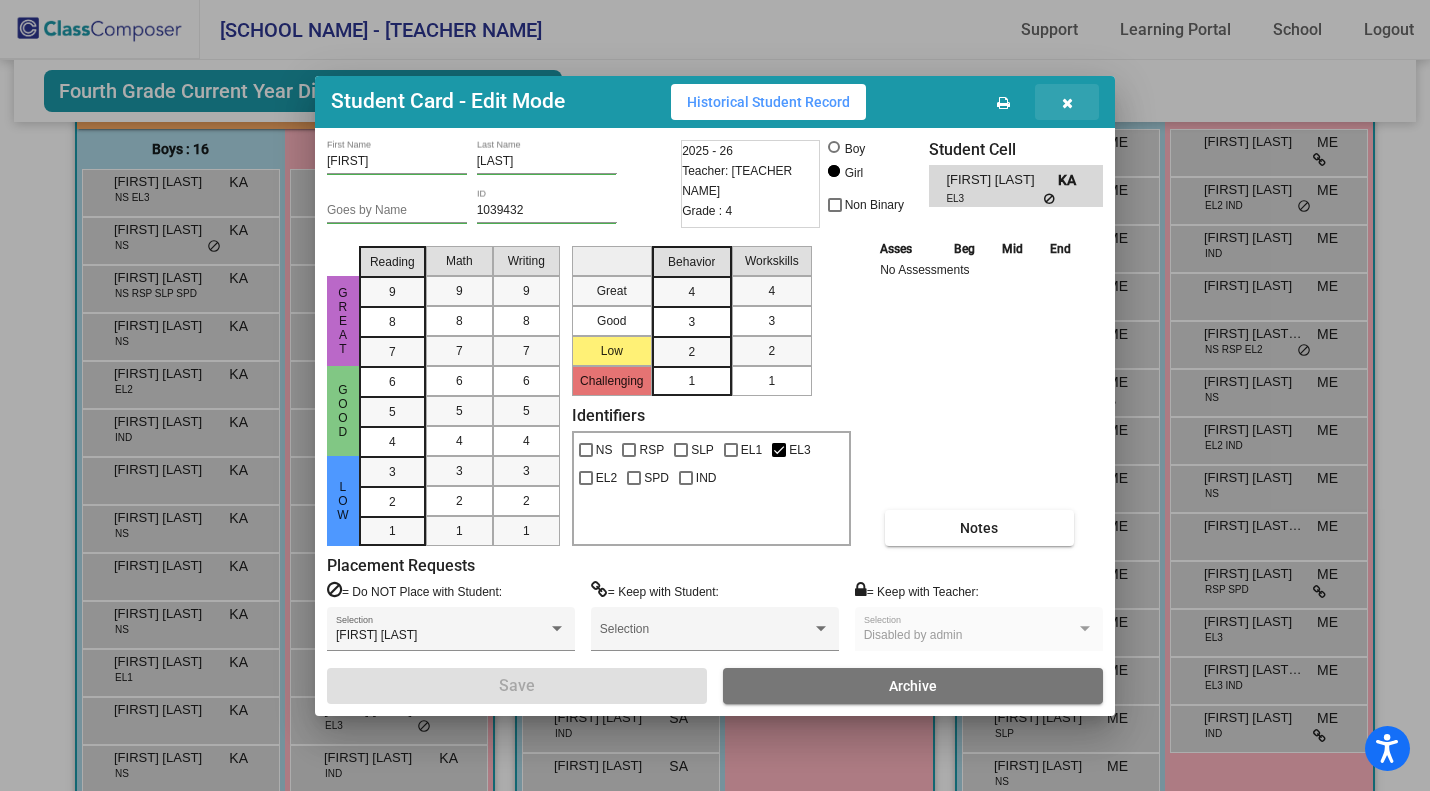 click at bounding box center [1067, 103] 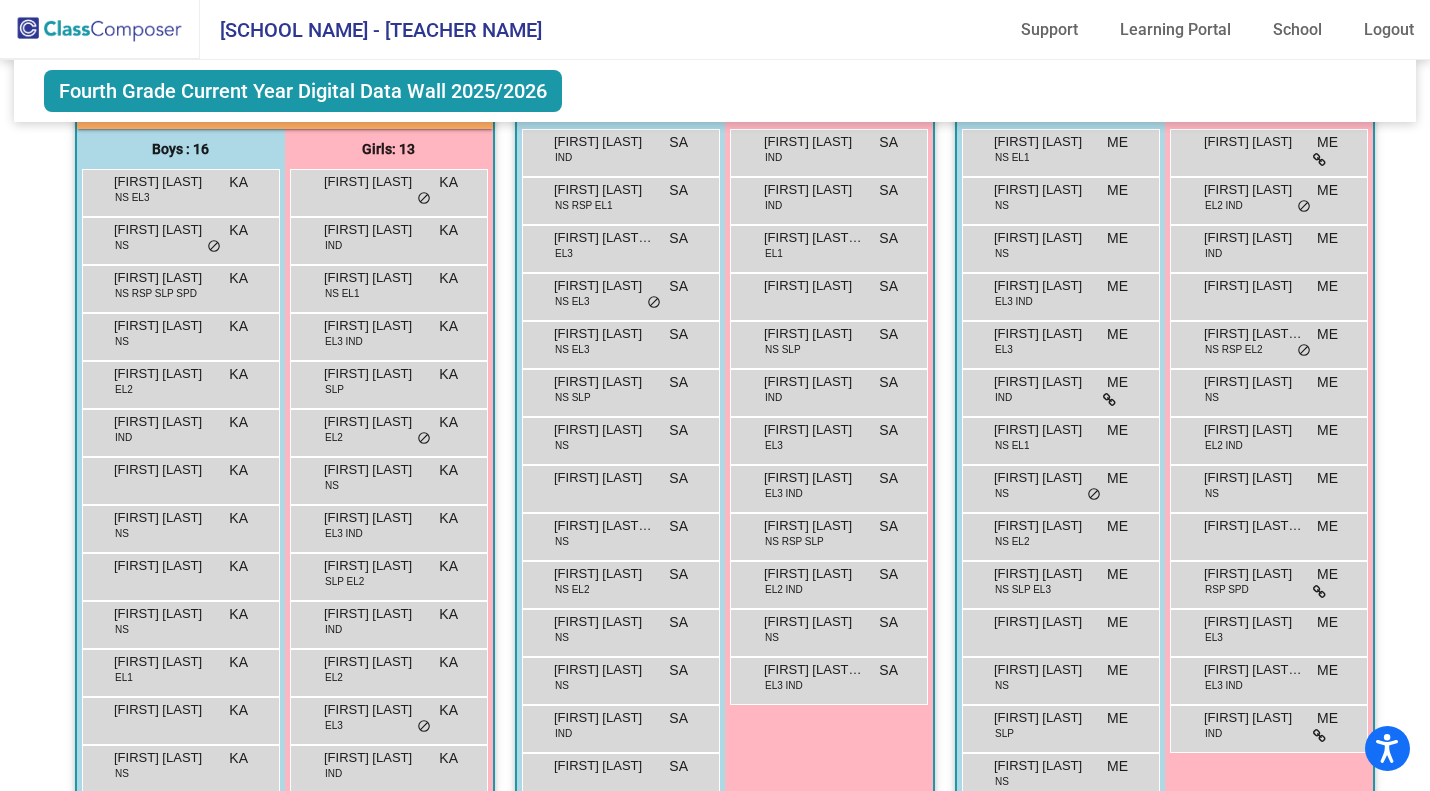 click on "[FIRST] [LAST]" at bounding box center [164, 758] 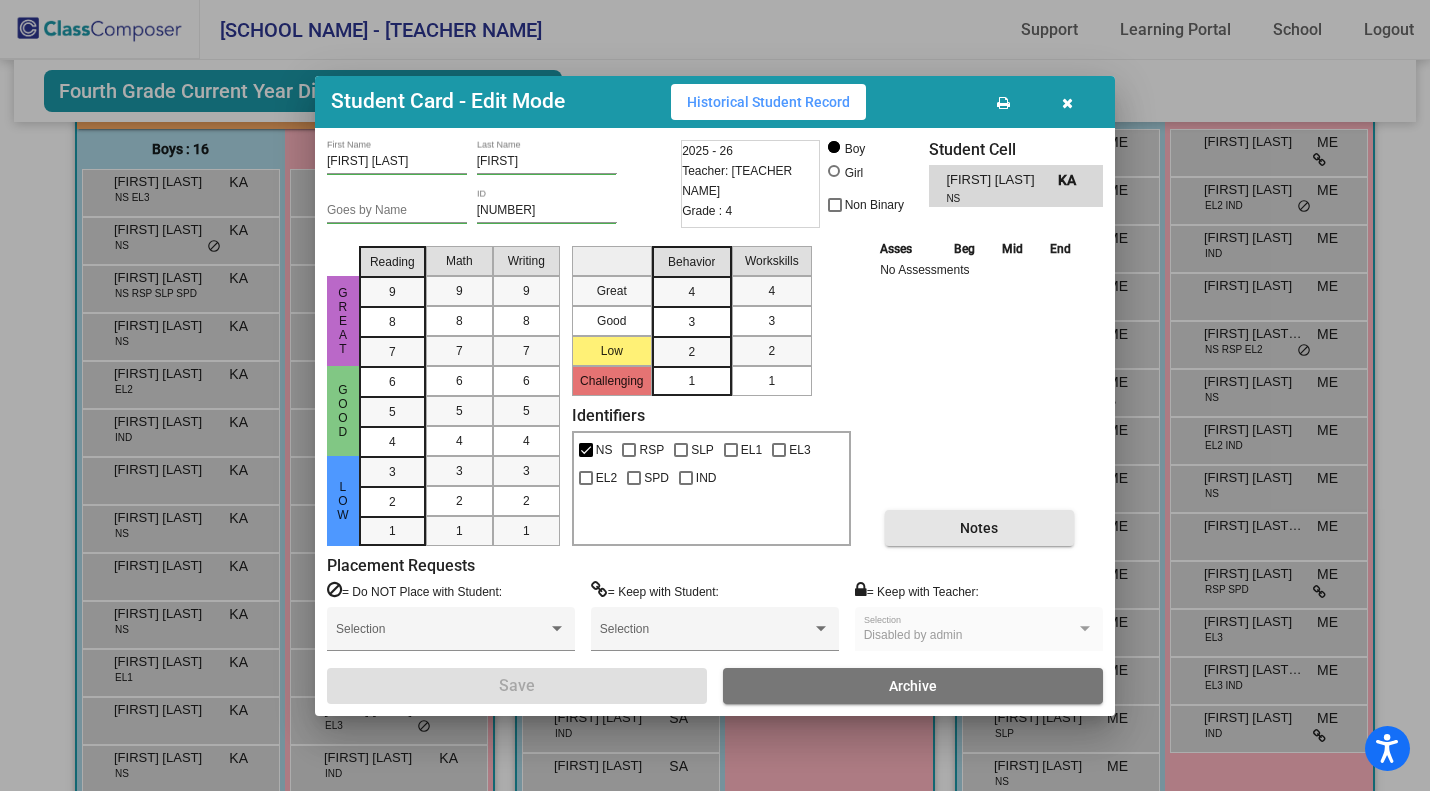 click on "Notes" at bounding box center (979, 528) 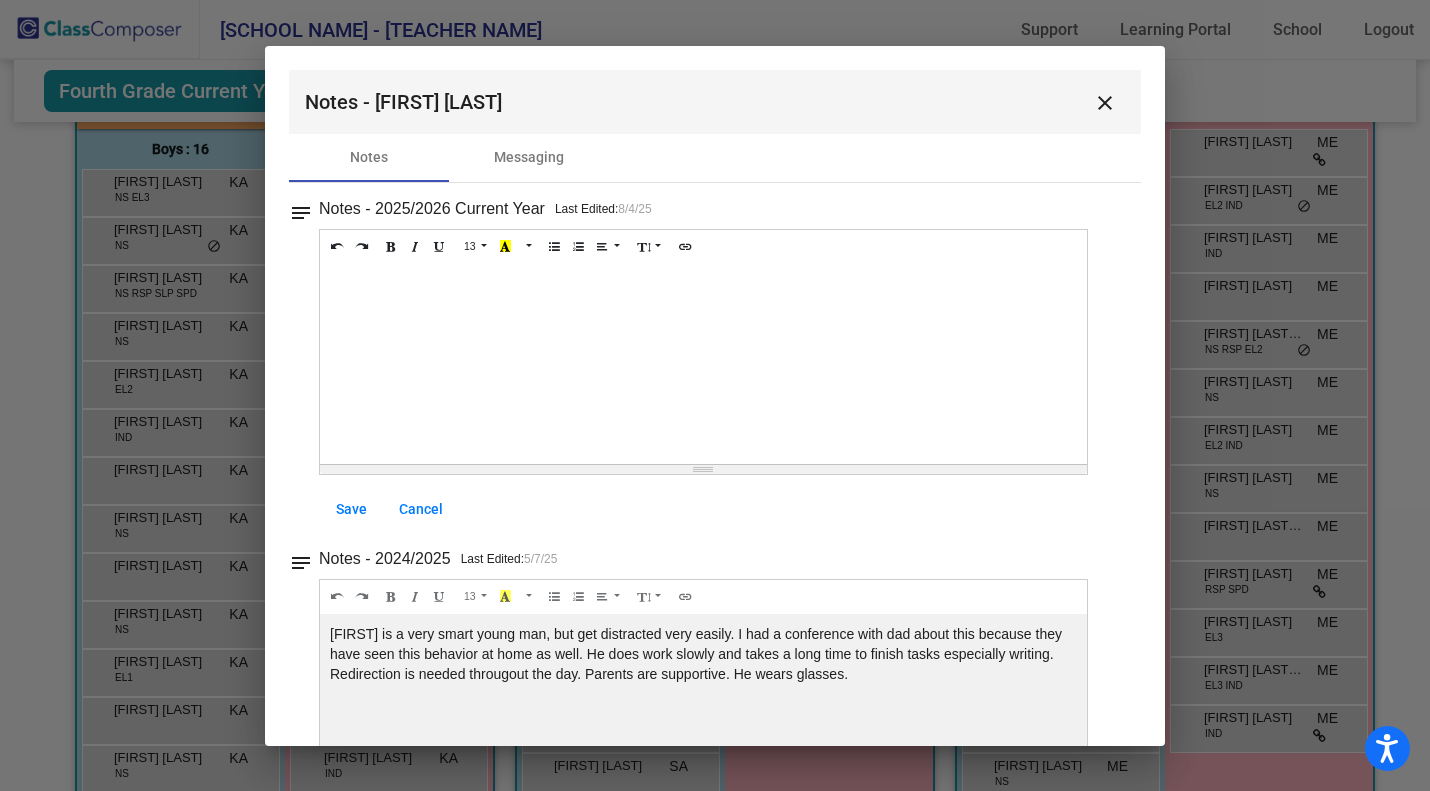 click on "close" at bounding box center (1105, 103) 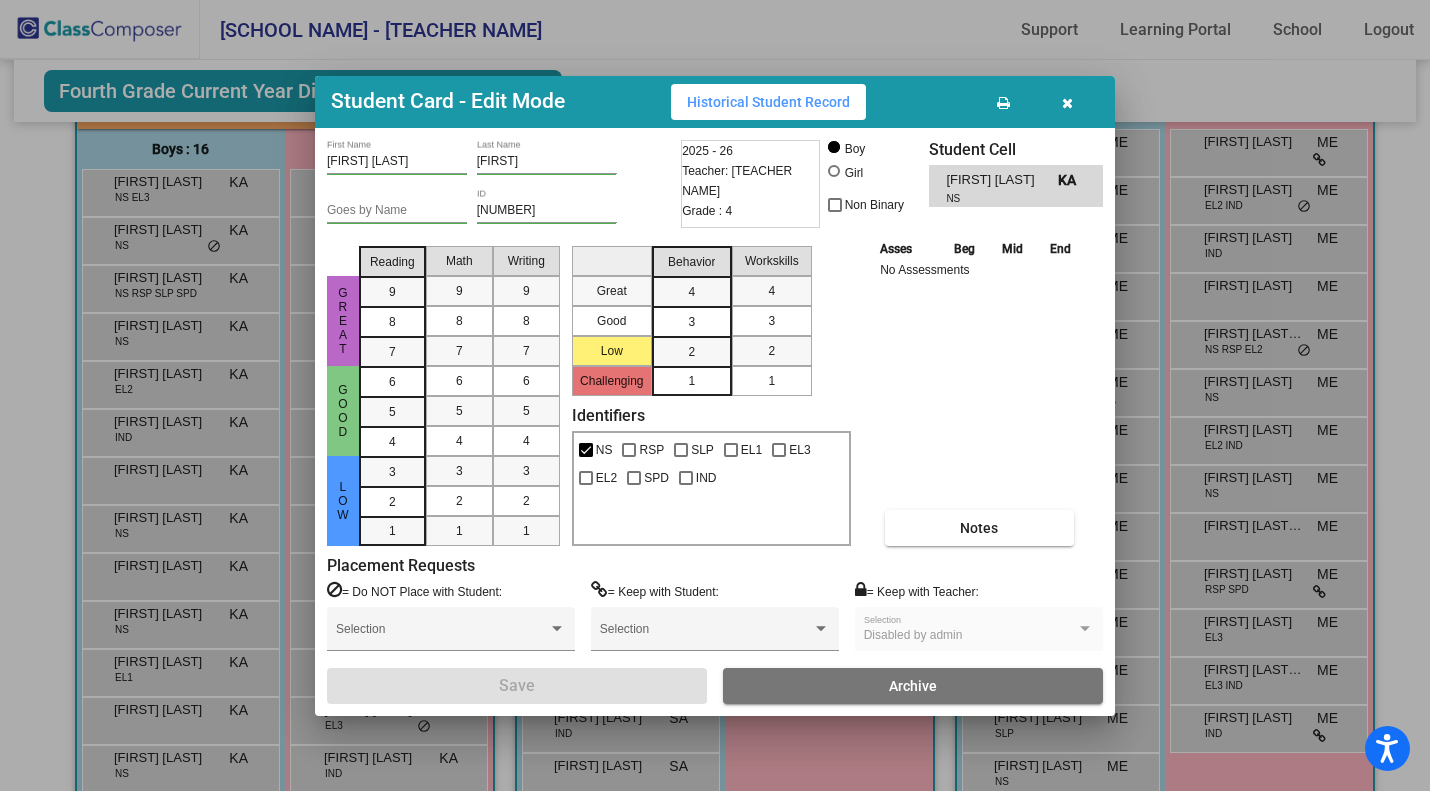 click at bounding box center [1067, 102] 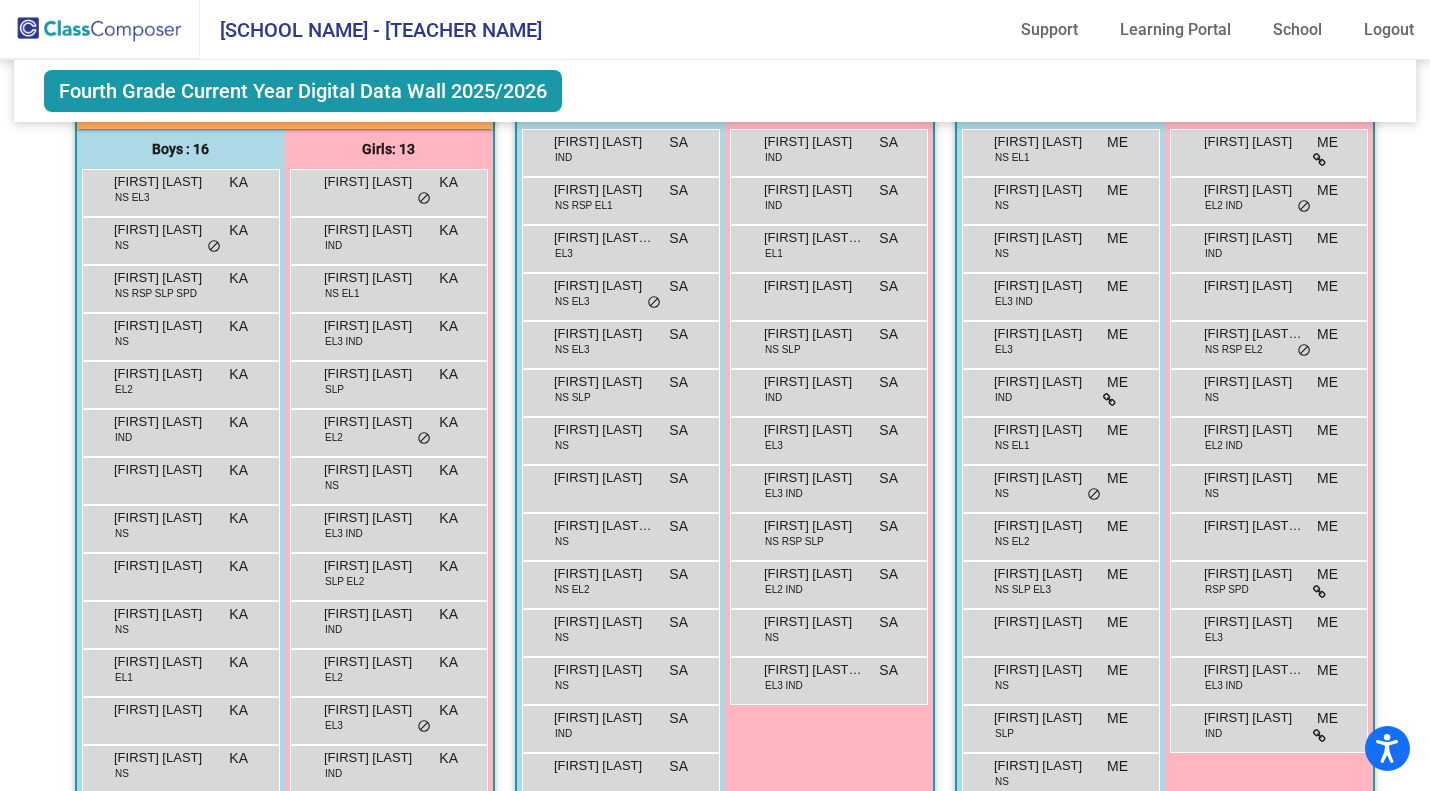 click on "[FIRST] [LAST] KA lock do_not_disturb_alt" at bounding box center (178, 574) 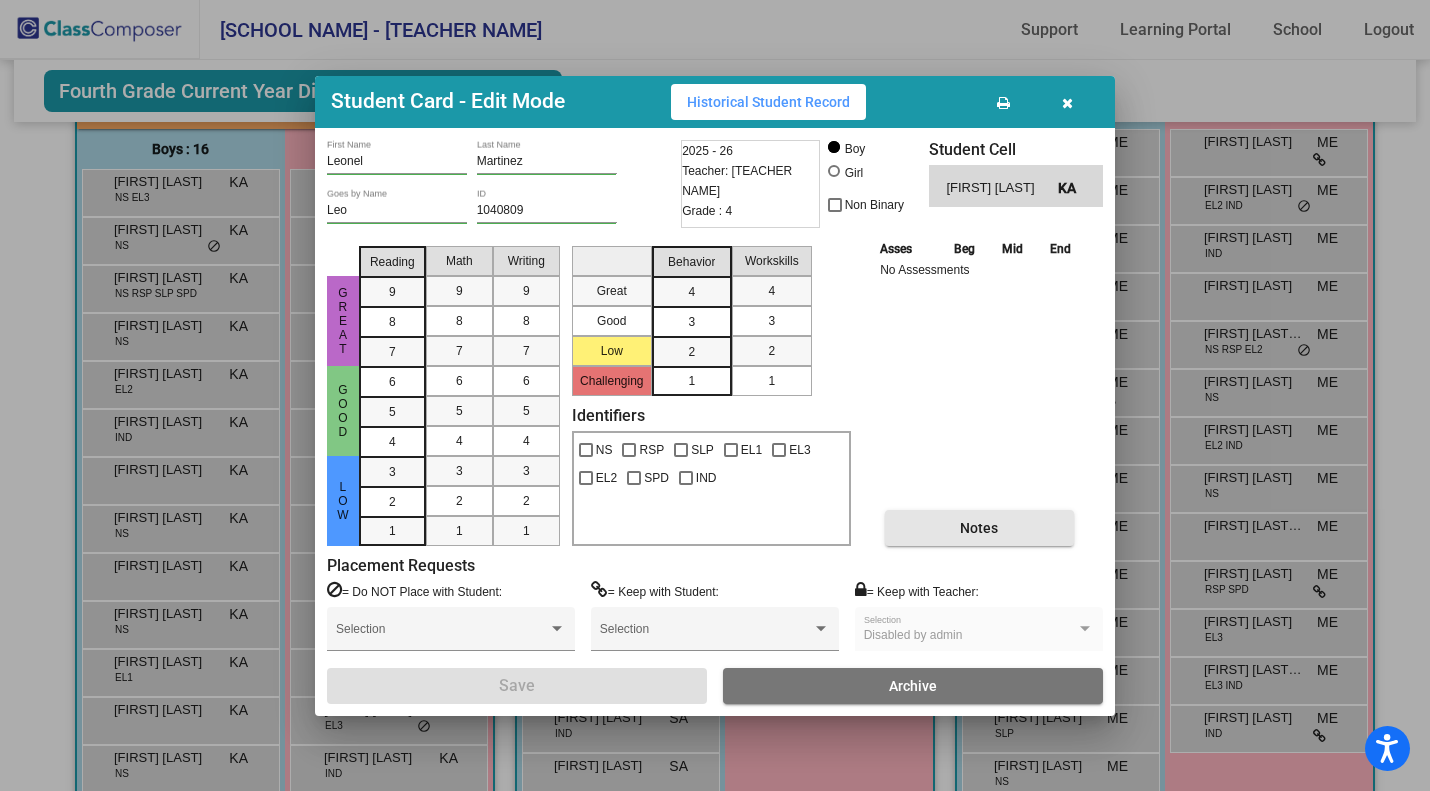click on "Notes" at bounding box center [979, 528] 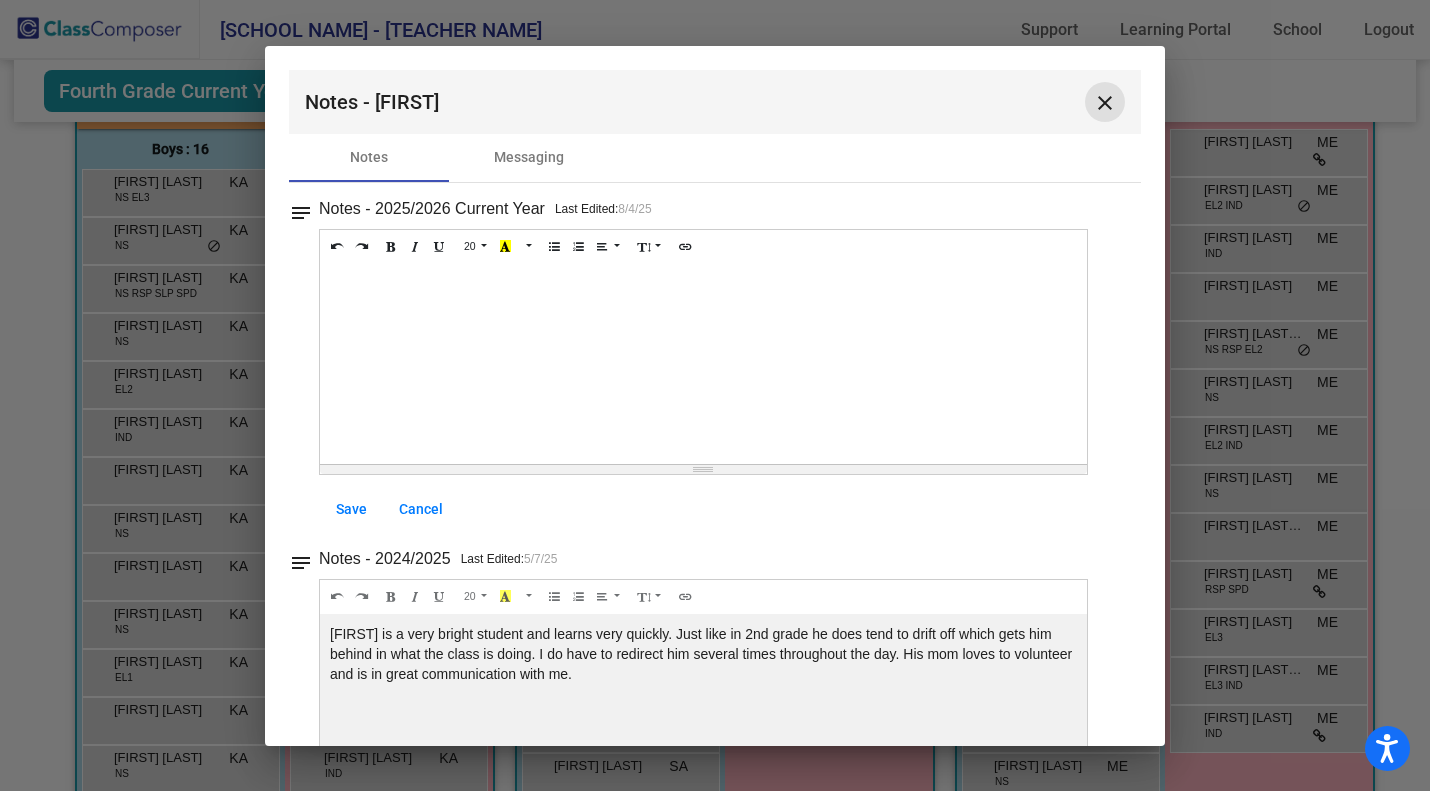 click on "close" at bounding box center [1105, 103] 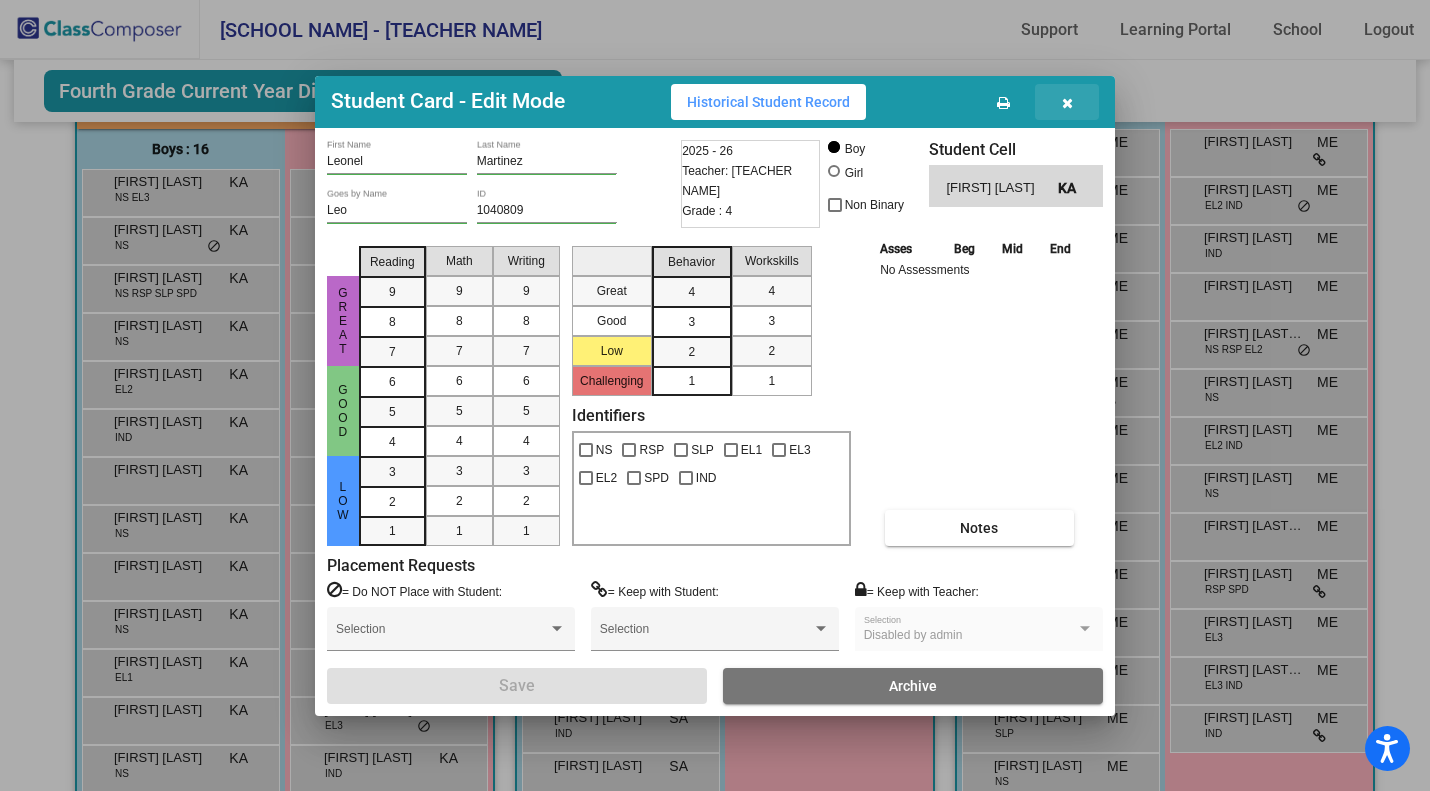 click at bounding box center [1067, 102] 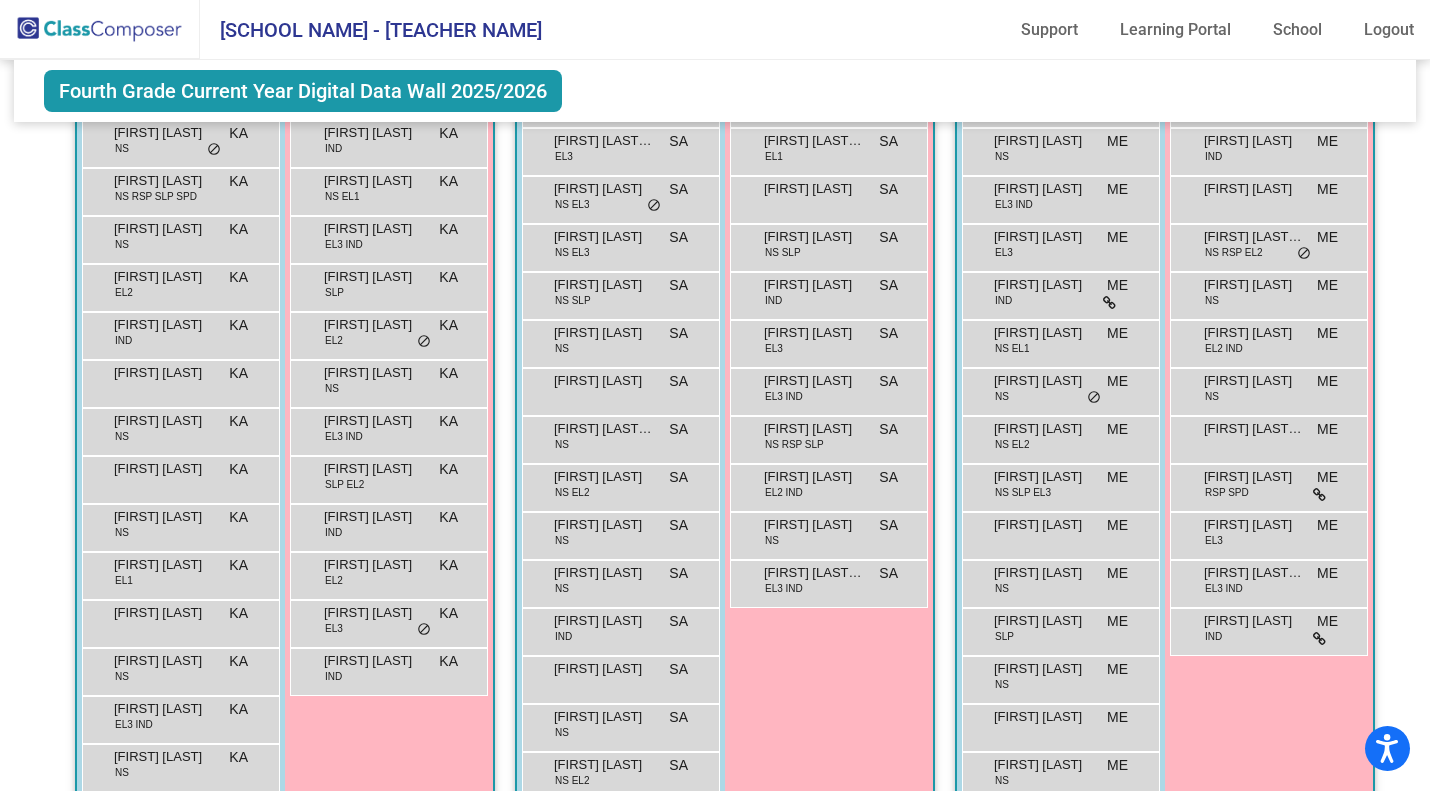 scroll, scrollTop: 543, scrollLeft: 0, axis: vertical 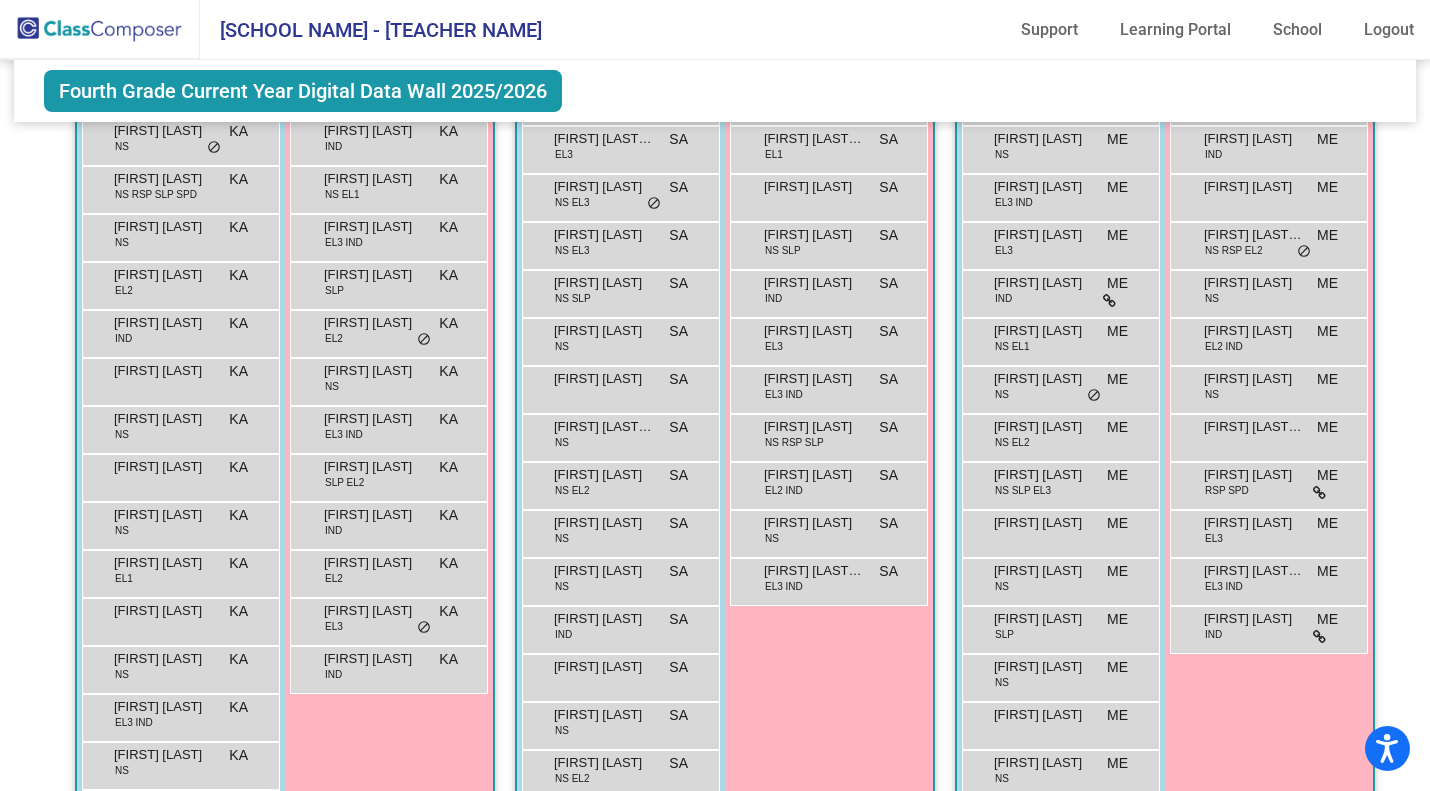 click on "[FIRST] [LAST]" at bounding box center (164, 707) 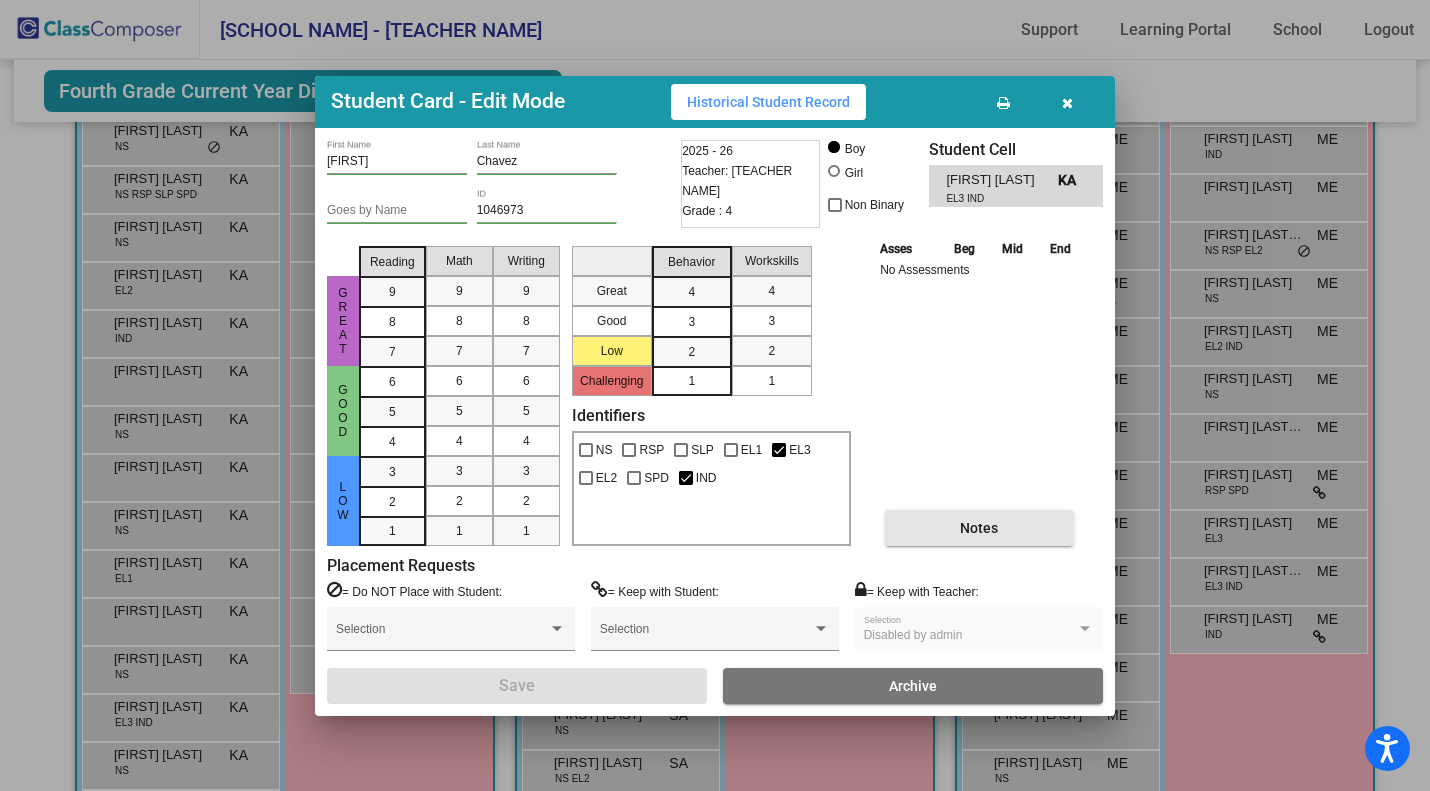 click on "Notes" at bounding box center [979, 528] 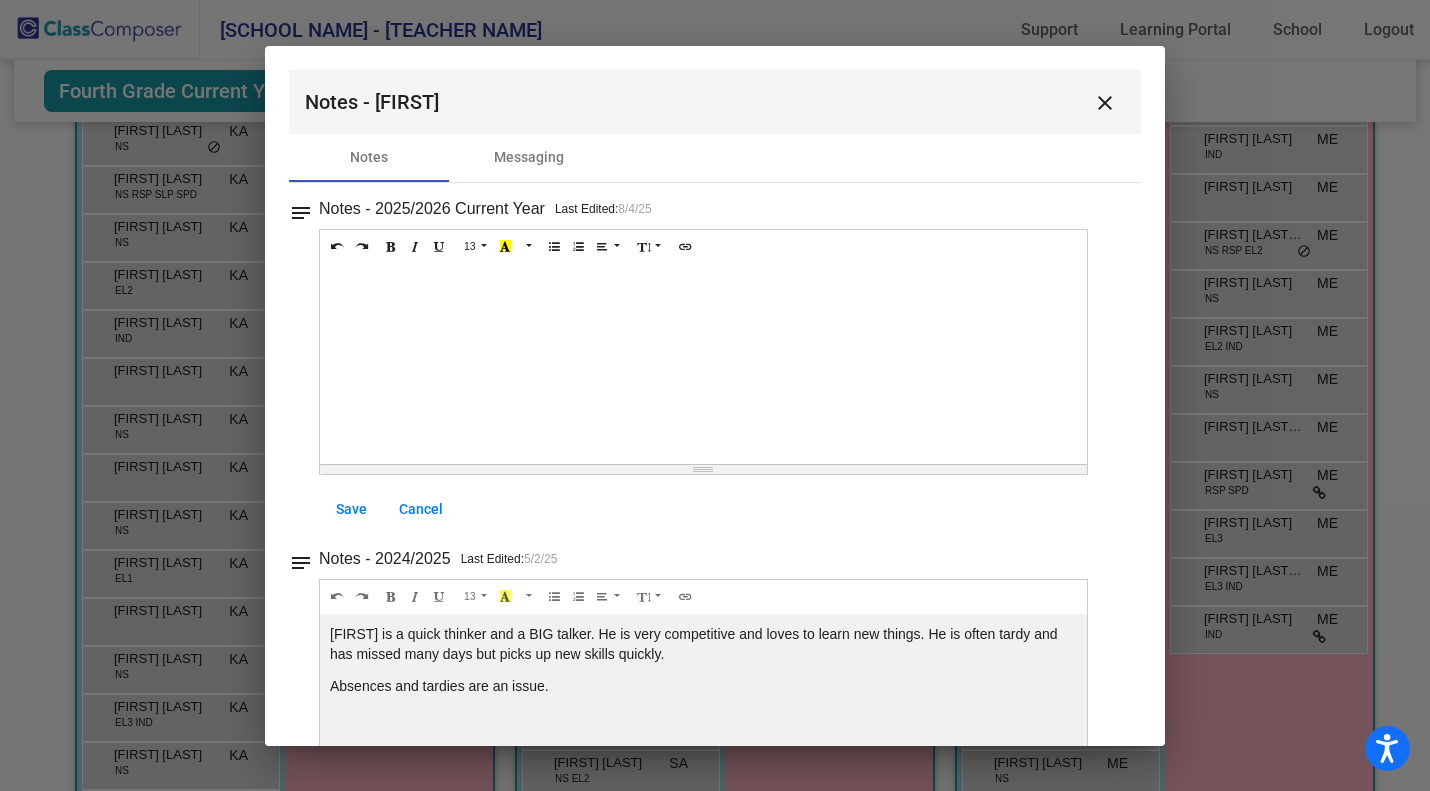 click on "close" at bounding box center (1105, 103) 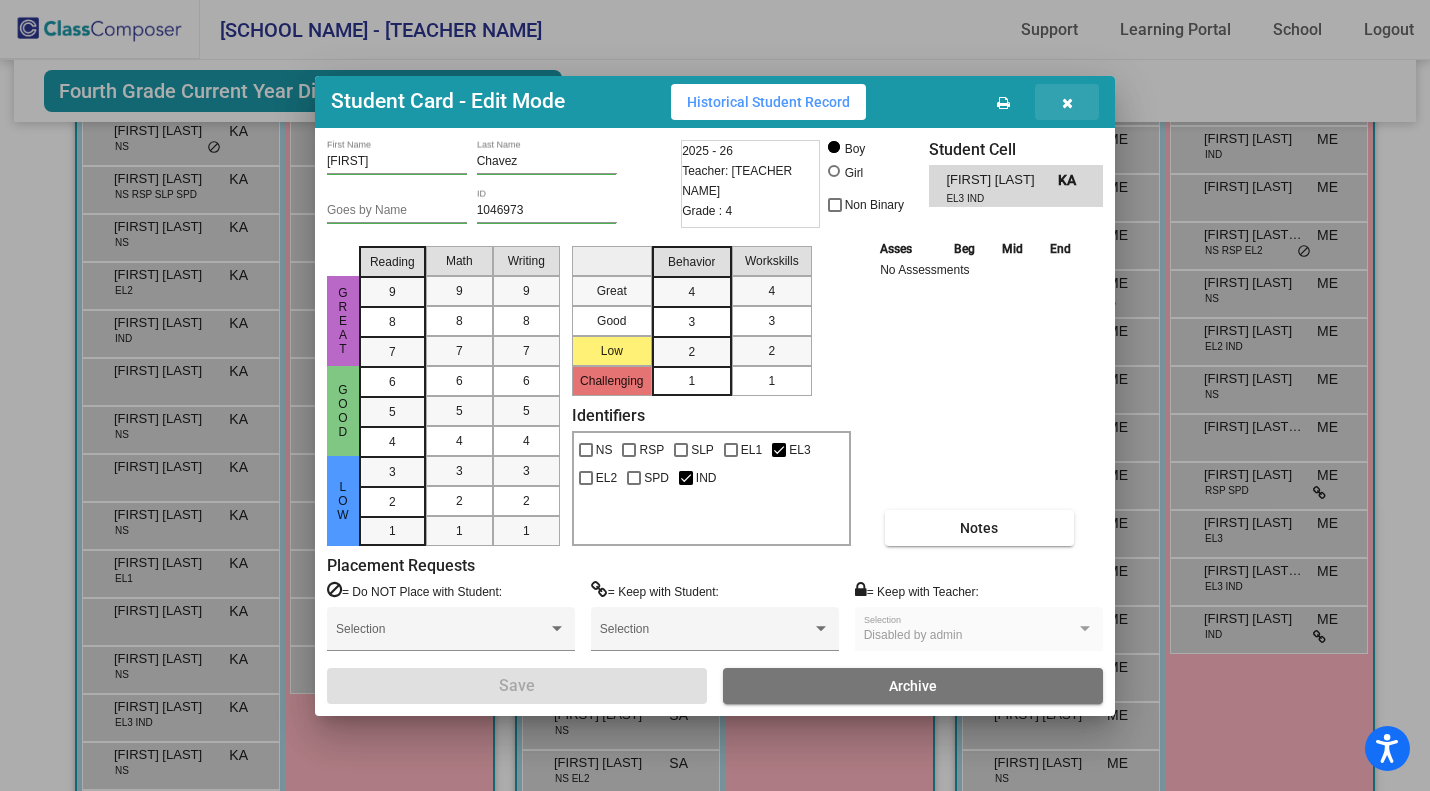 click at bounding box center (1067, 102) 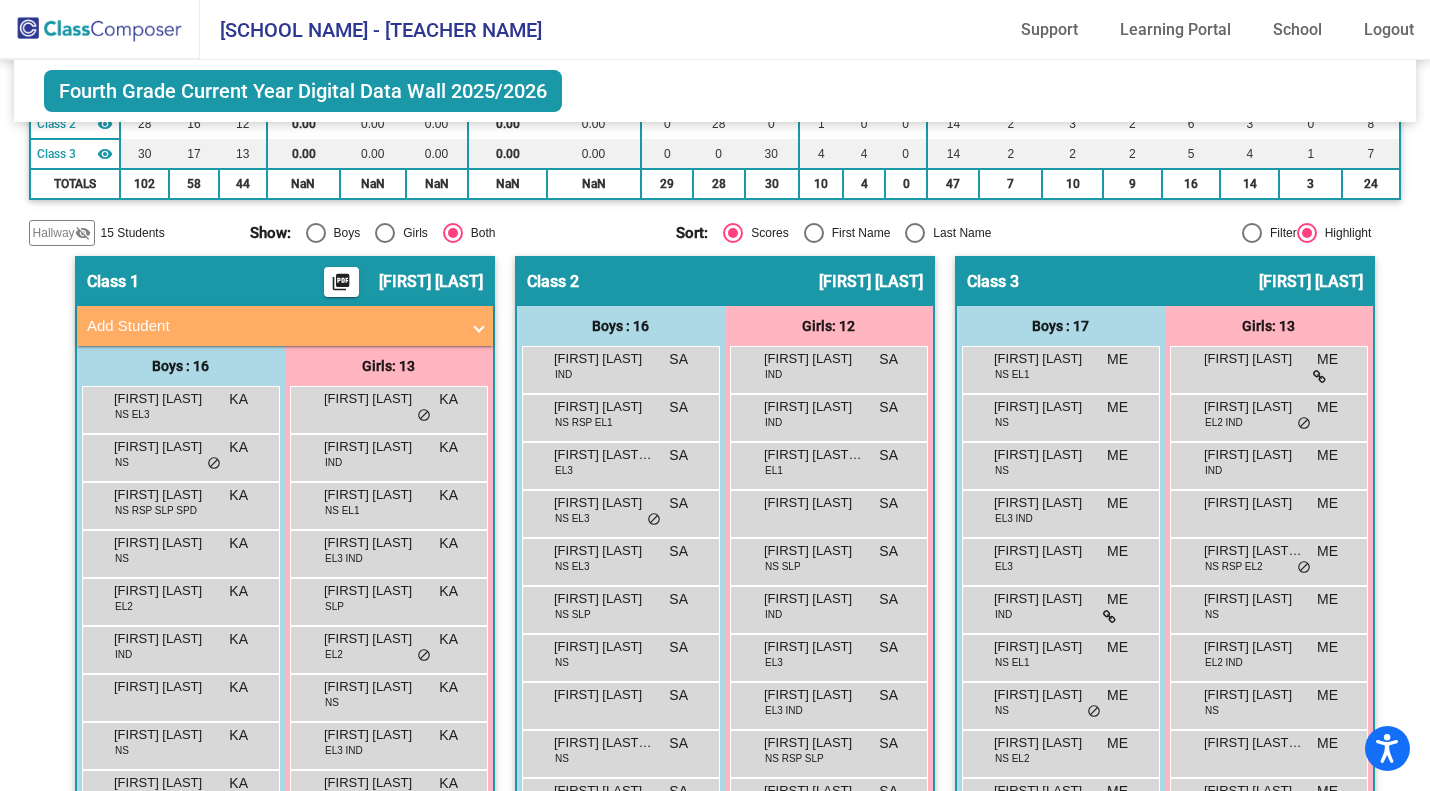 scroll, scrollTop: 251, scrollLeft: 0, axis: vertical 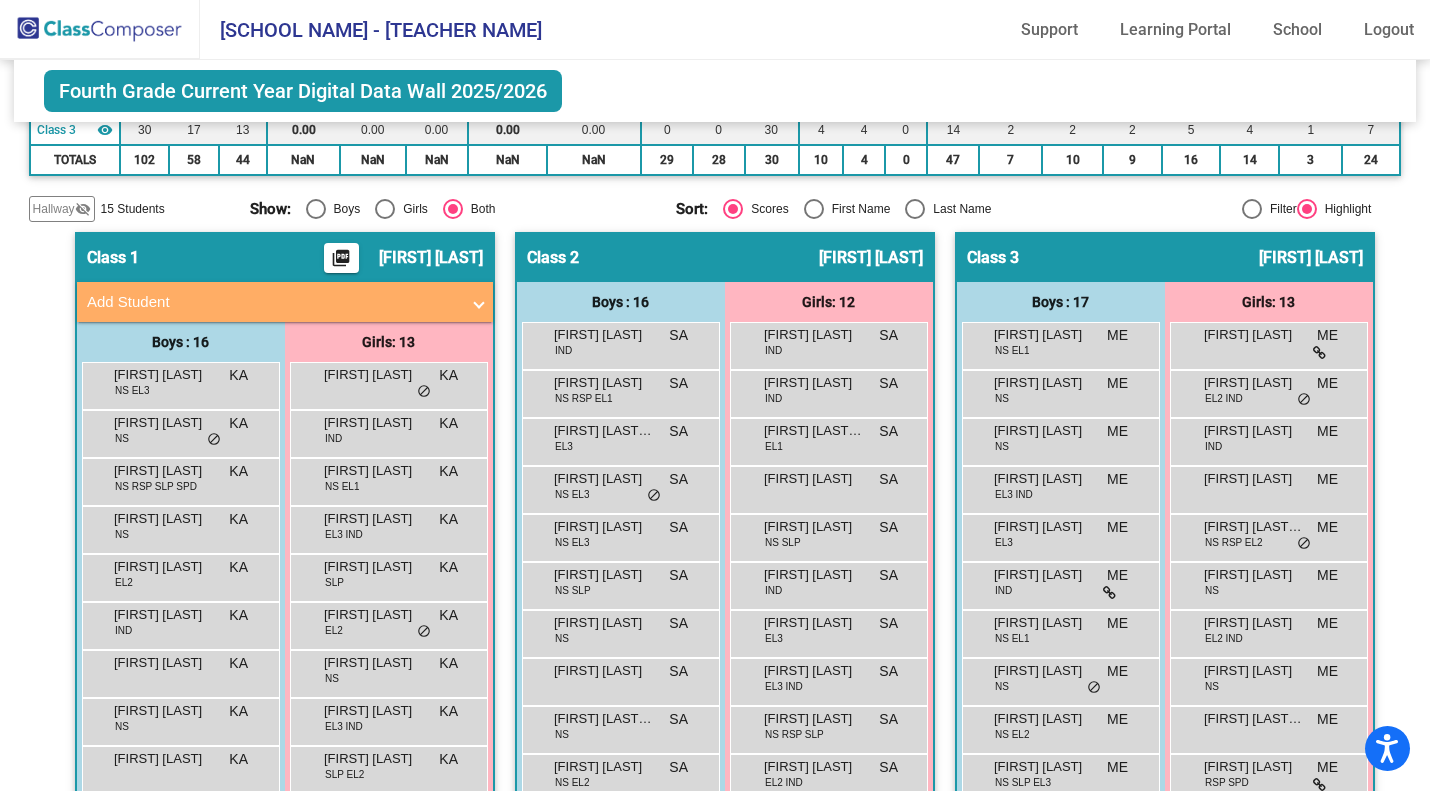 click on "[FIRST] [LAST] KA lock do_not_disturb_alt" at bounding box center [388, 383] 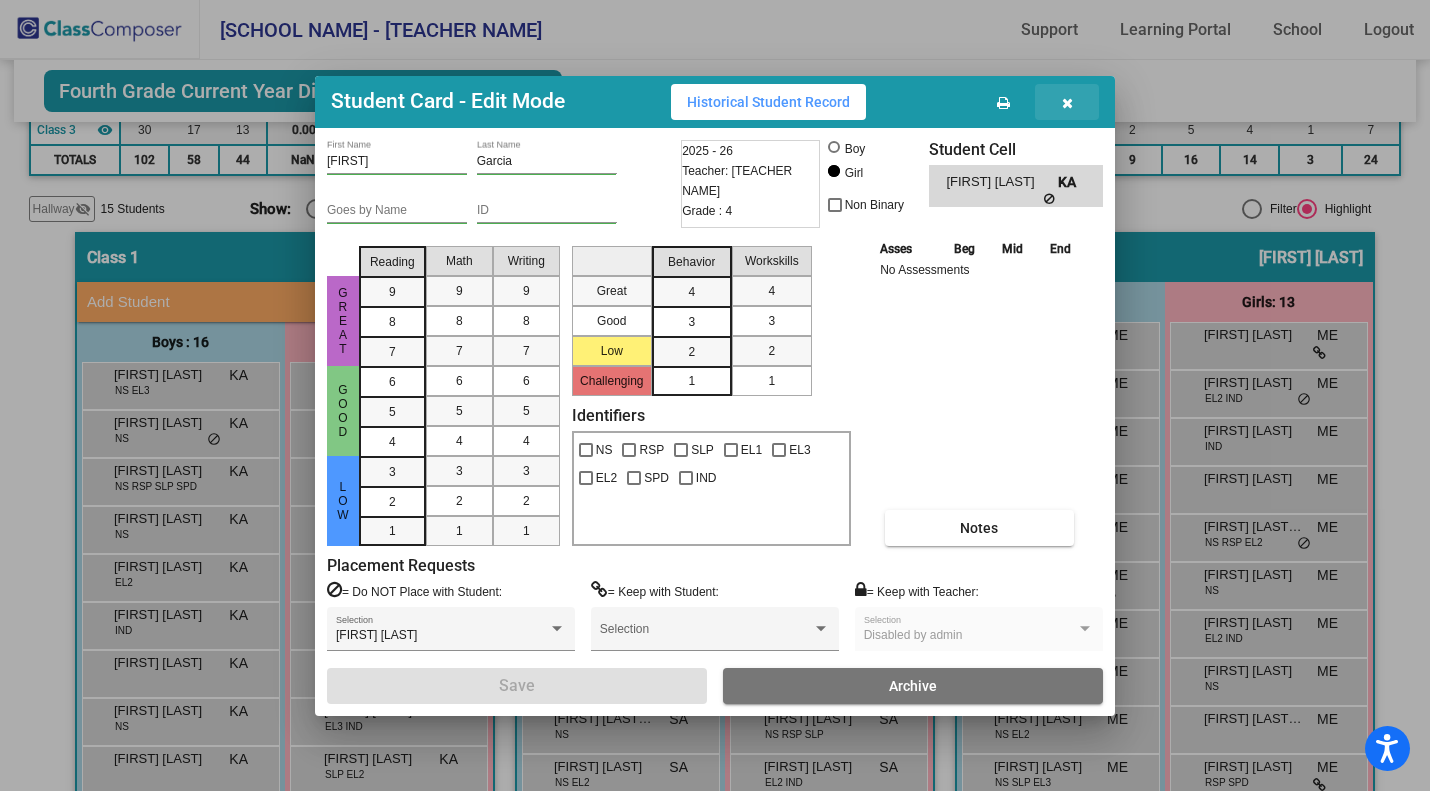 click at bounding box center (1067, 103) 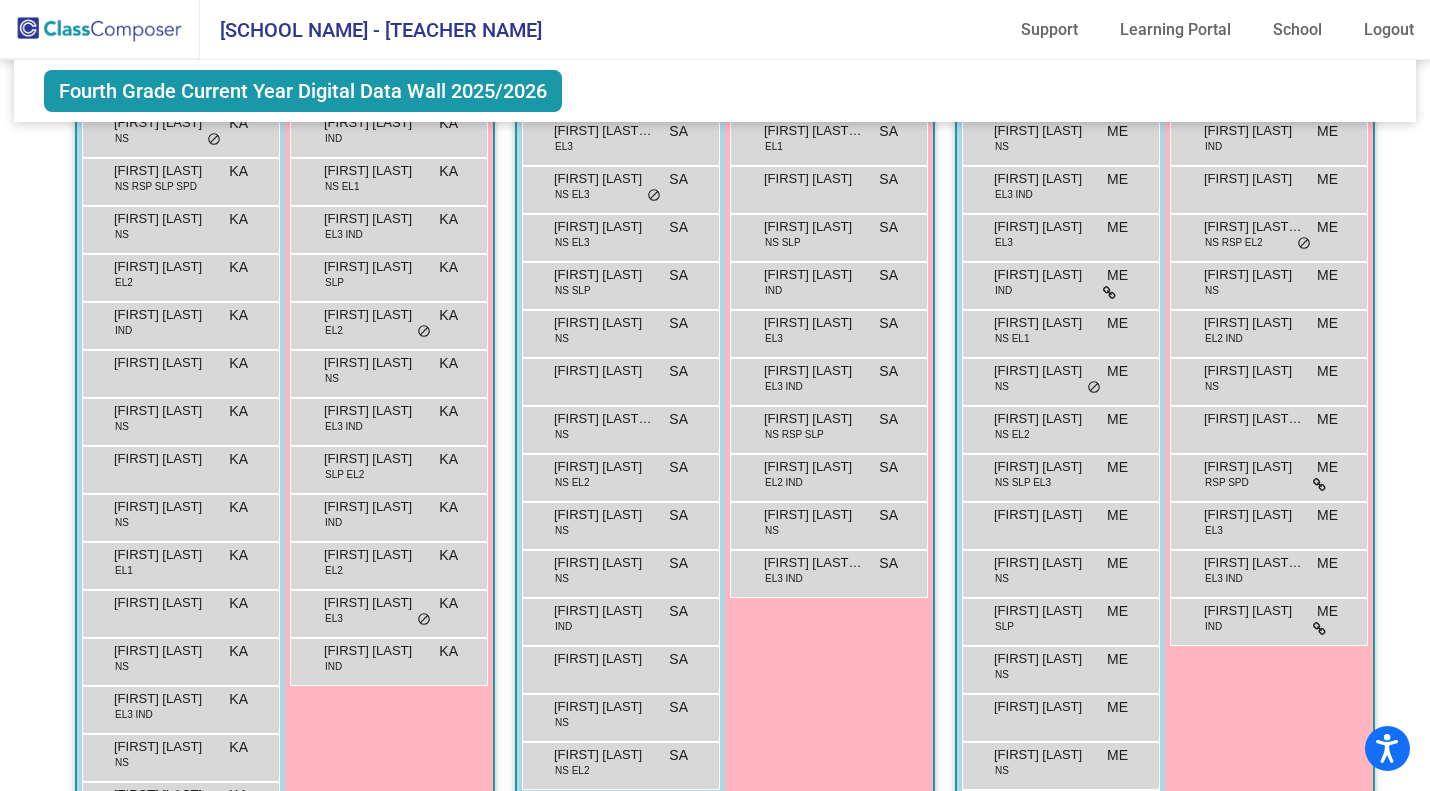 scroll, scrollTop: 560, scrollLeft: 0, axis: vertical 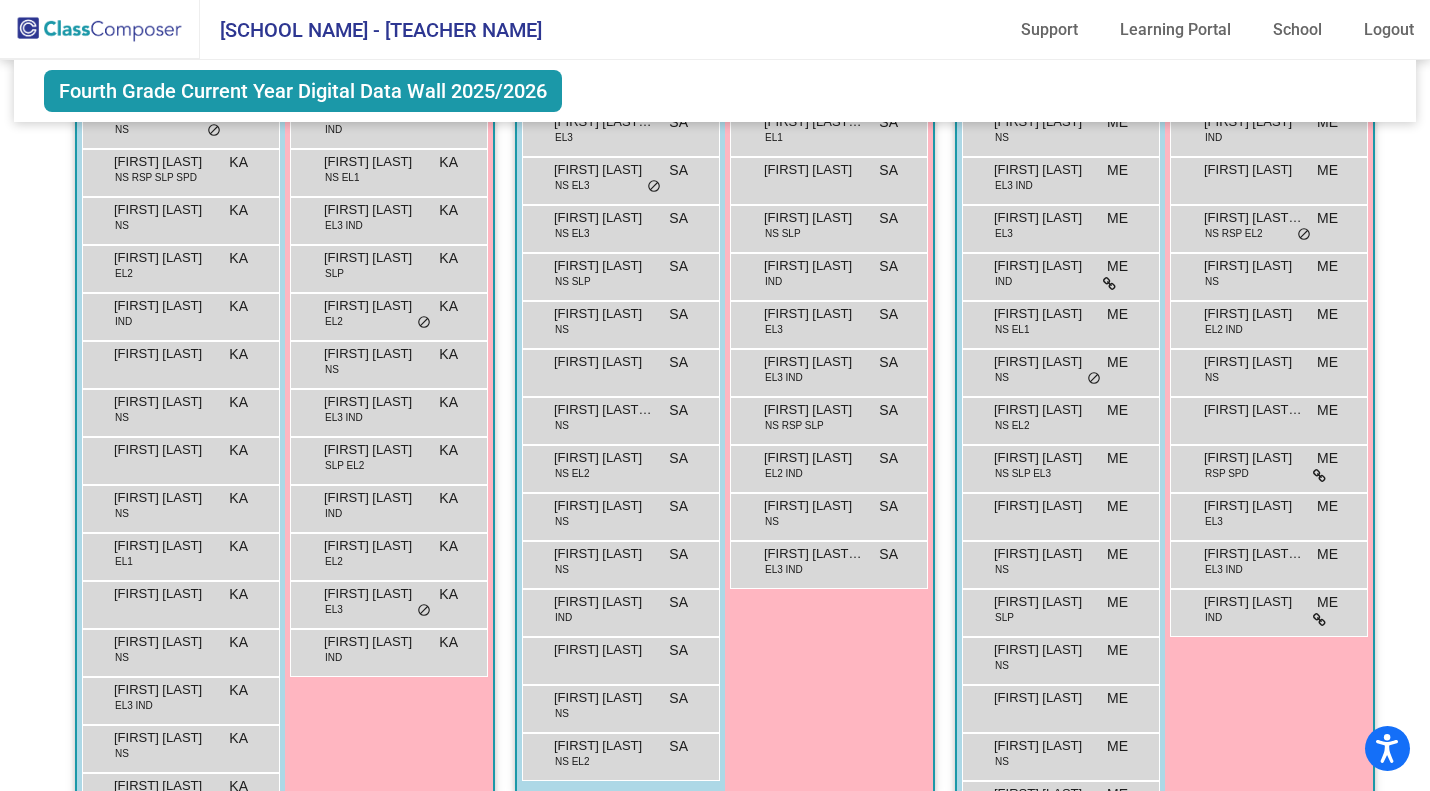 click on "[FIRST] [LAST]" at bounding box center (604, 506) 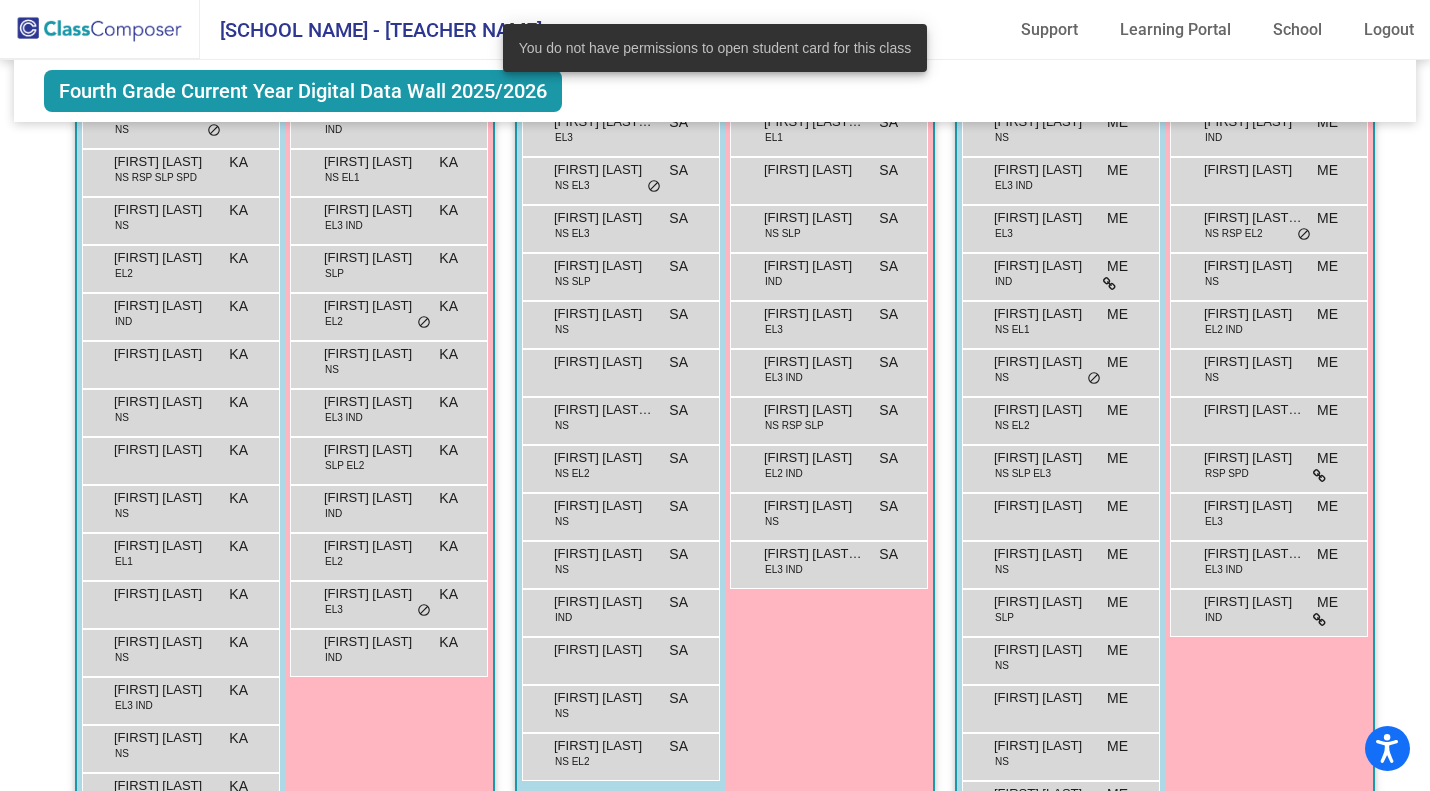 click on "Girls: 13 [FIRST] [LAST] KA lock do_not_disturb_alt [FIRST] [LAST] IND KA lock do_not_disturb_alt [FIRST] [LAST] NS EL1 KA lock do_not_disturb_alt [FIRST] [LAST] EL3 IND KA lock do_not_disturb_alt [FIRST] [LAST] SLP KA lock do_not_disturb_alt [FIRST] [LAST] EL2 KA lock do_not_disturb_alt [FIRST] [LAST] NS KA lock do_not_disturb_alt [FIRST] [LAST] EL3 IND KA lock do_not_disturb_alt [FIRST] [LAST] SLP EL2 KA lock do_not_disturb_alt [FIRST] [LAST] IND KA lock do_not_disturb_alt [FIRST] [LAST] EL2 KA lock do_not_disturb_alt [FIRST] [LAST] EL3 KA lock do_not_disturb_alt [FIRST] [LAST] IND KA lock do_not_disturb_alt" at bounding box center [0, 0] 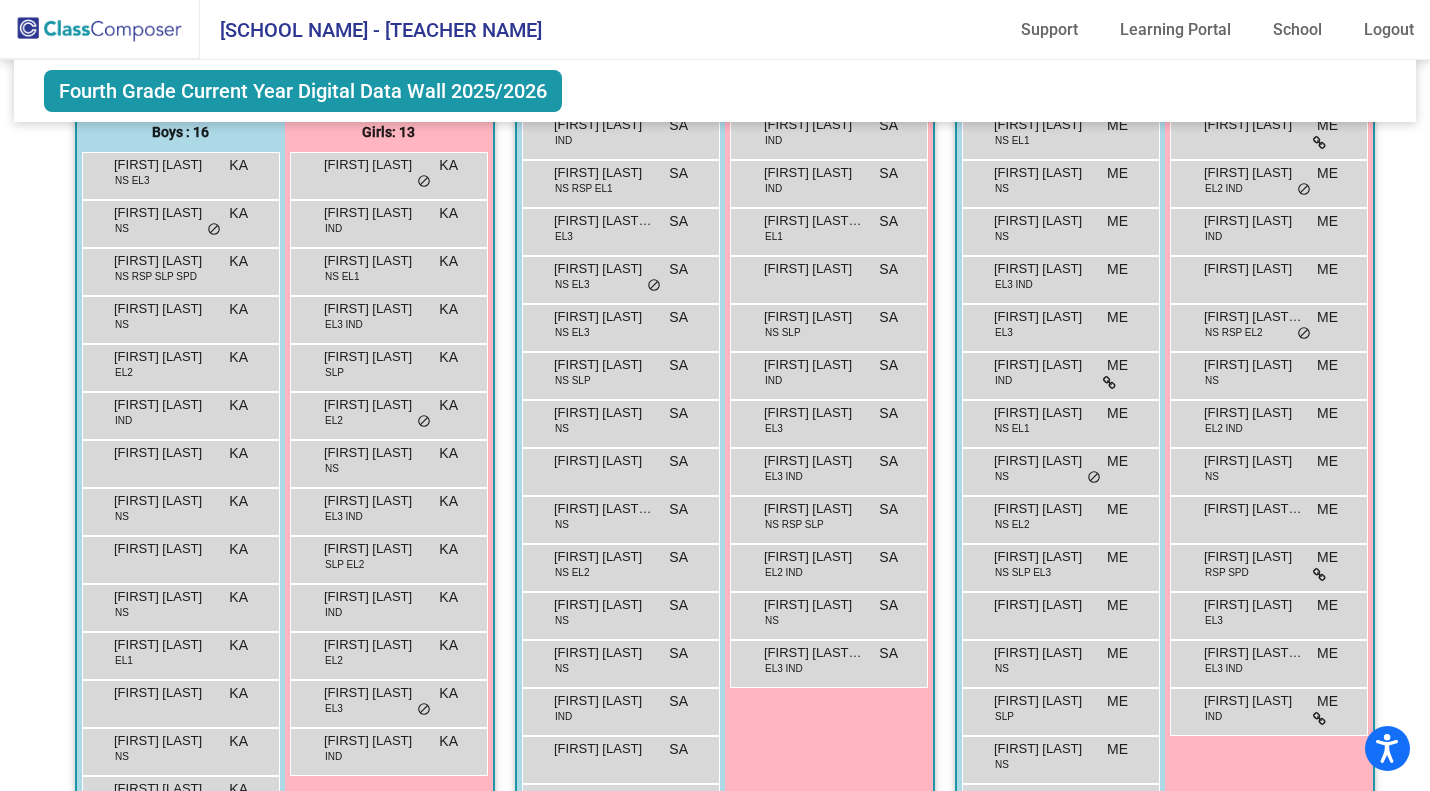 scroll, scrollTop: 629, scrollLeft: 0, axis: vertical 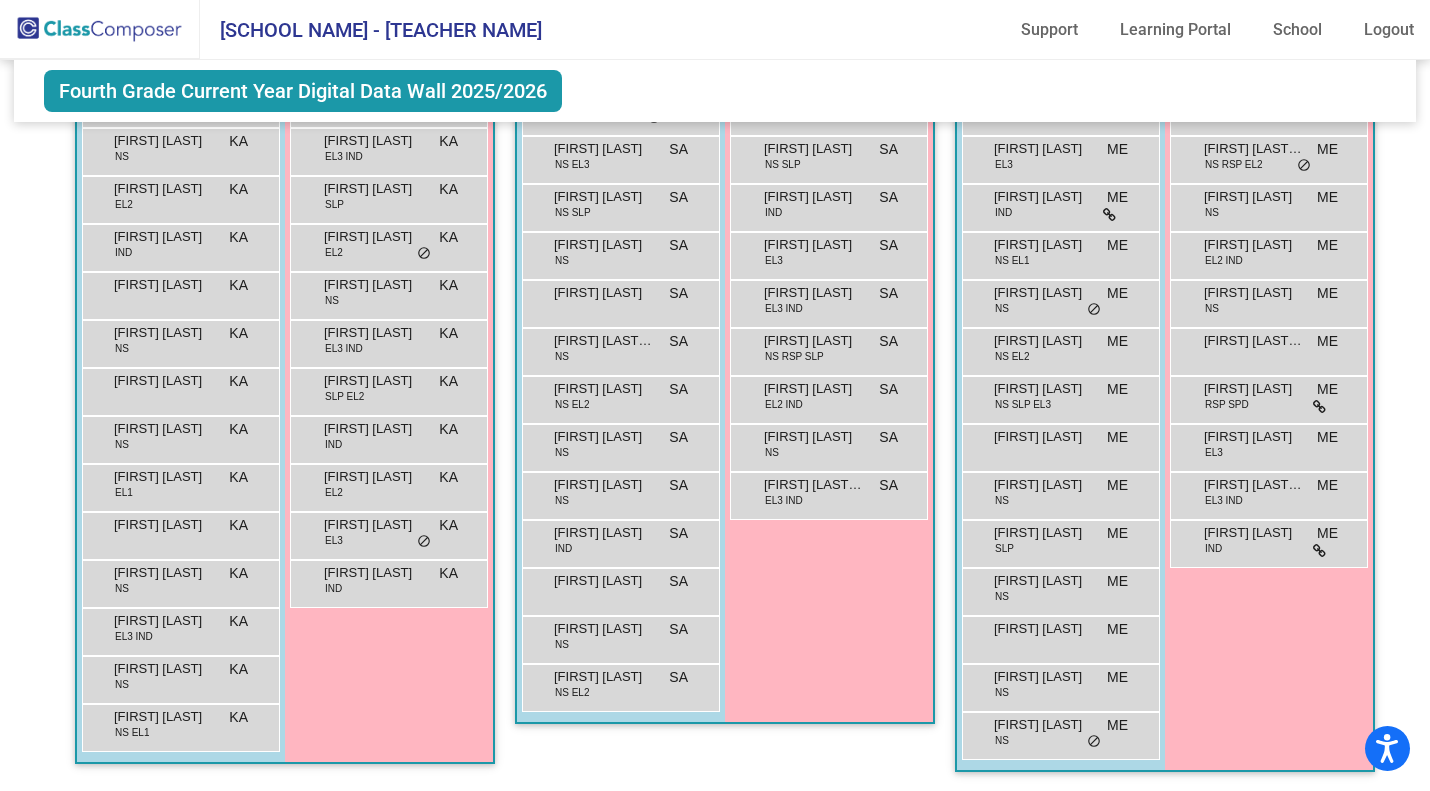 click on "[FIRST] NS KA lock do_not_disturb_alt" at bounding box center (178, 677) 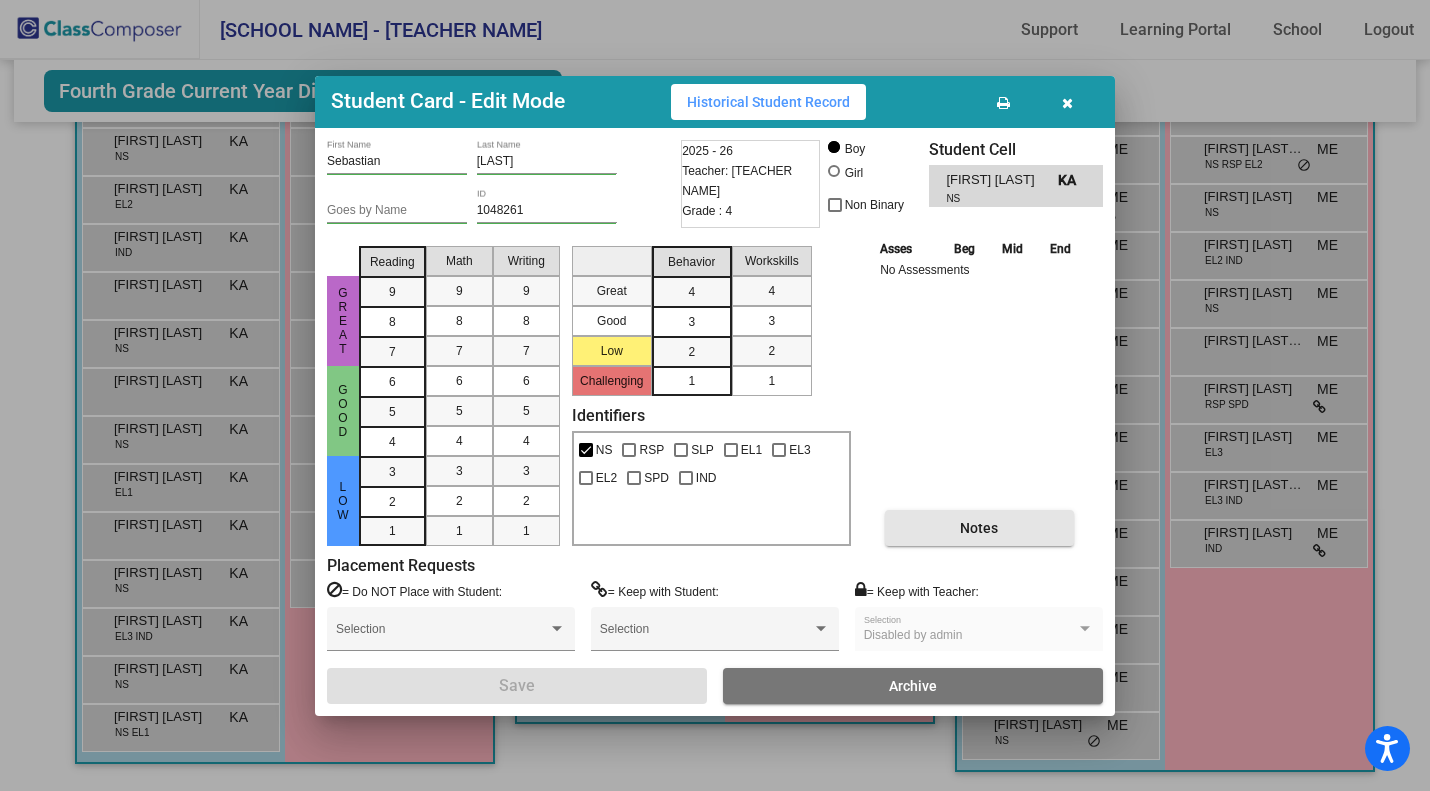 click on "Notes" at bounding box center [979, 528] 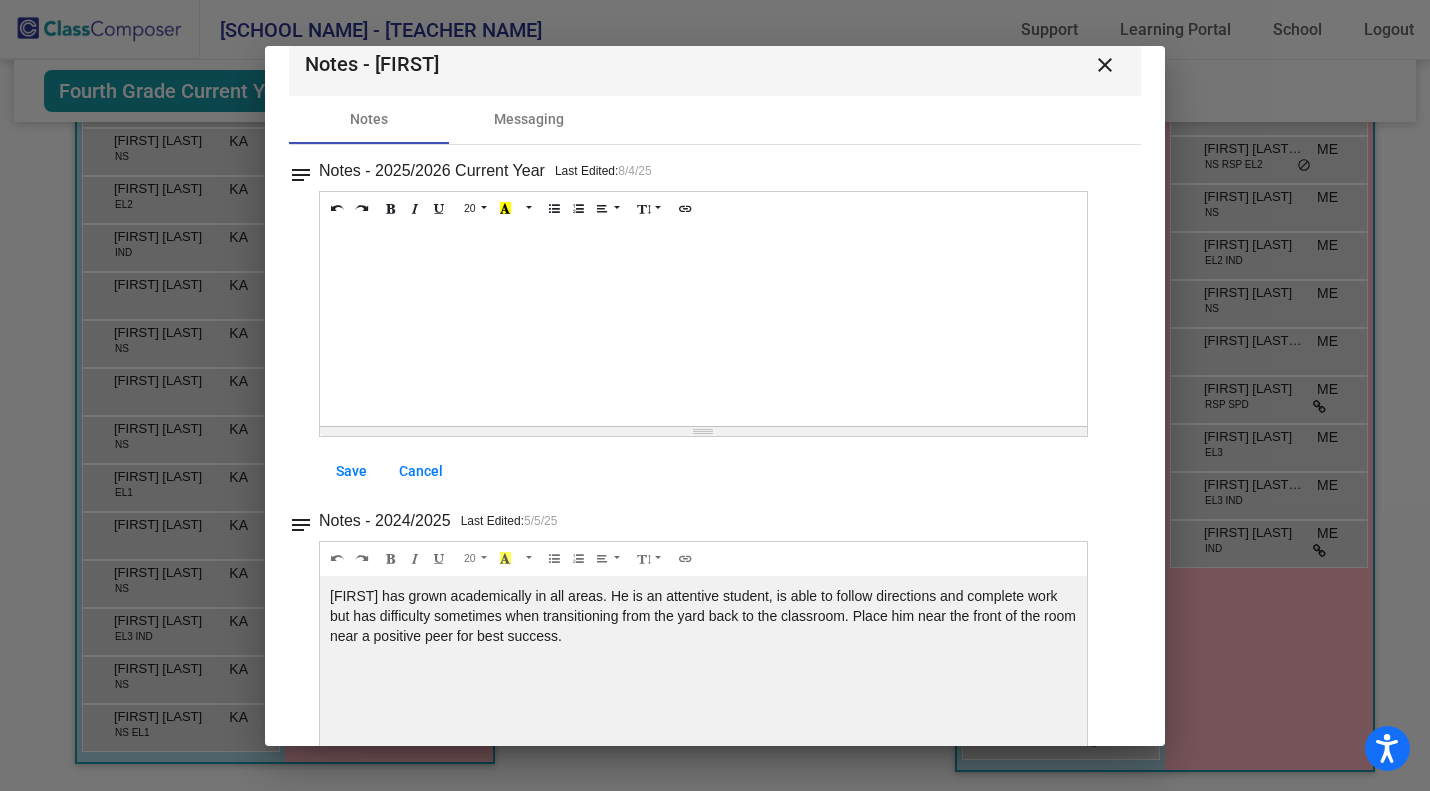 scroll, scrollTop: 39, scrollLeft: 0, axis: vertical 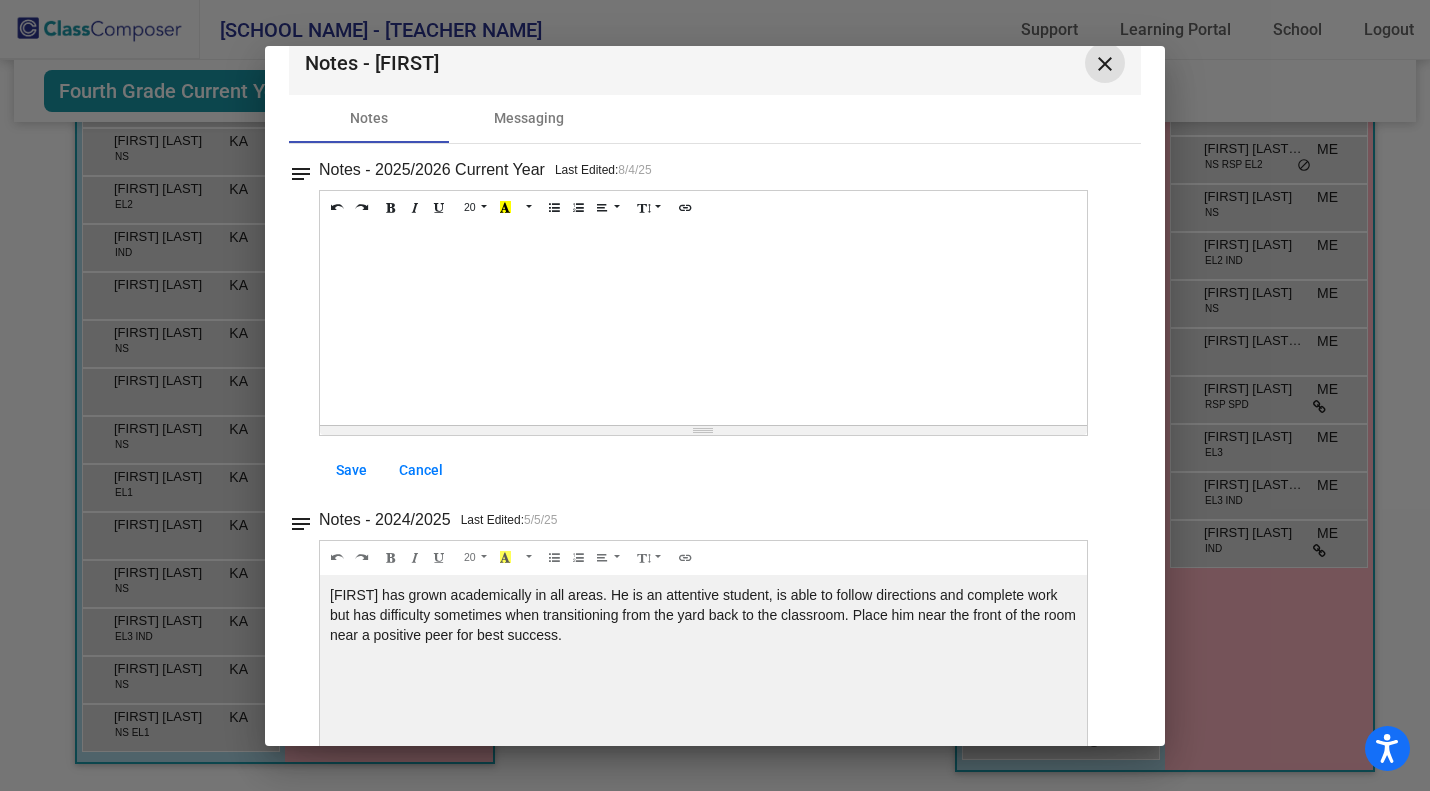 click on "close" at bounding box center [1105, 64] 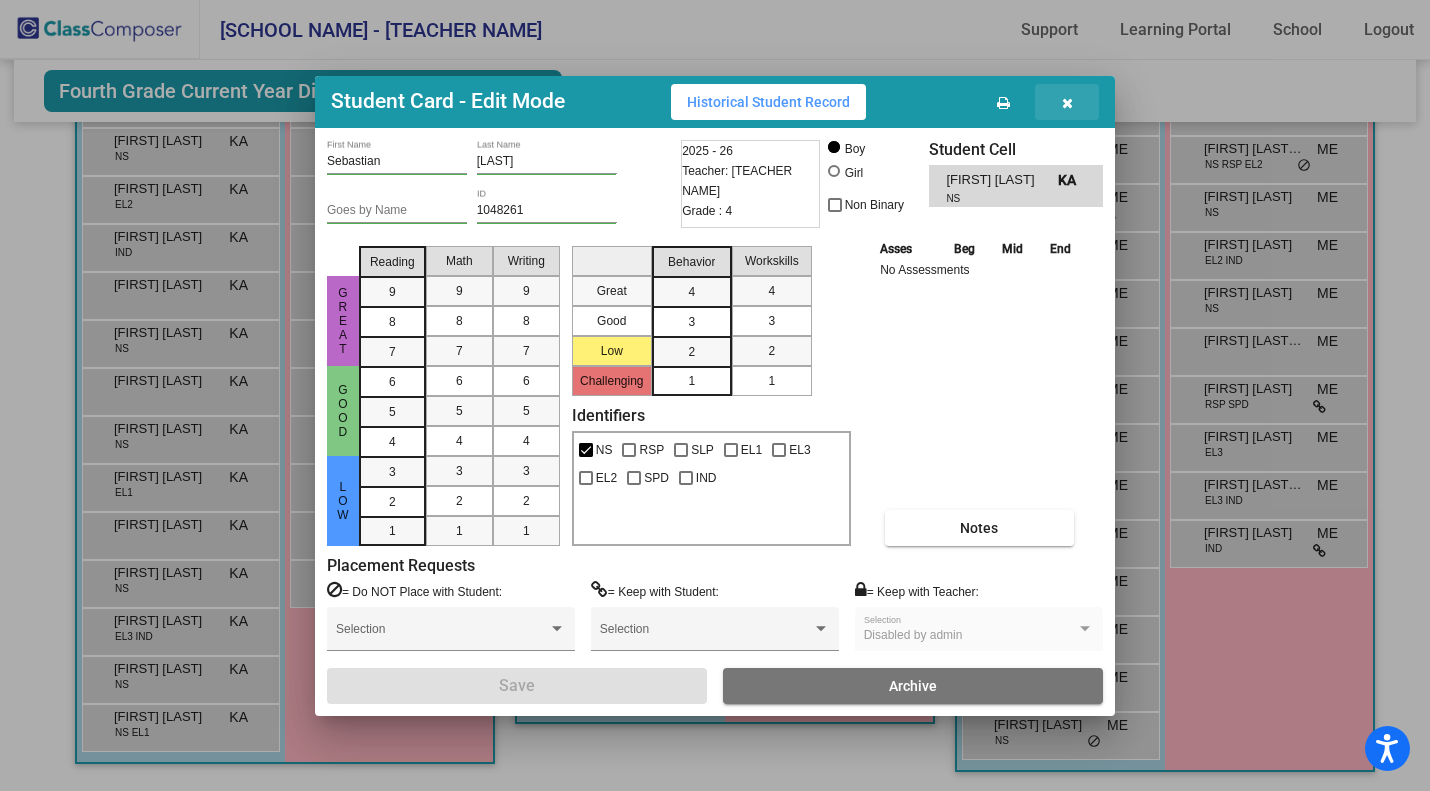 click at bounding box center [1067, 102] 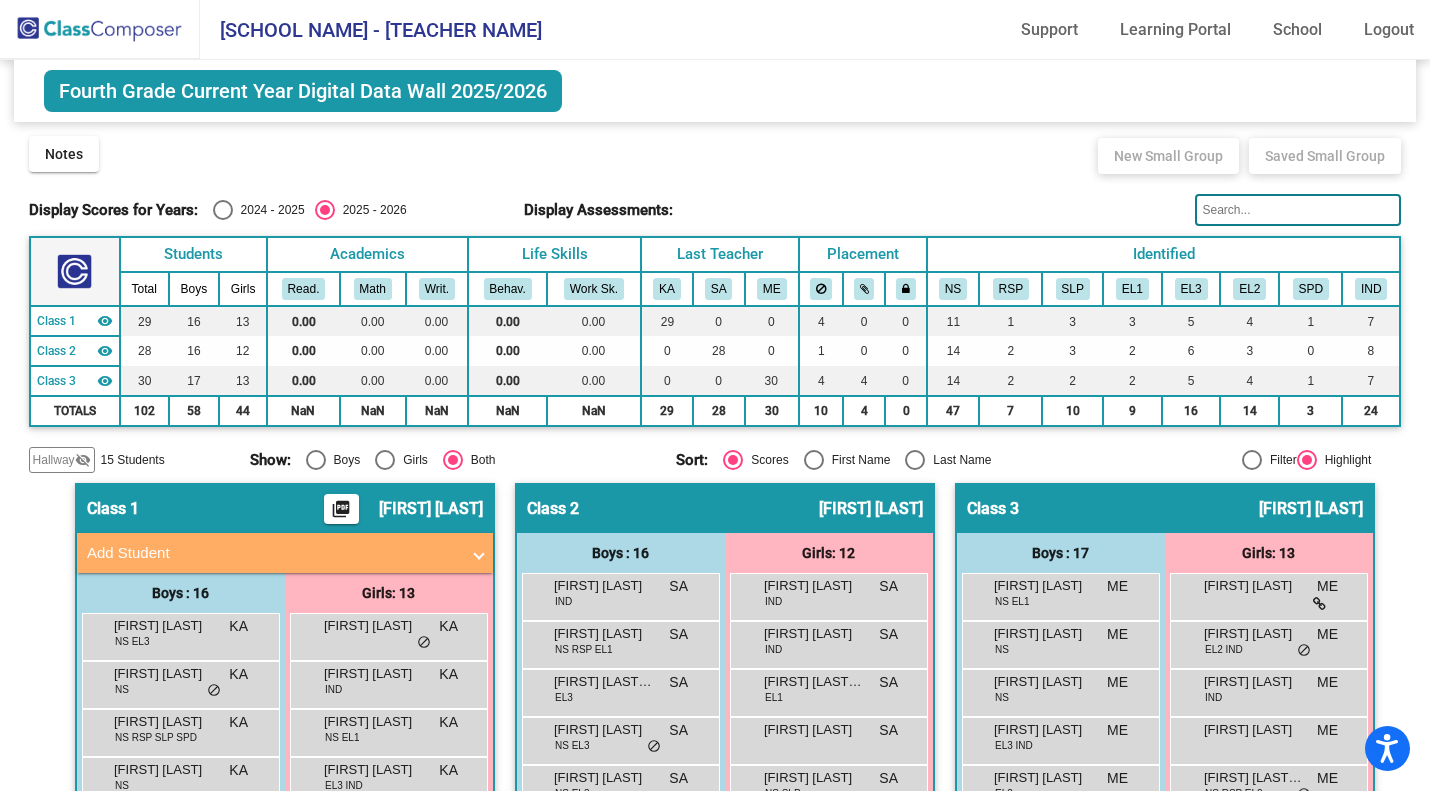 scroll, scrollTop: 0, scrollLeft: 0, axis: both 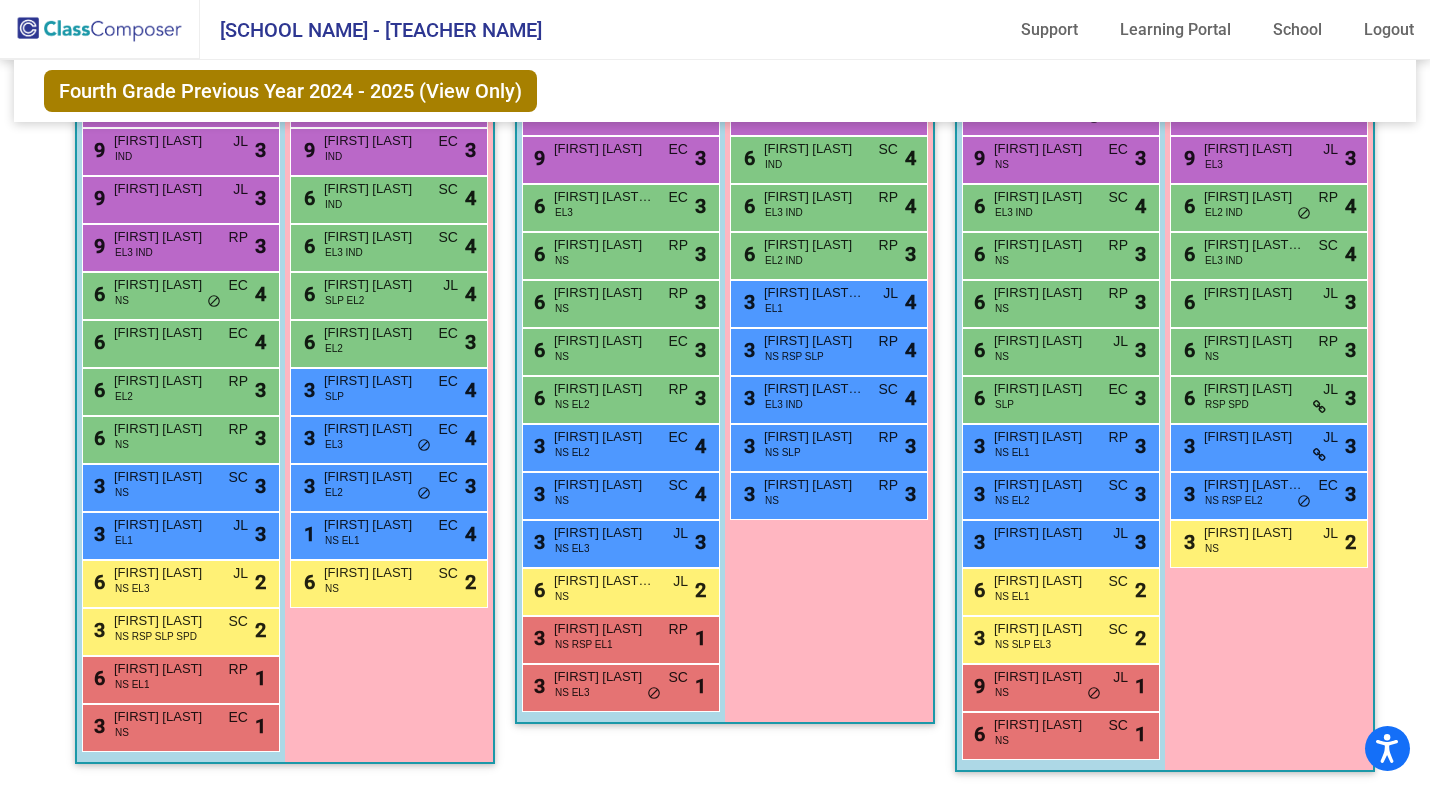 click on "[FIRST] [LAST]" at bounding box center [164, 717] 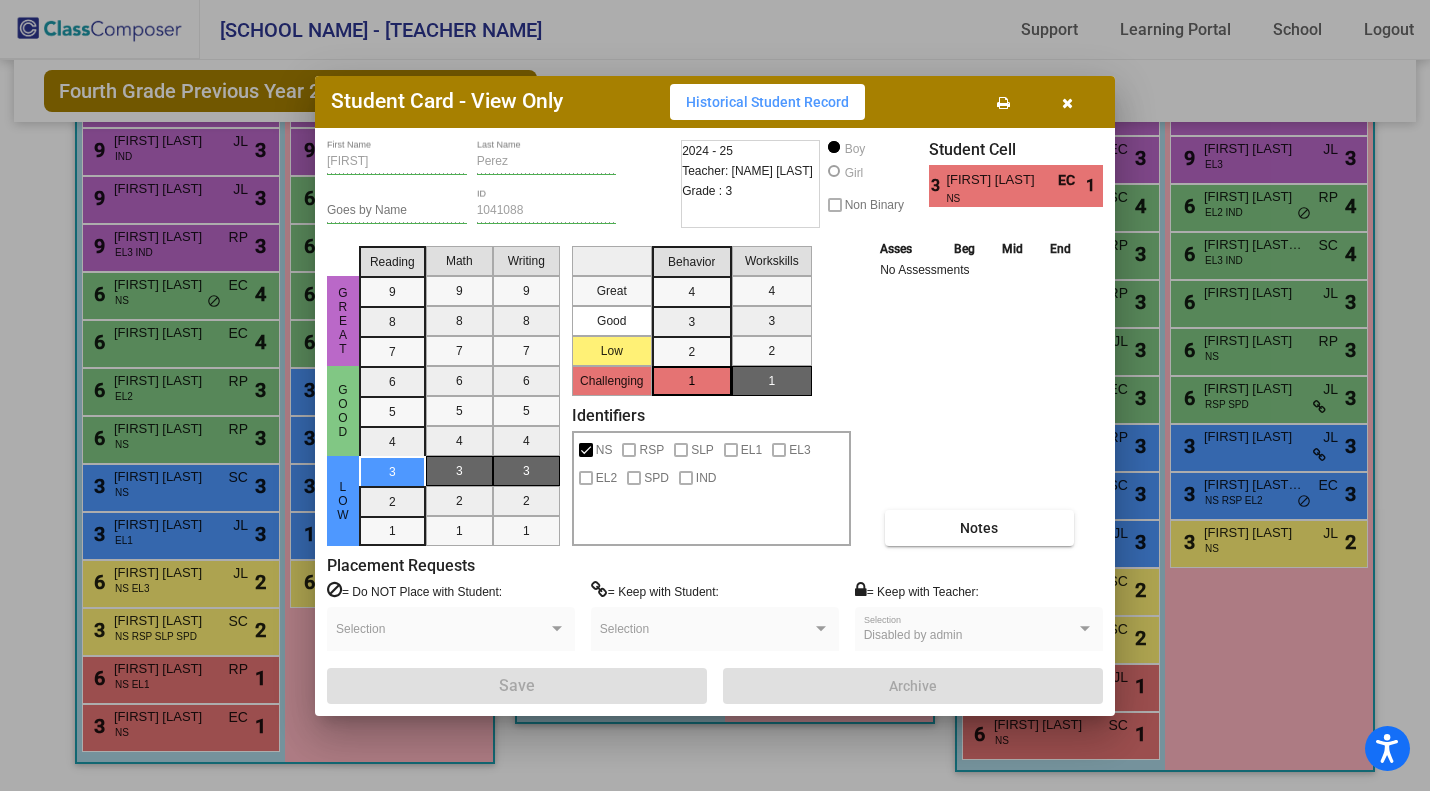 click on "Notes" at bounding box center (979, 528) 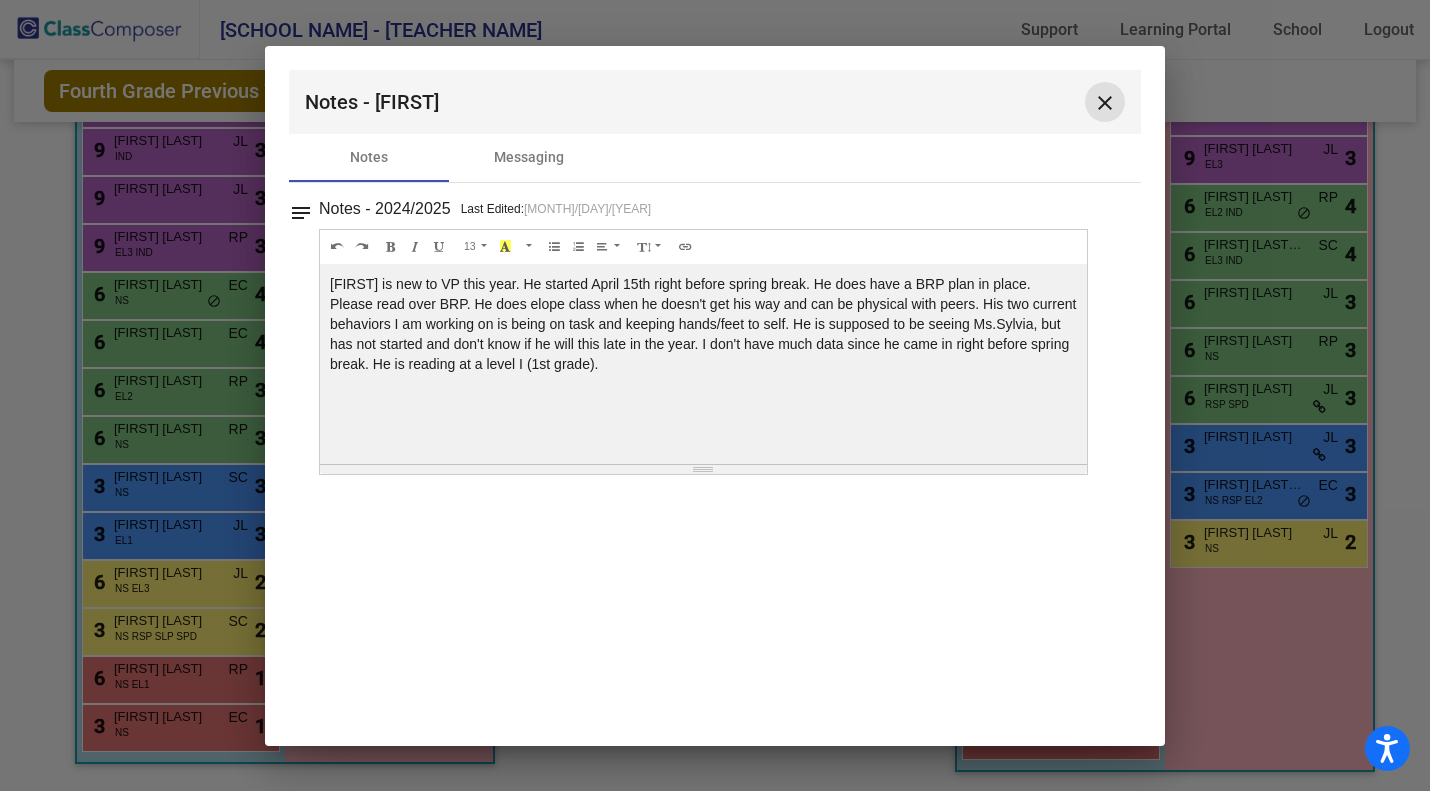 click on "close" at bounding box center (1105, 103) 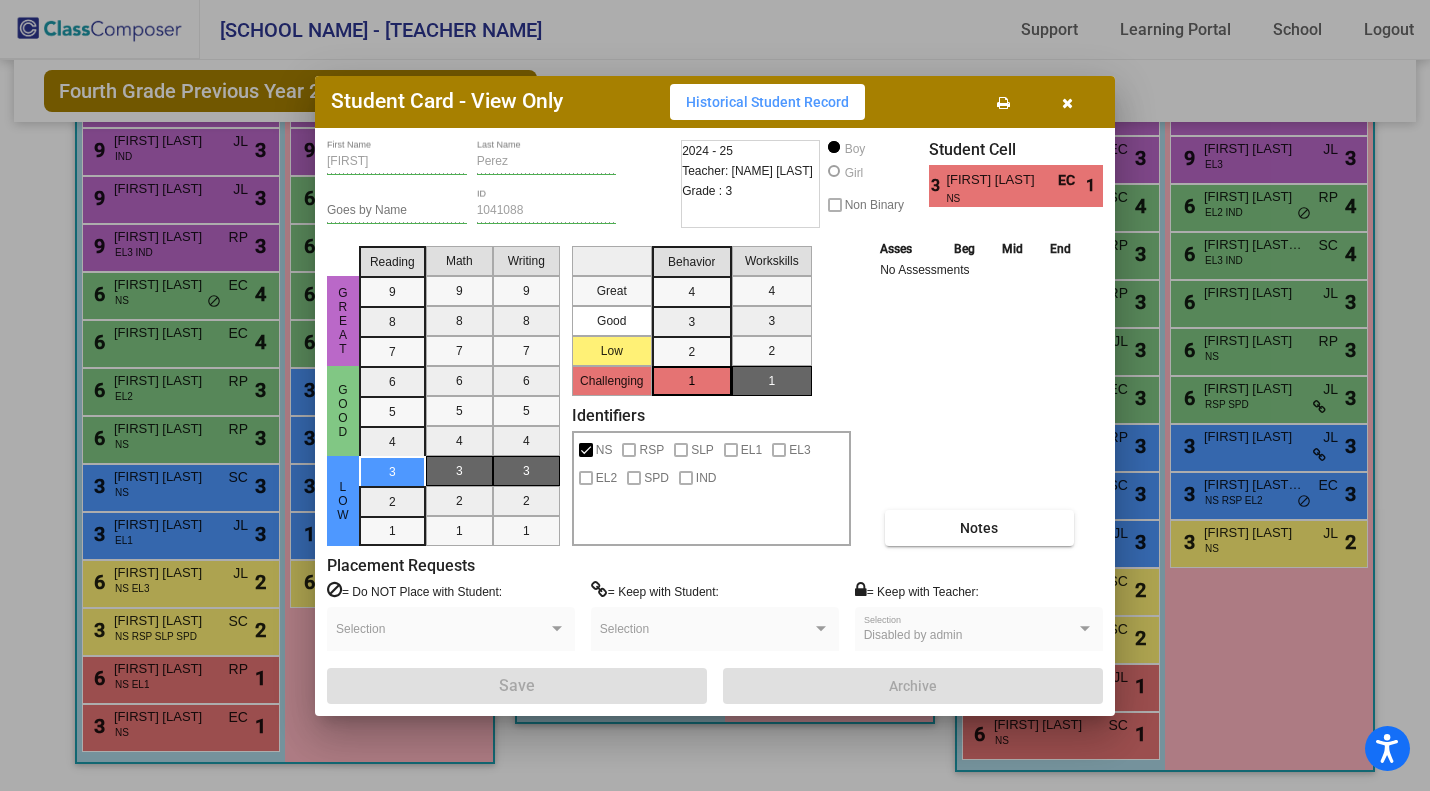 click at bounding box center (1067, 102) 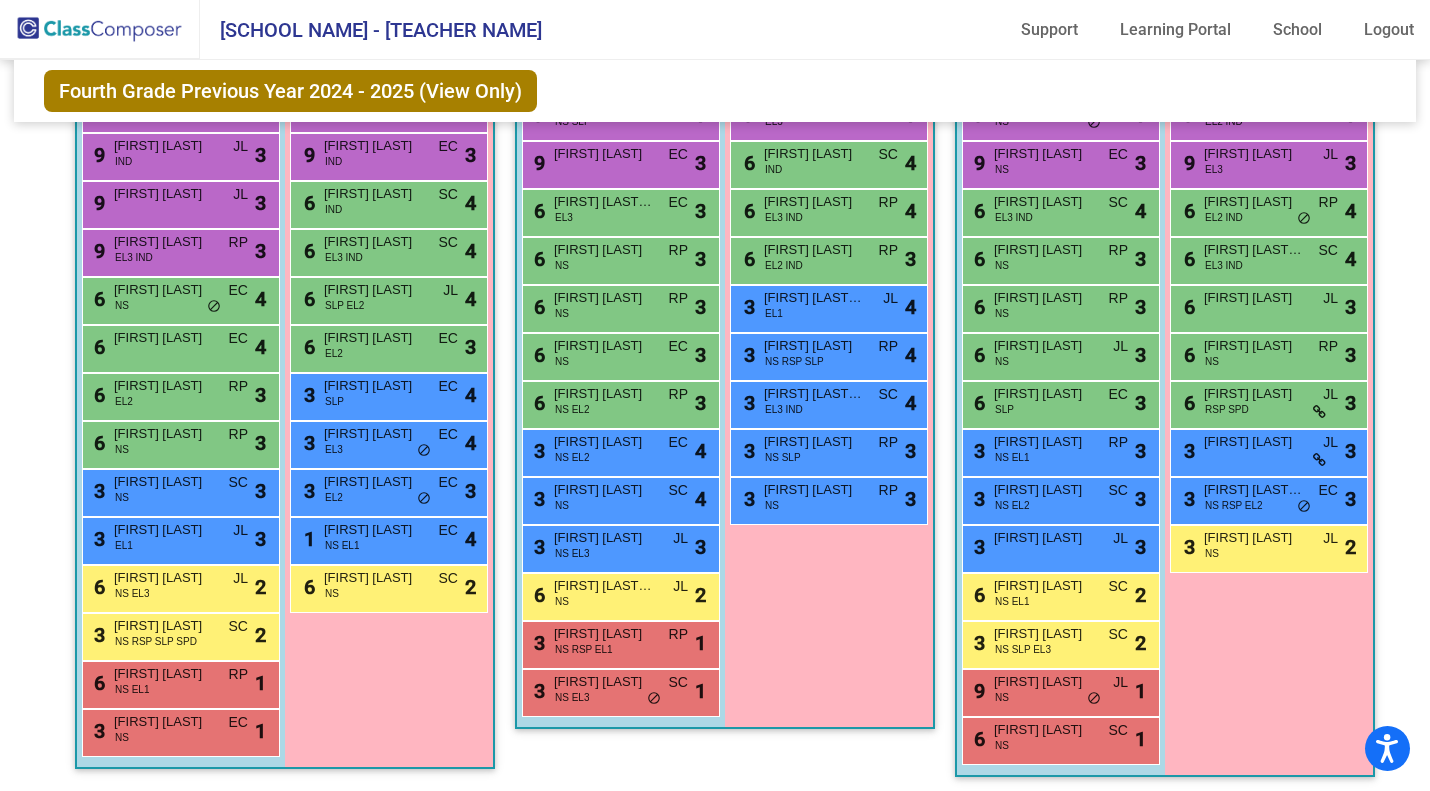scroll, scrollTop: 624, scrollLeft: 0, axis: vertical 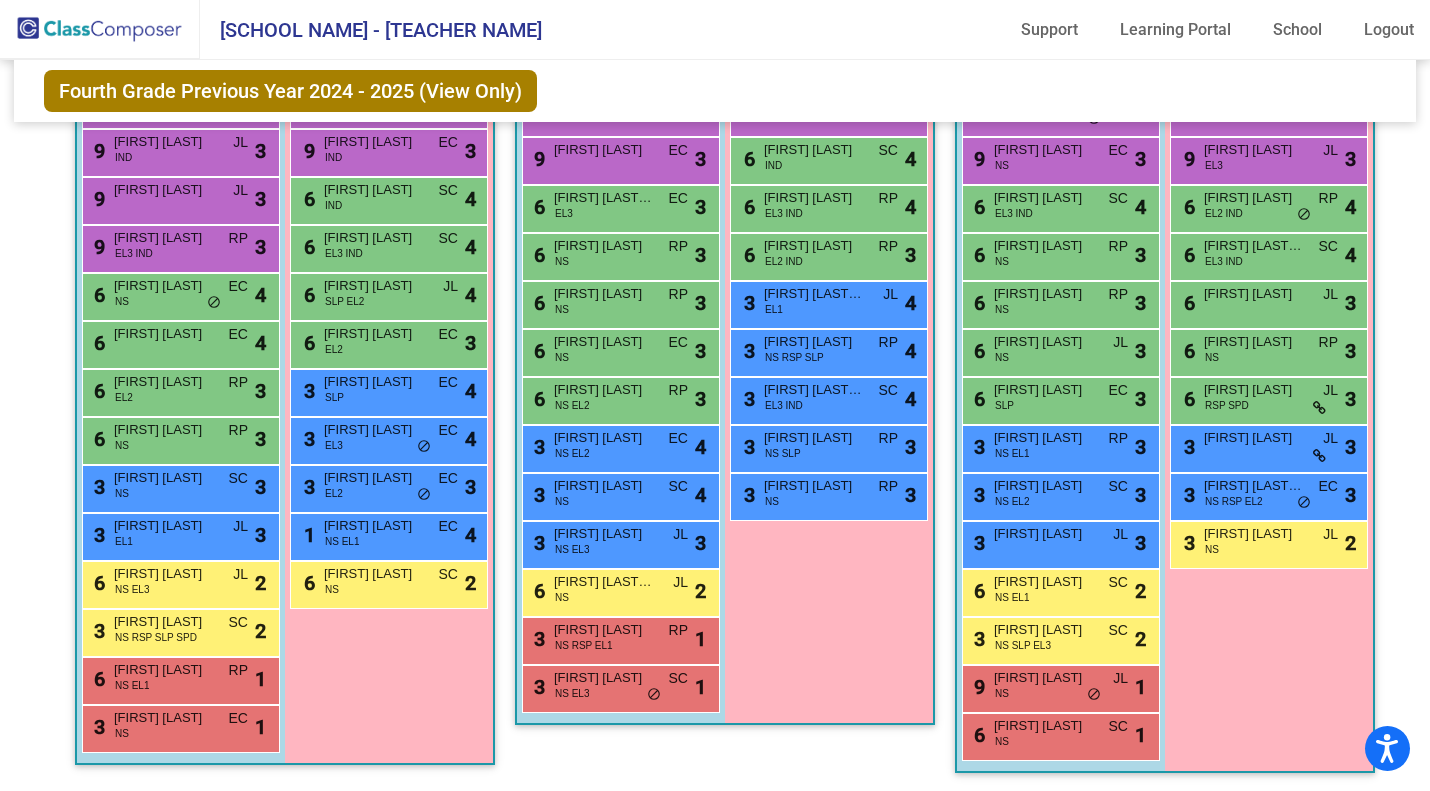 click on "SC" at bounding box center [678, 678] 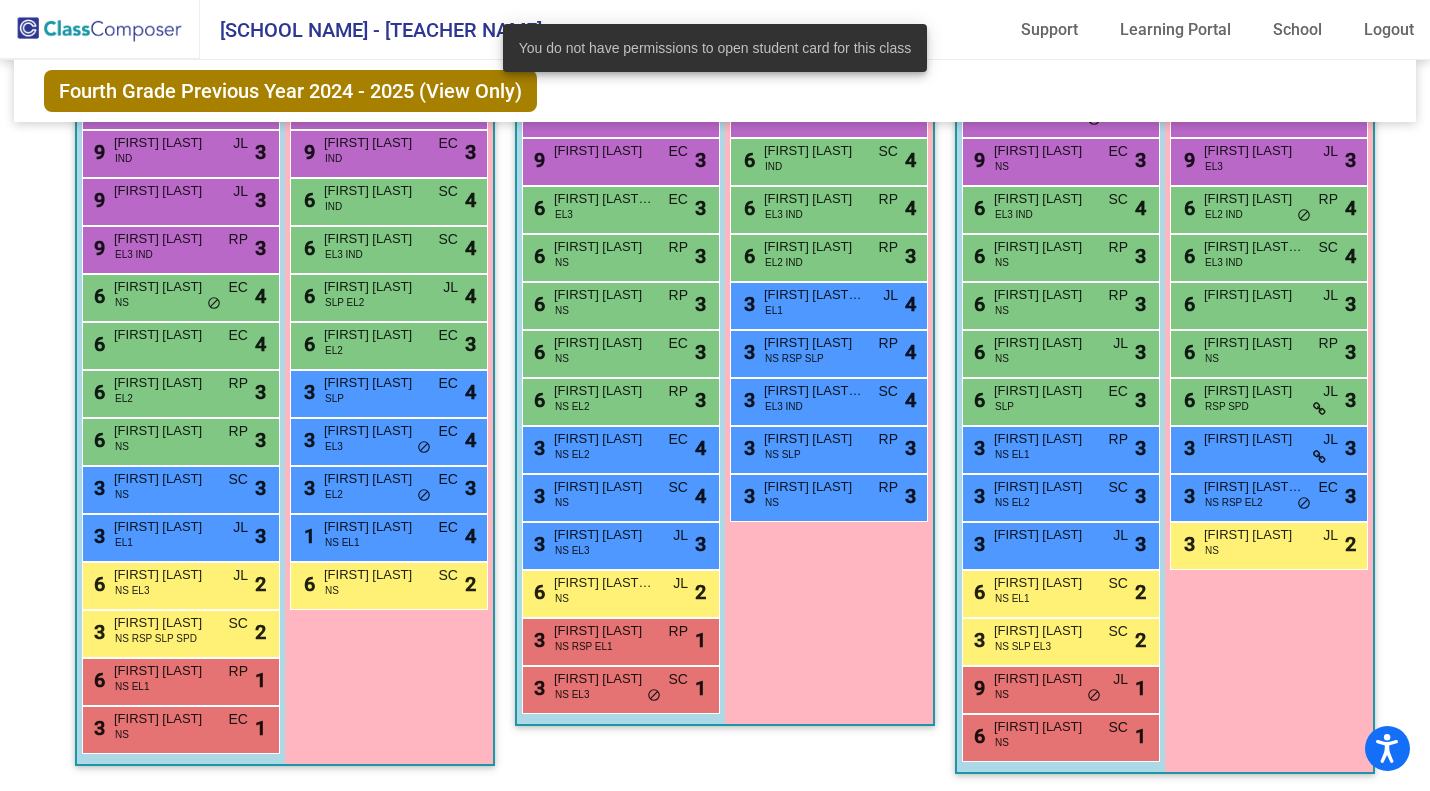 scroll, scrollTop: 621, scrollLeft: 0, axis: vertical 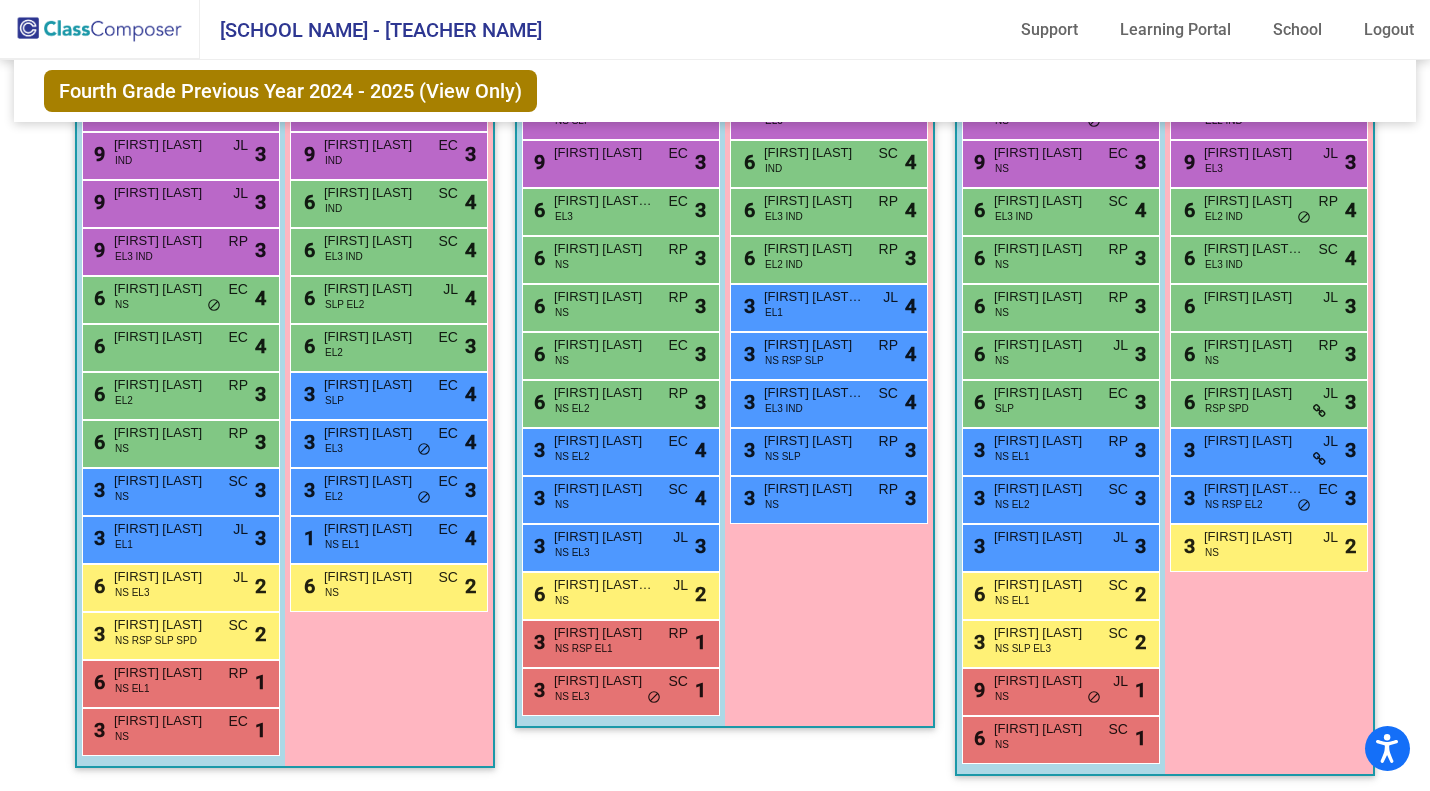 click on "[FIRST] [LAST]" at bounding box center (164, 673) 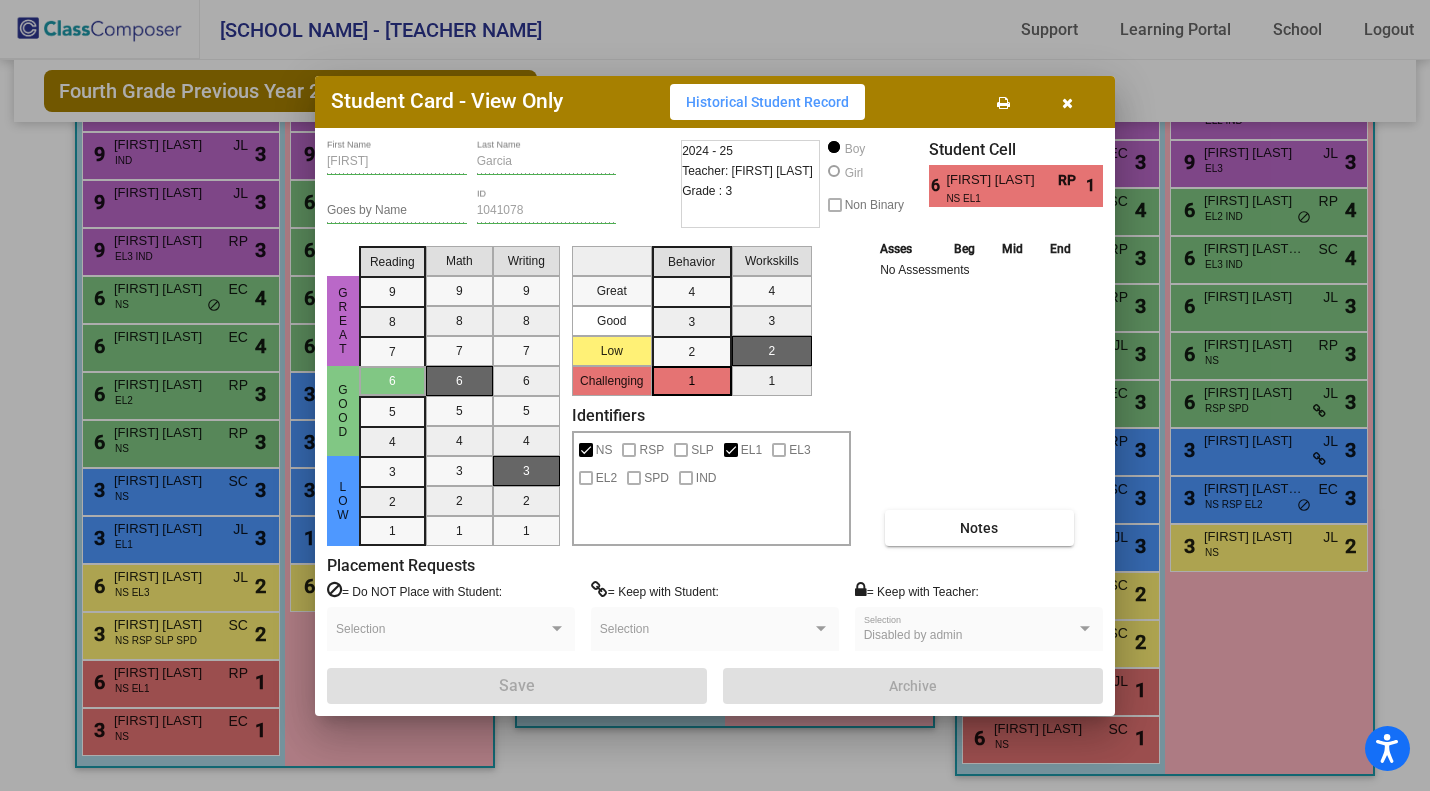 click at bounding box center [1067, 102] 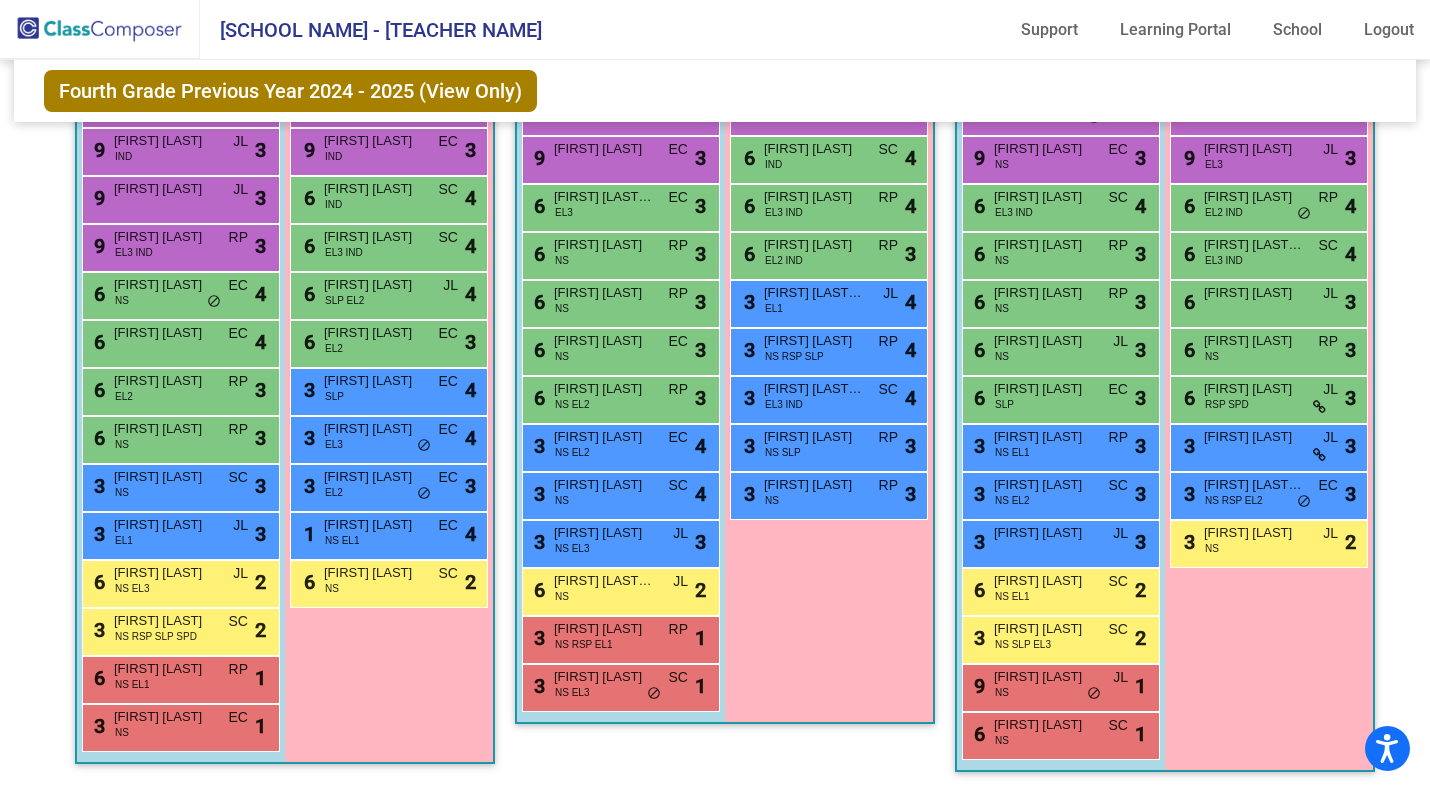 scroll, scrollTop: 618, scrollLeft: 0, axis: vertical 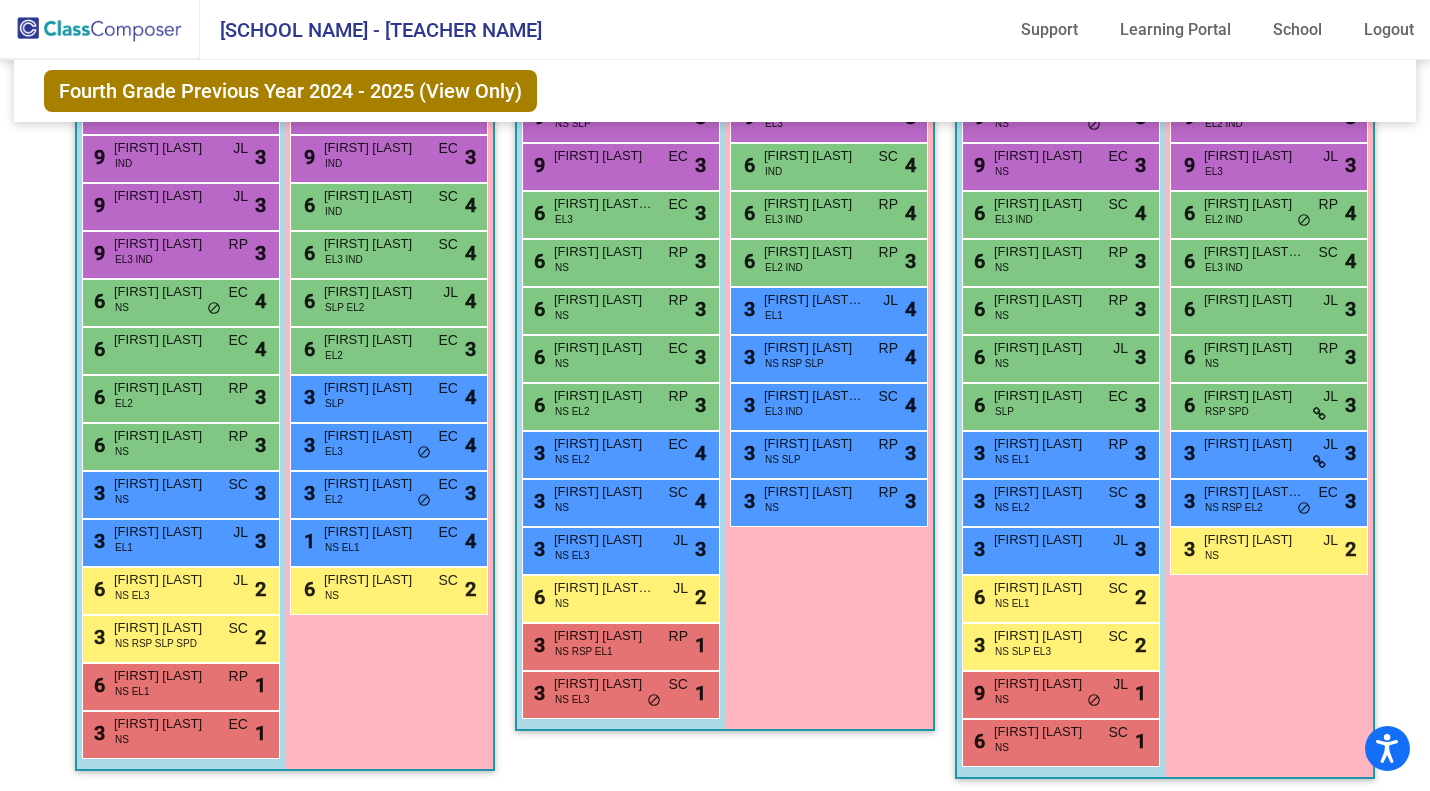 click on "[FIRST] [LAST]" at bounding box center [164, 724] 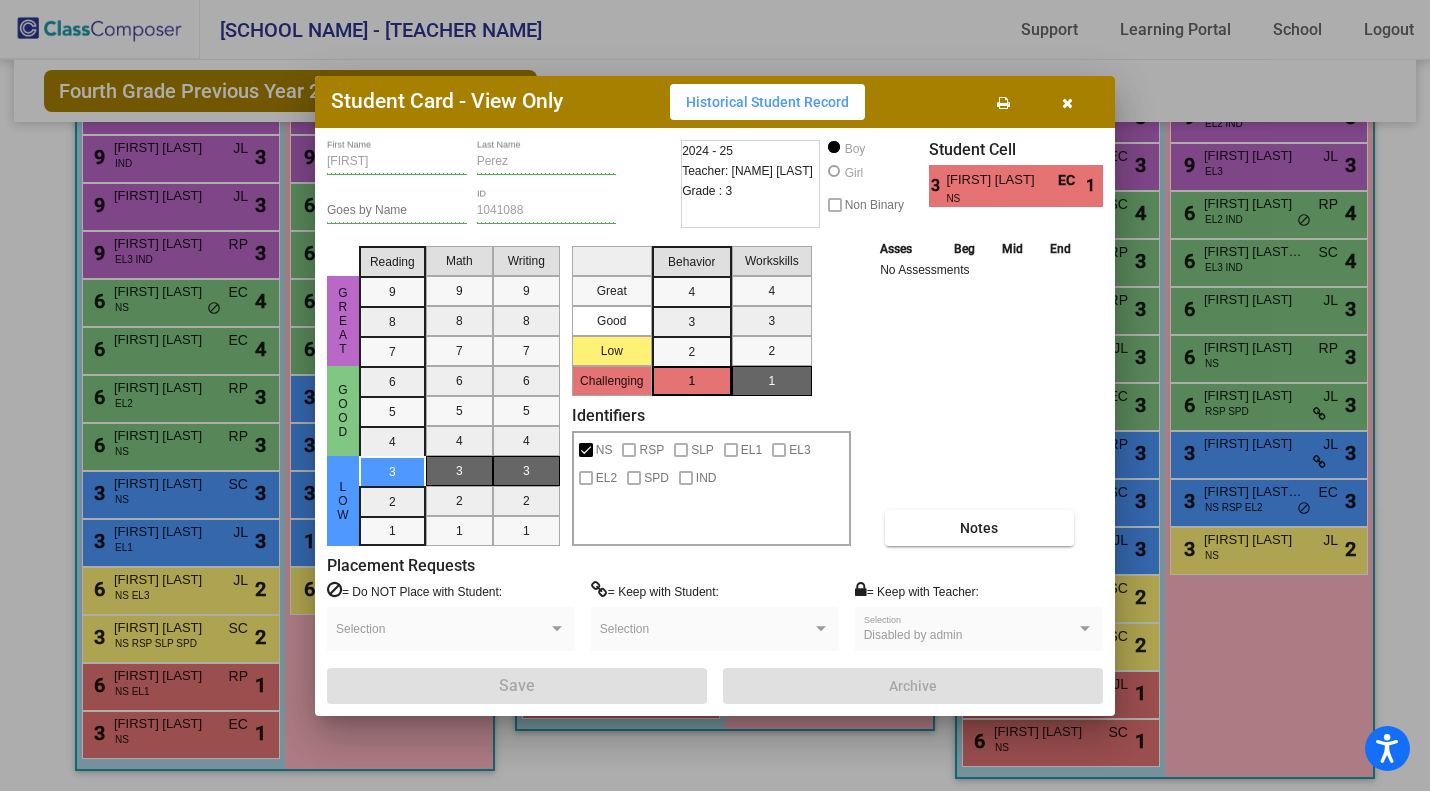 click on "Notes" at bounding box center (979, 528) 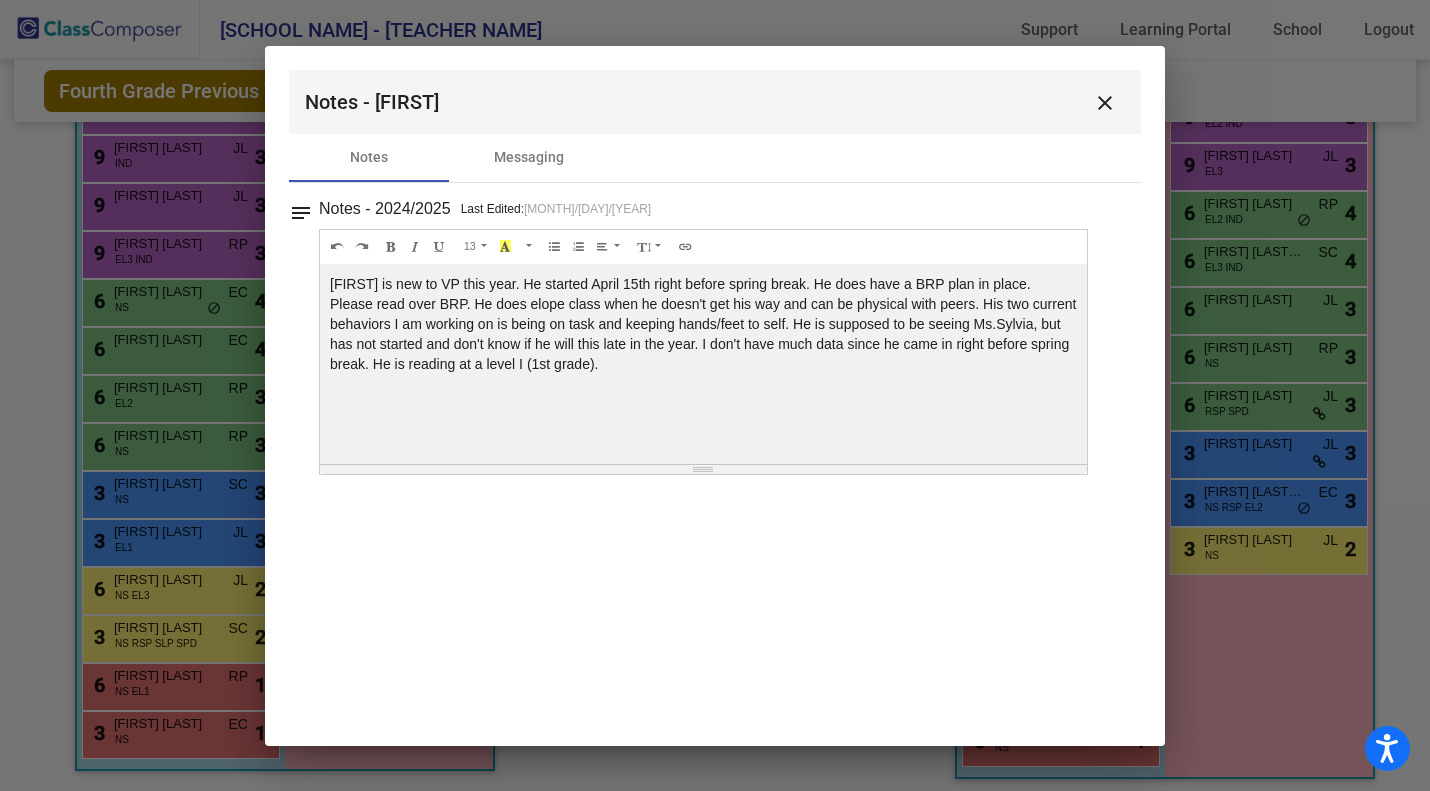 click on "Notes - [FIRST] close" at bounding box center (715, 102) 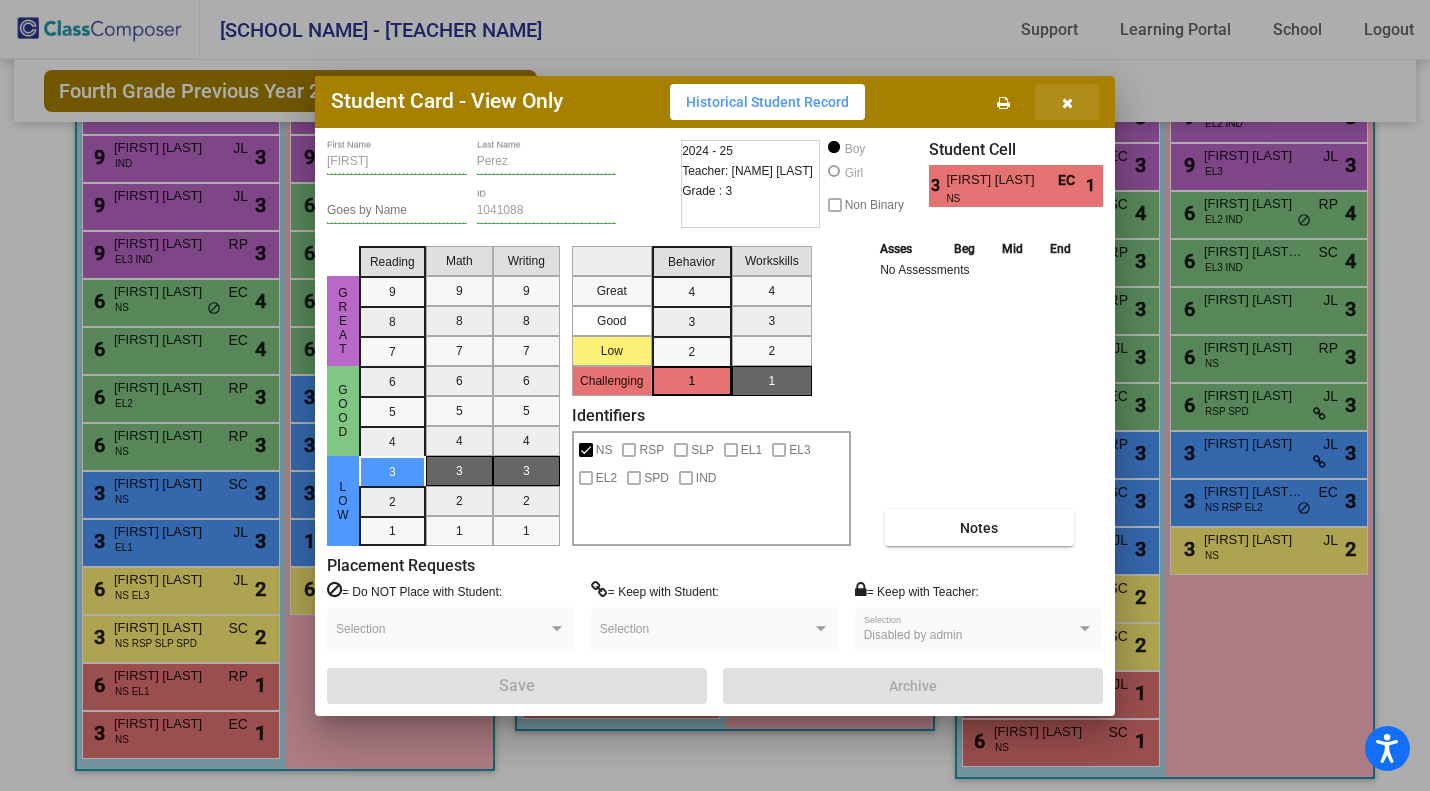 click at bounding box center (1067, 102) 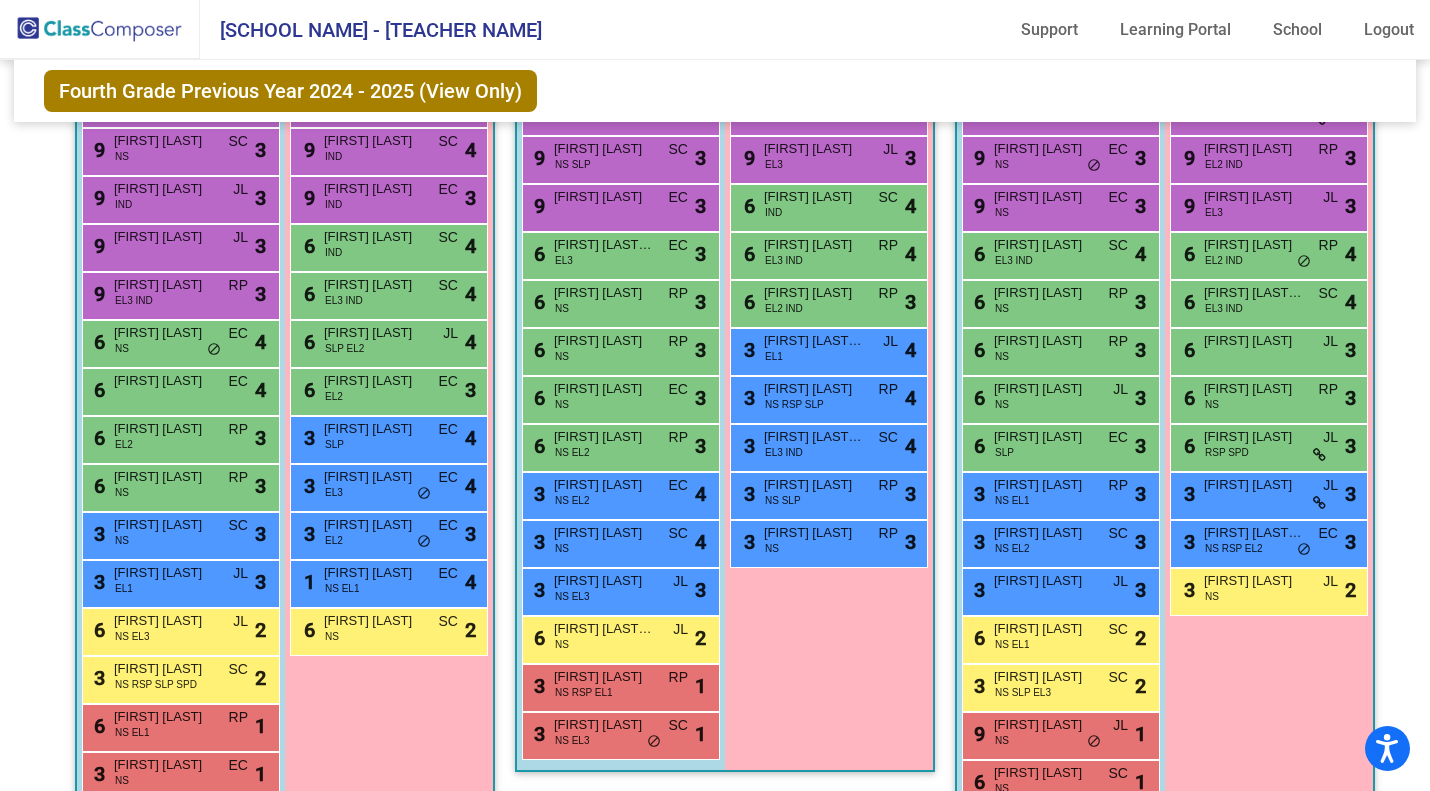 scroll, scrollTop: 625, scrollLeft: 0, axis: vertical 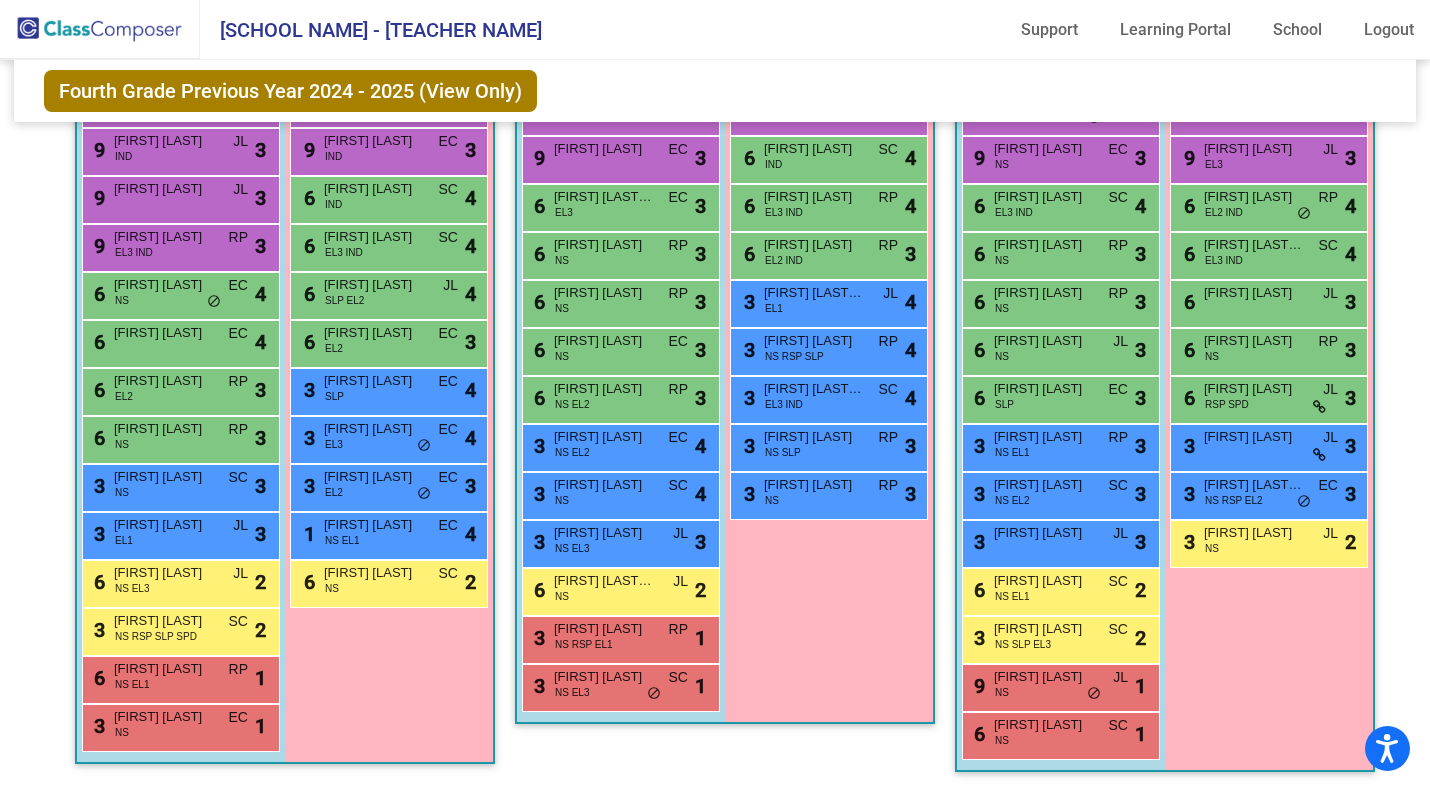 click on "[FIRST] [LAST]" at bounding box center [164, 717] 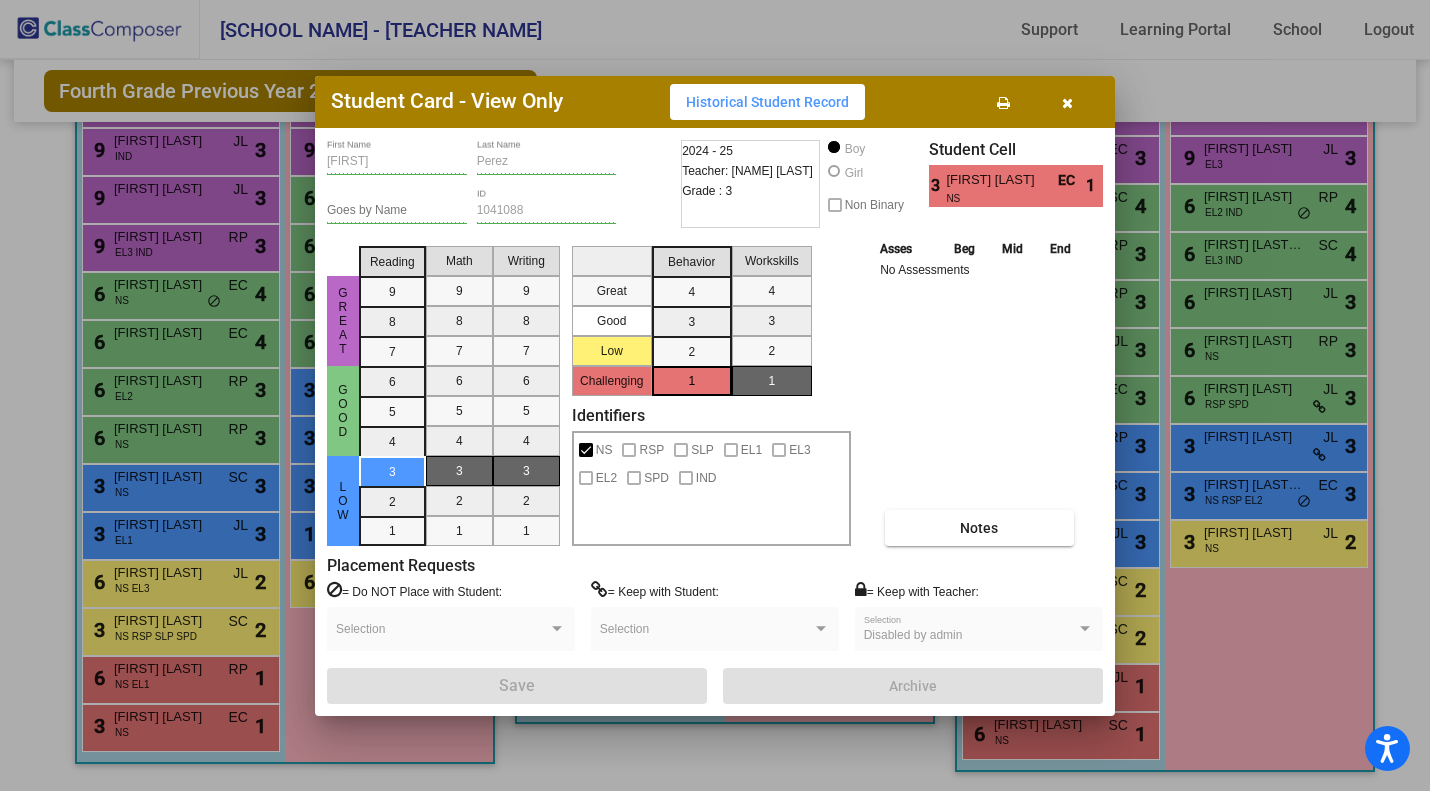 click at bounding box center (1067, 102) 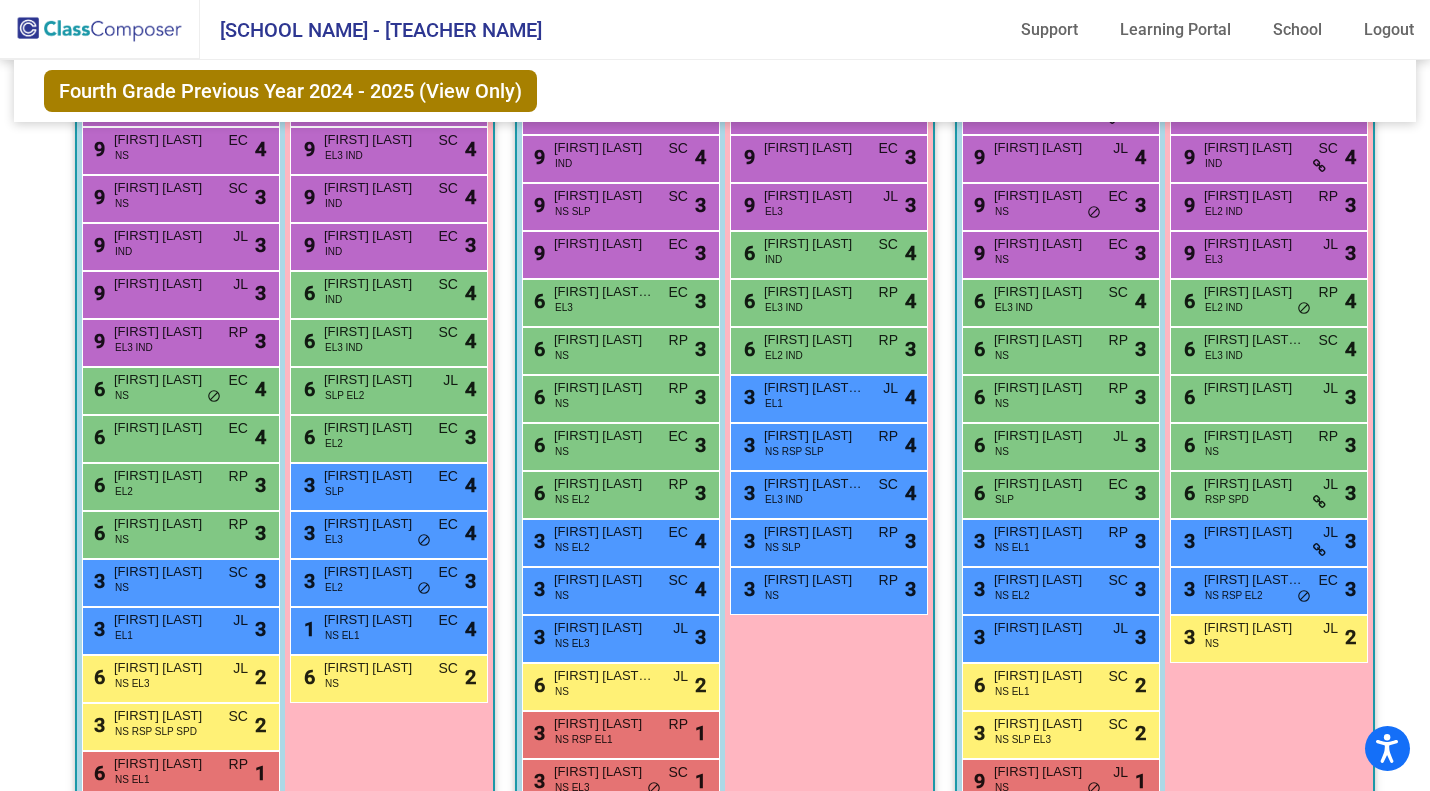 scroll, scrollTop: 514, scrollLeft: 0, axis: vertical 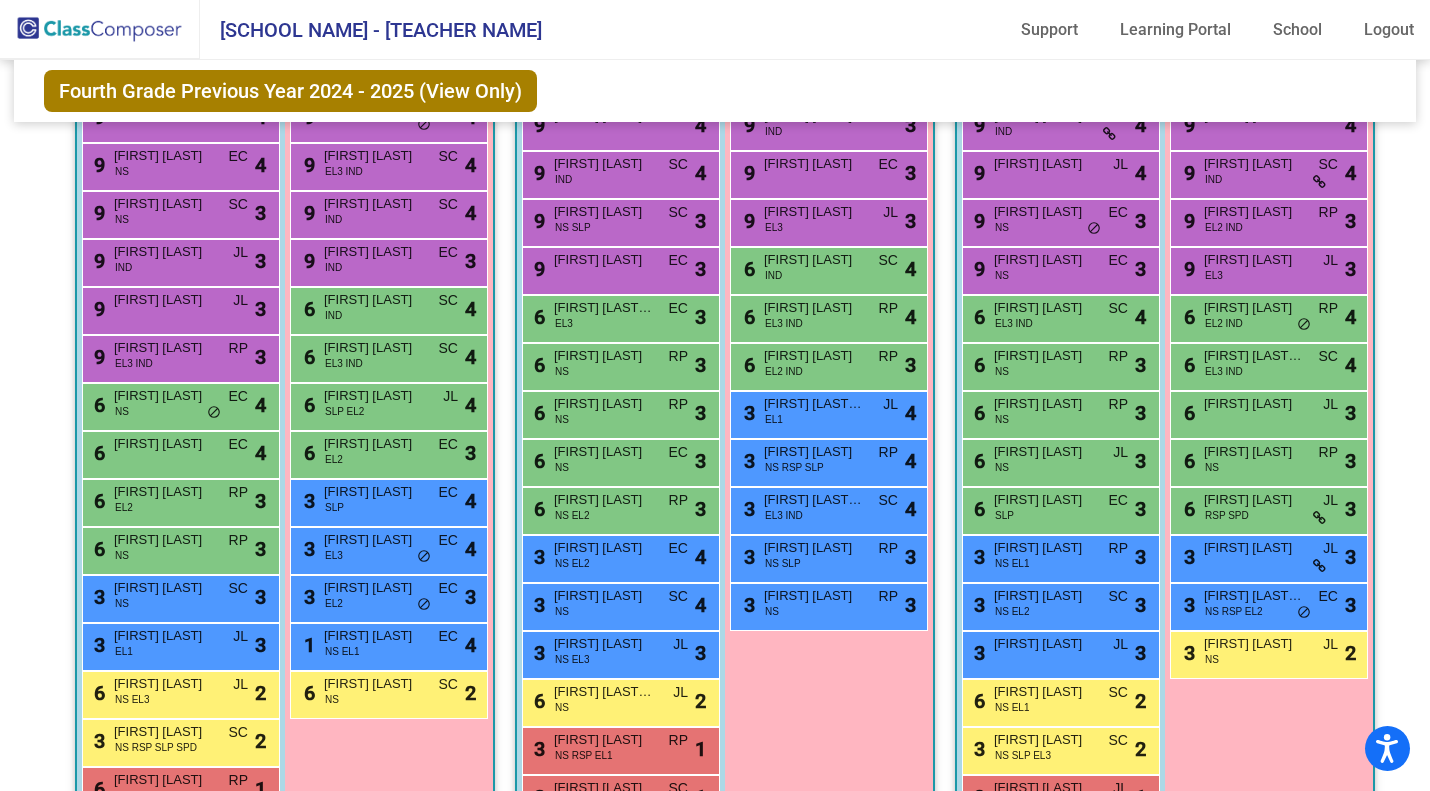 click on "Girls: 13 9 [FIRST] [LAST] IND EC lock do_not_disturb_alt 4 9 [FIRST] [LAST] JL lock do_not_disturb_alt 4 9 [FIRST] [LAST] IND SC lock do_not_disturb_alt 4 9 [FIRST] [LAST] EL2 IND RP lock do_not_disturb_alt 3 9 [FIRST] [LAST] EL3 JL lock do_not_disturb_alt 3 6 [FIRST] [LAST] EL2 IND RP lock do_not_disturb_alt 4 6 [FIRST] [LAST] EL3 IND SC lock do_not_disturb_alt 4 6 [FIRST] [LAST] JL lock do_not_disturb_alt 3 6 [FIRST] [LAST] NS RP lock do_not_disturb_alt 3 6 [FIRST] [LAST] RSP SPD JL lock do_not_disturb_alt 3 3 [FIRST] [LAST] JL lock do_not_disturb_alt 3 3 [FIRST] [LAST] NS RSP EL2 EC lock do_not_disturb_alt 3 3 [FIRST] [LAST] NS JL lock do_not_disturb_alt 2" at bounding box center [0, 0] 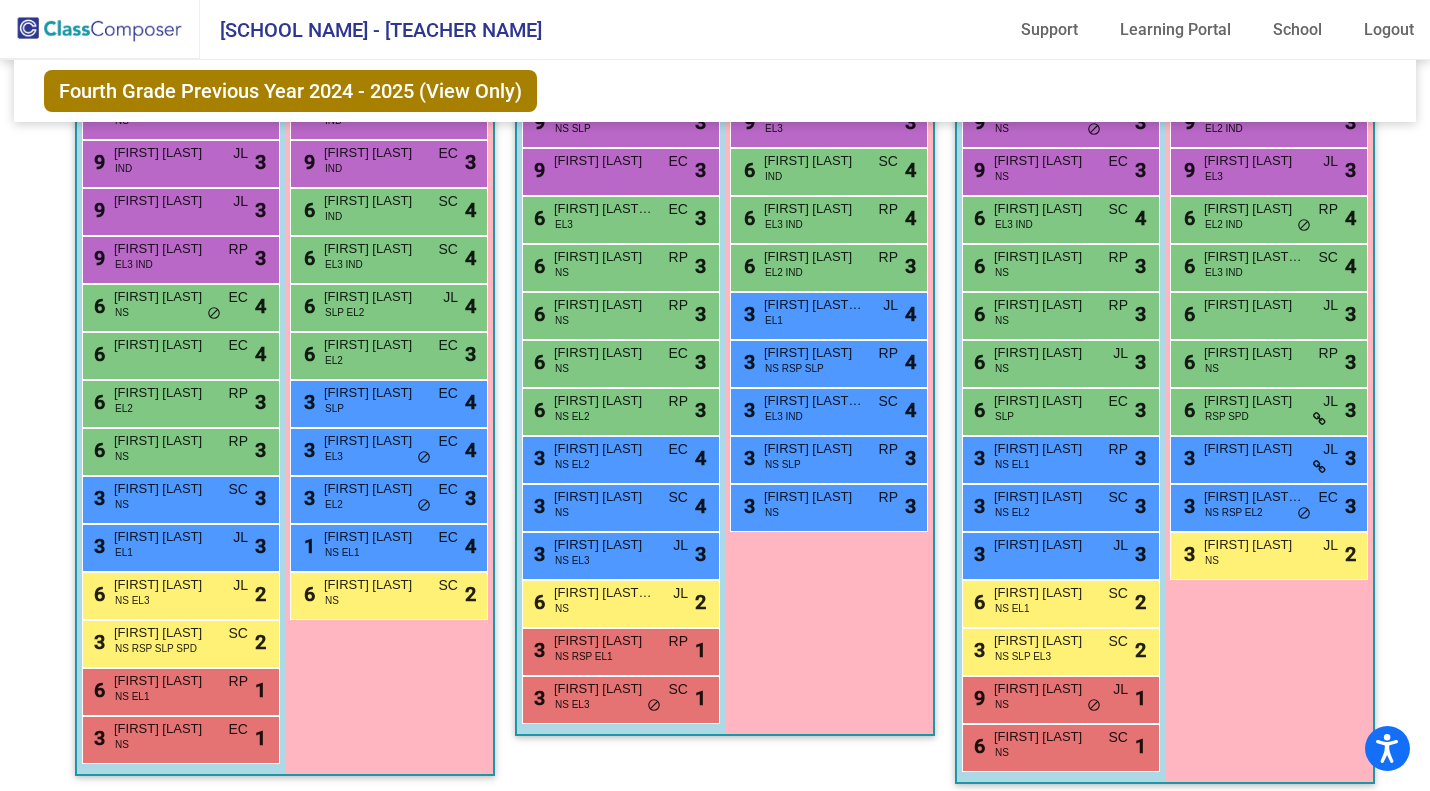 scroll, scrollTop: 625, scrollLeft: 0, axis: vertical 